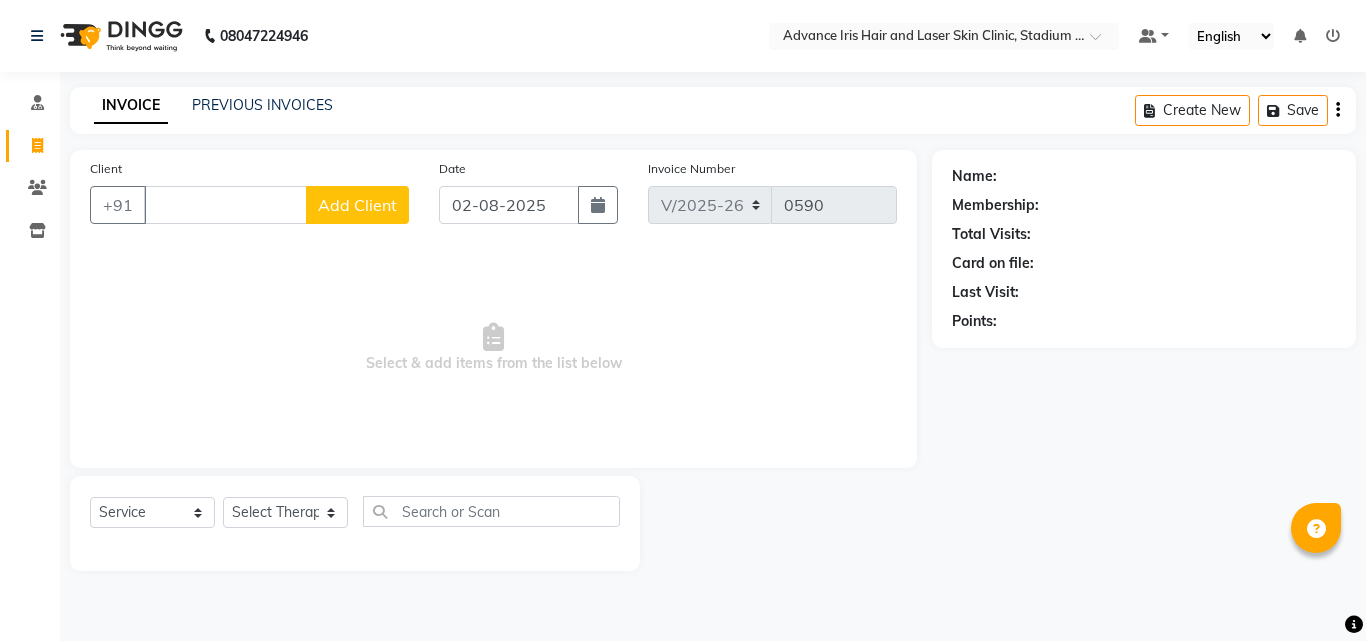 select on "5825" 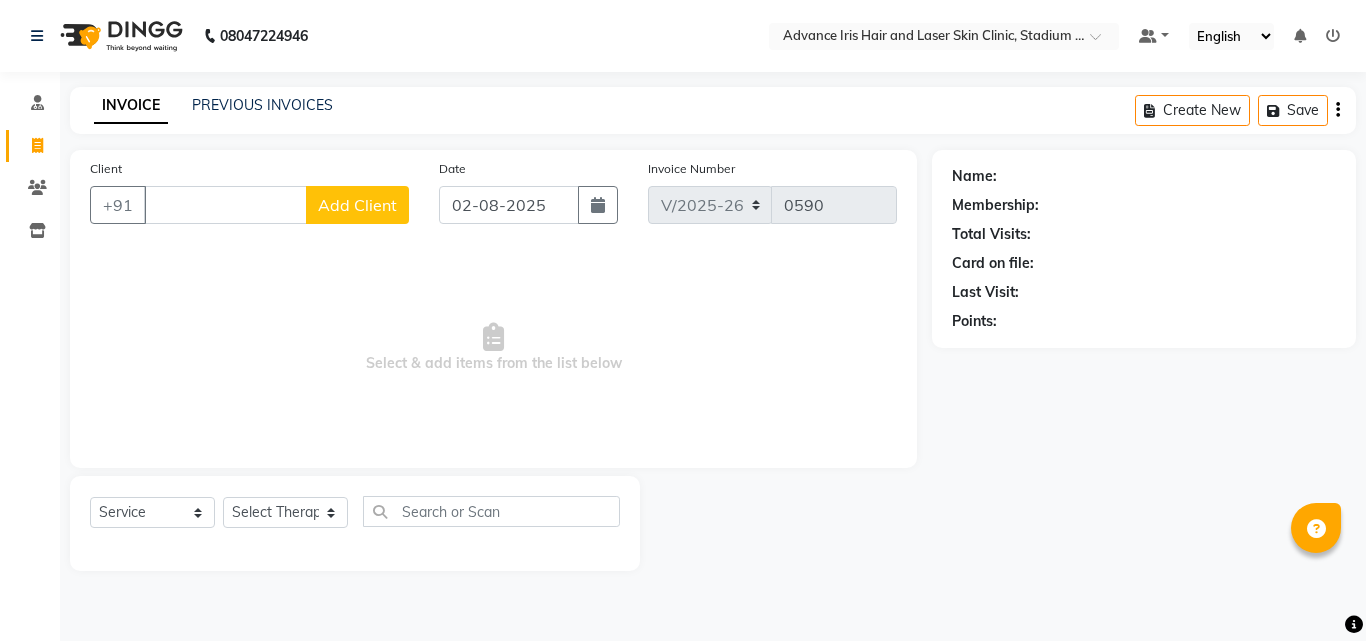 select on "service" 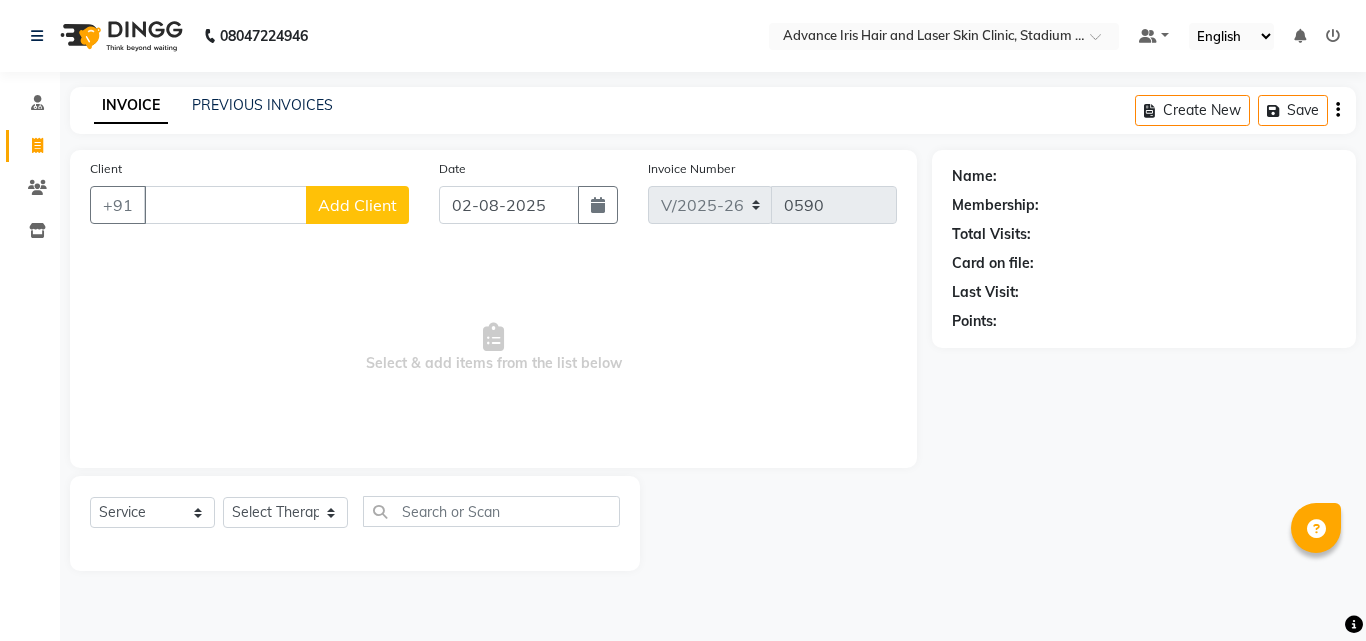 scroll, scrollTop: 0, scrollLeft: 0, axis: both 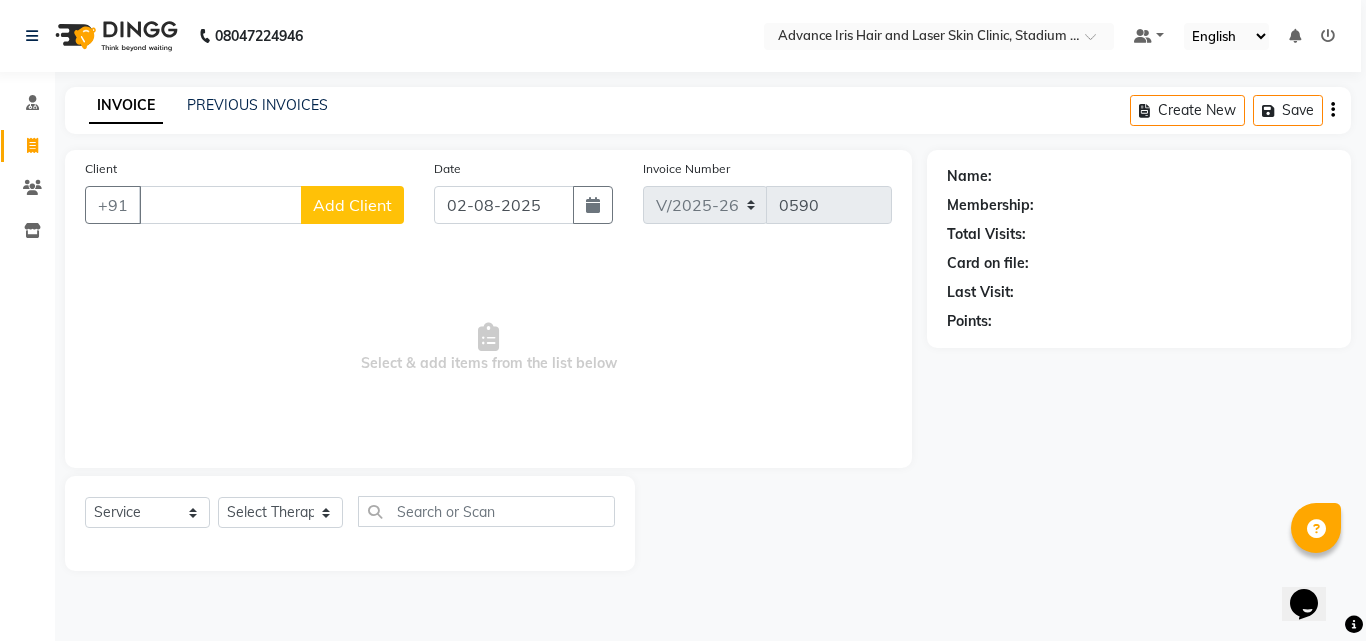 click on "Client +91 Add Client" 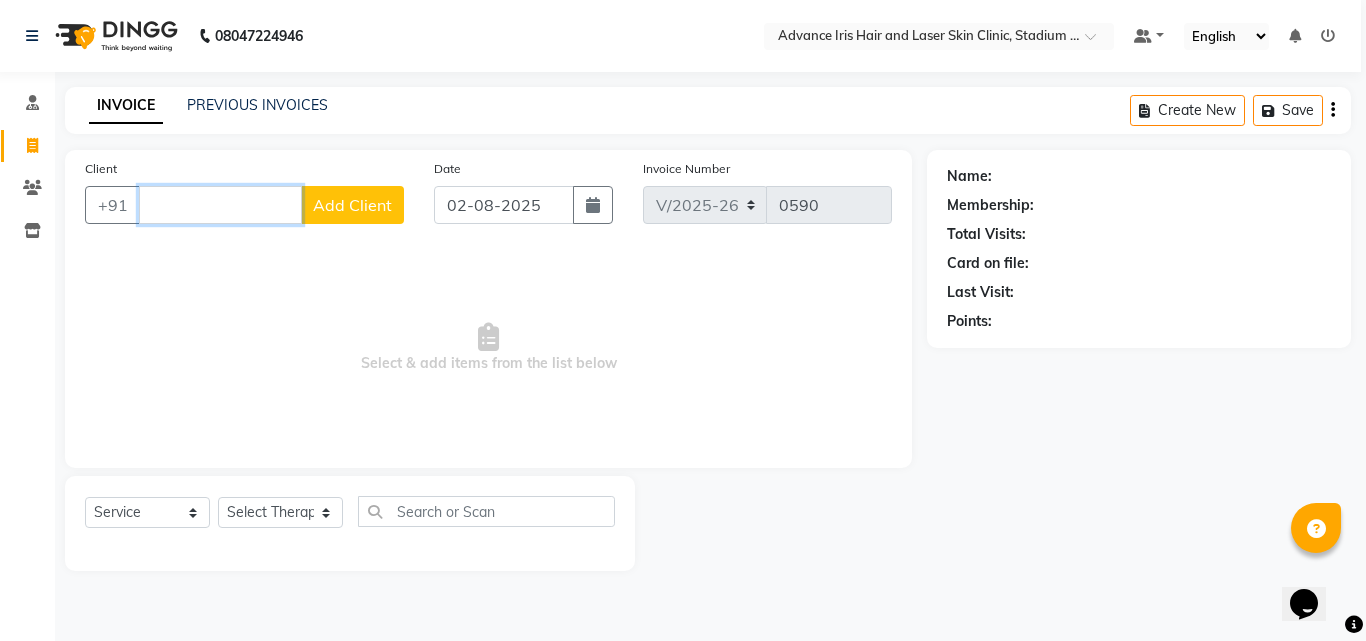 click on "Client" at bounding box center [220, 205] 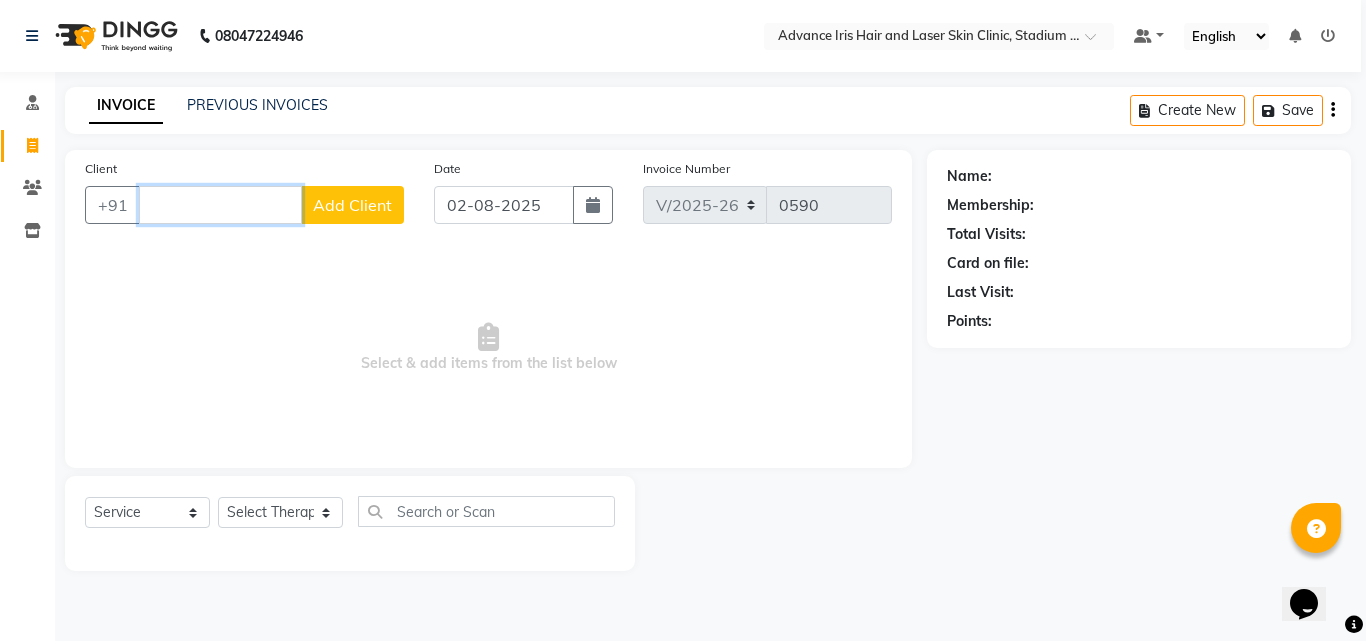 drag, startPoint x: 174, startPoint y: 213, endPoint x: 214, endPoint y: 146, distance: 78.03204 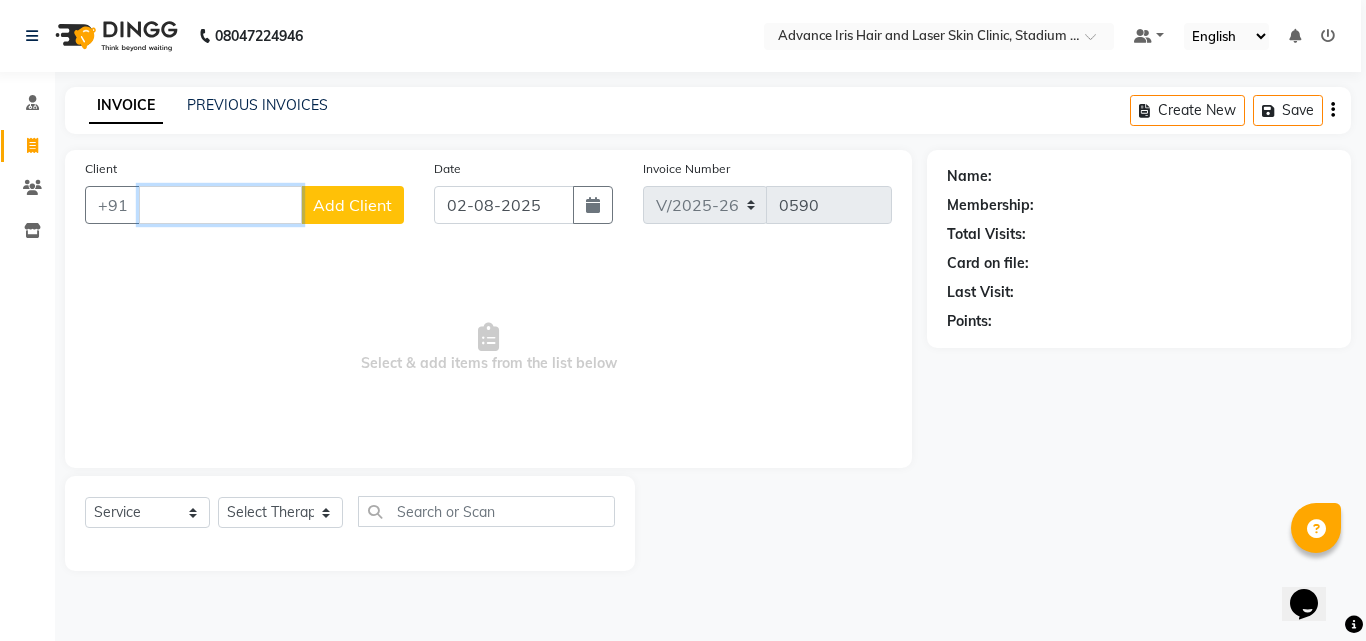 click on "Client" at bounding box center (220, 205) 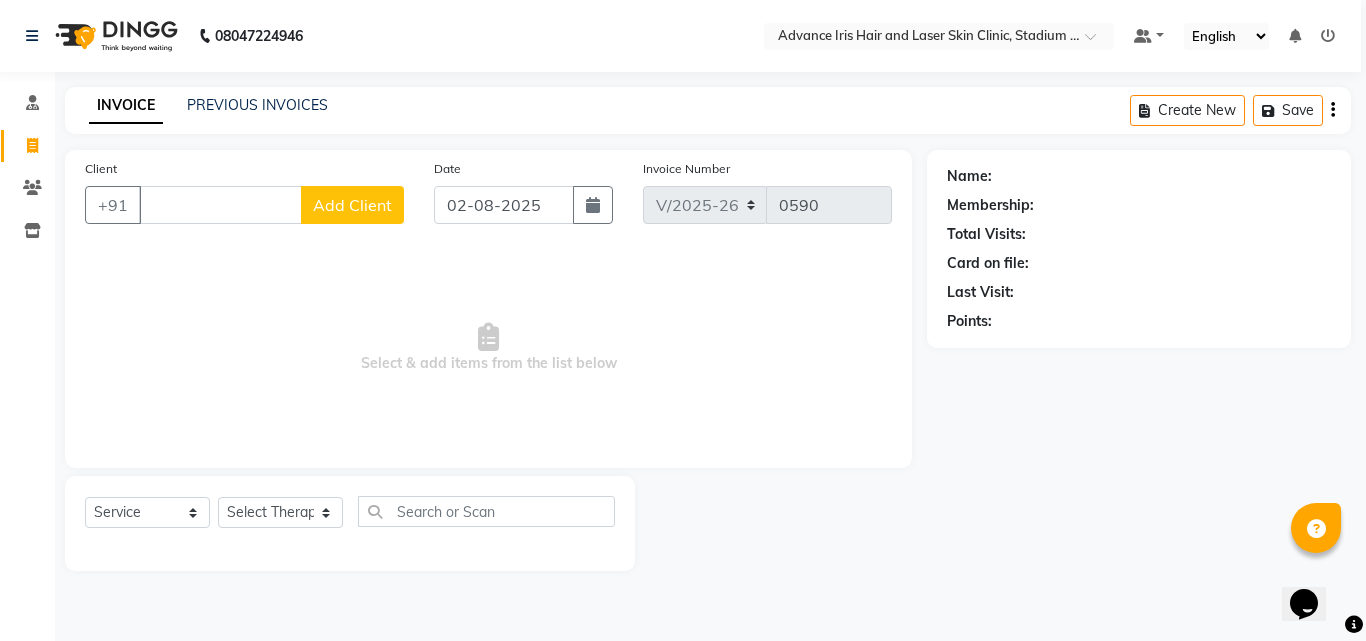 click on "PREVIOUS INVOICES" 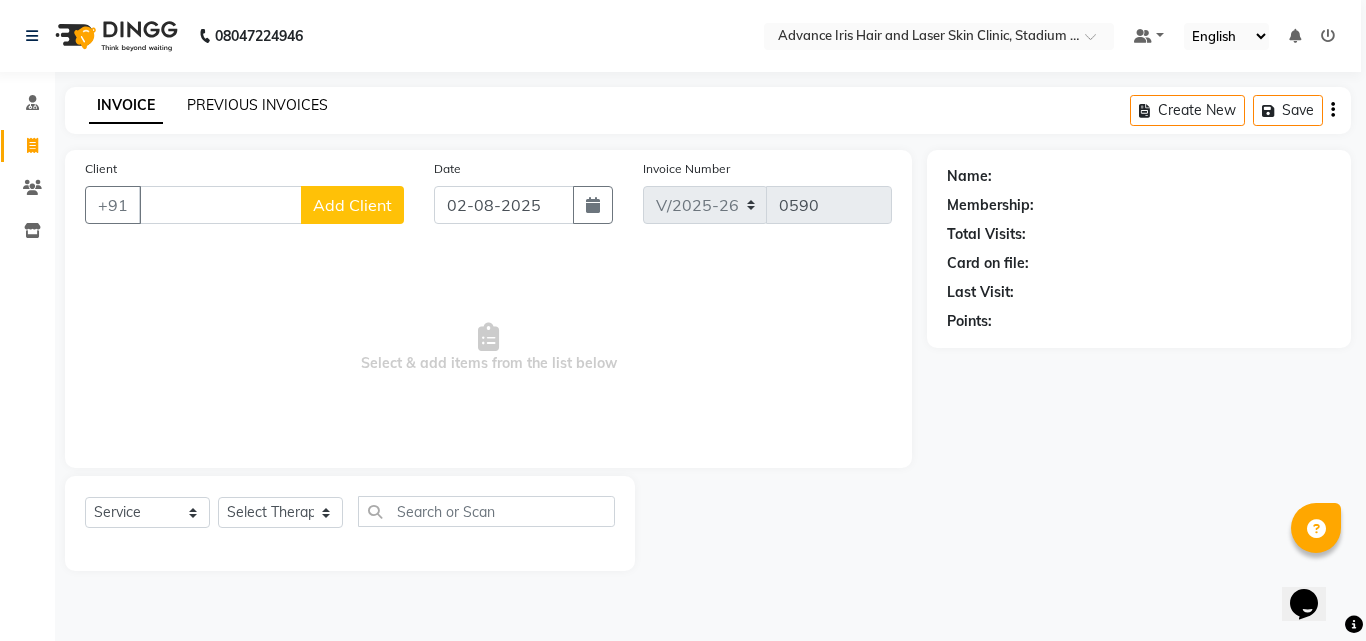 click on "PREVIOUS INVOICES" 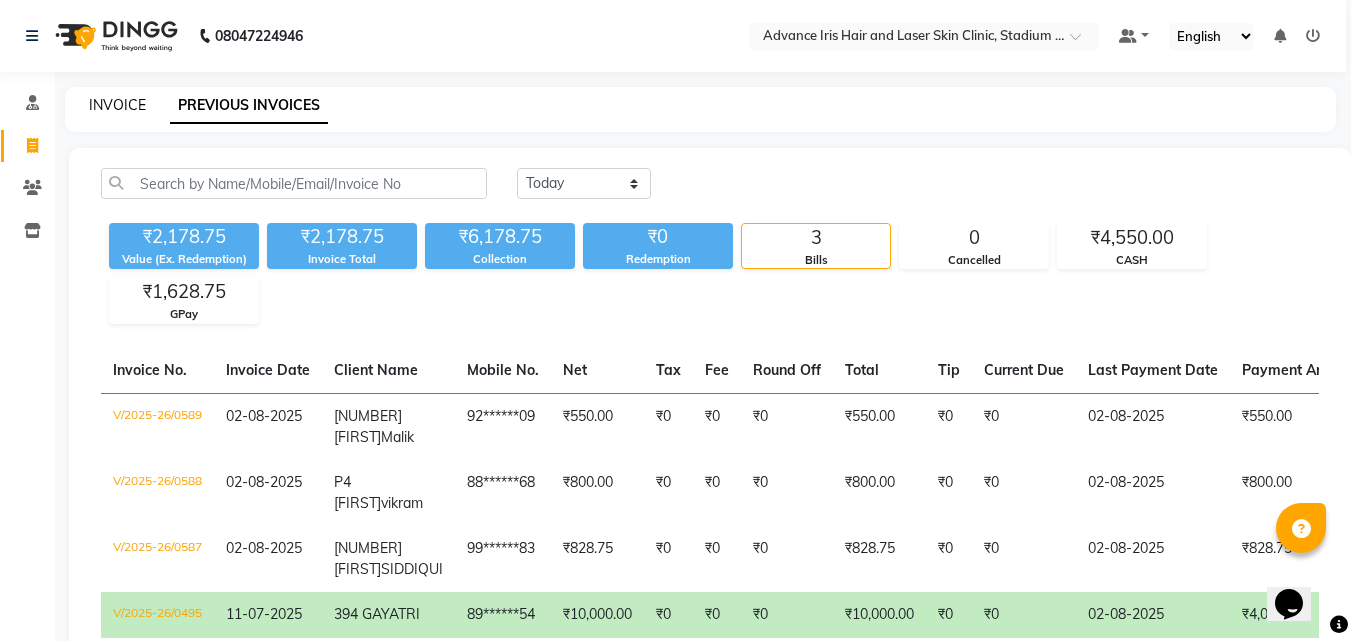click on "INVOICE" 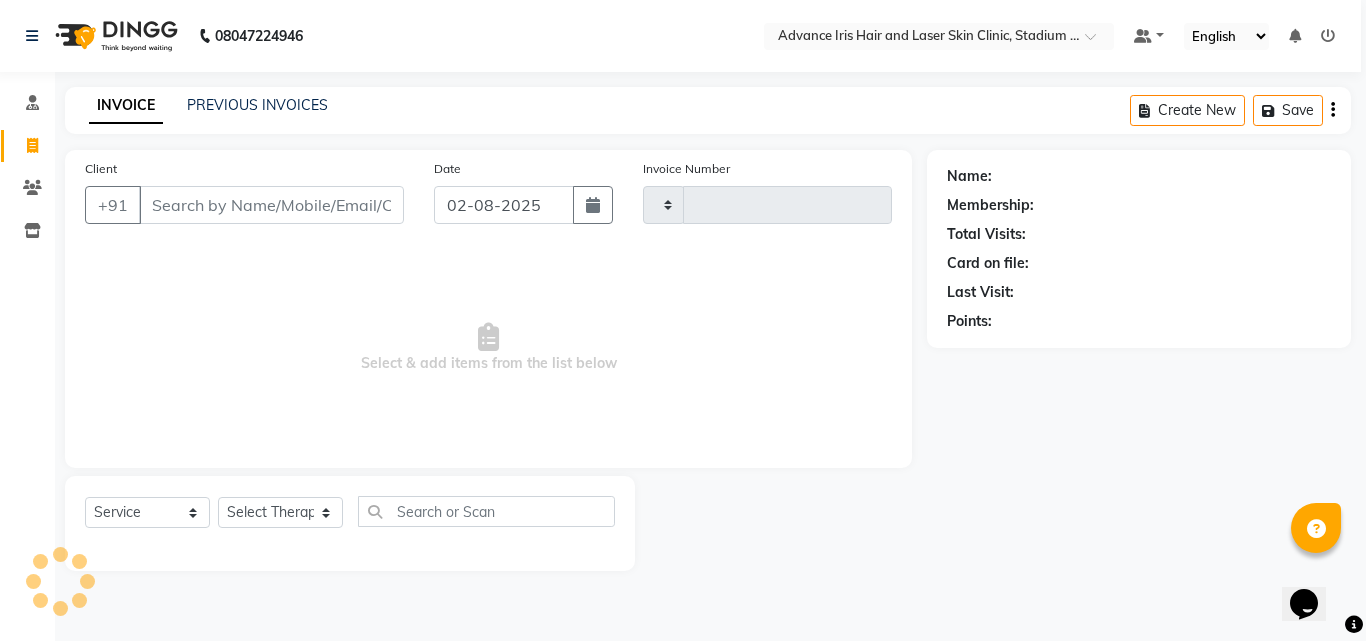 type on "0590" 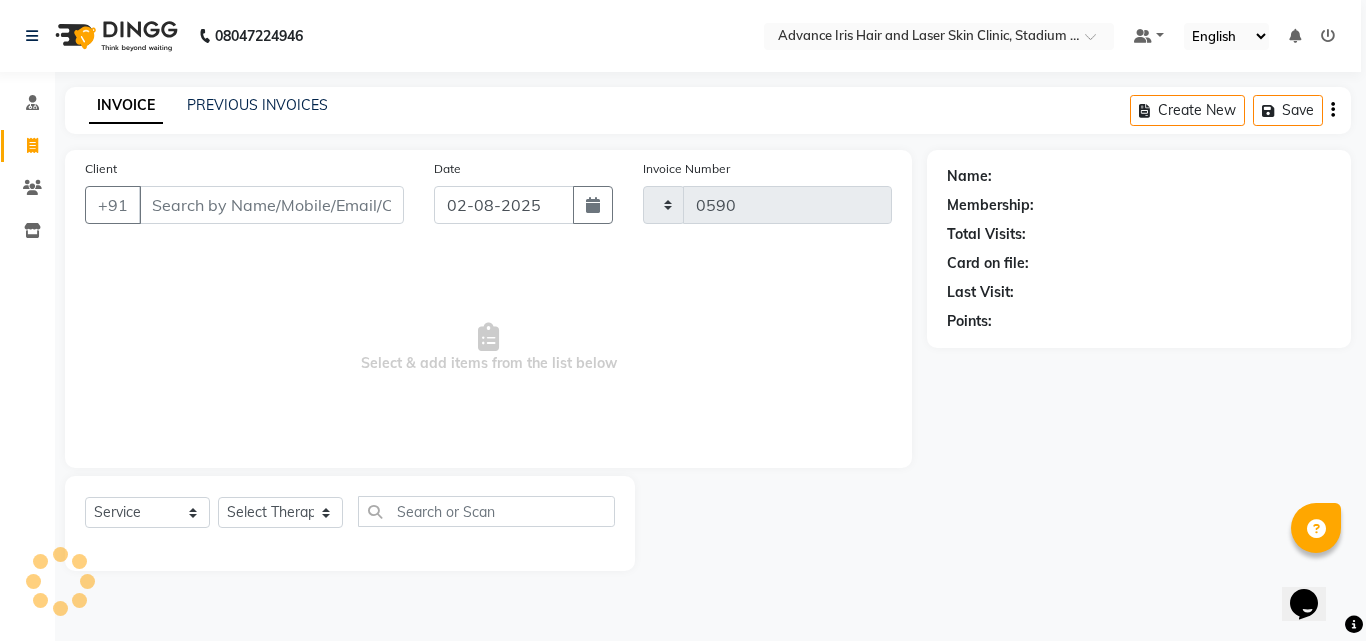 select on "5825" 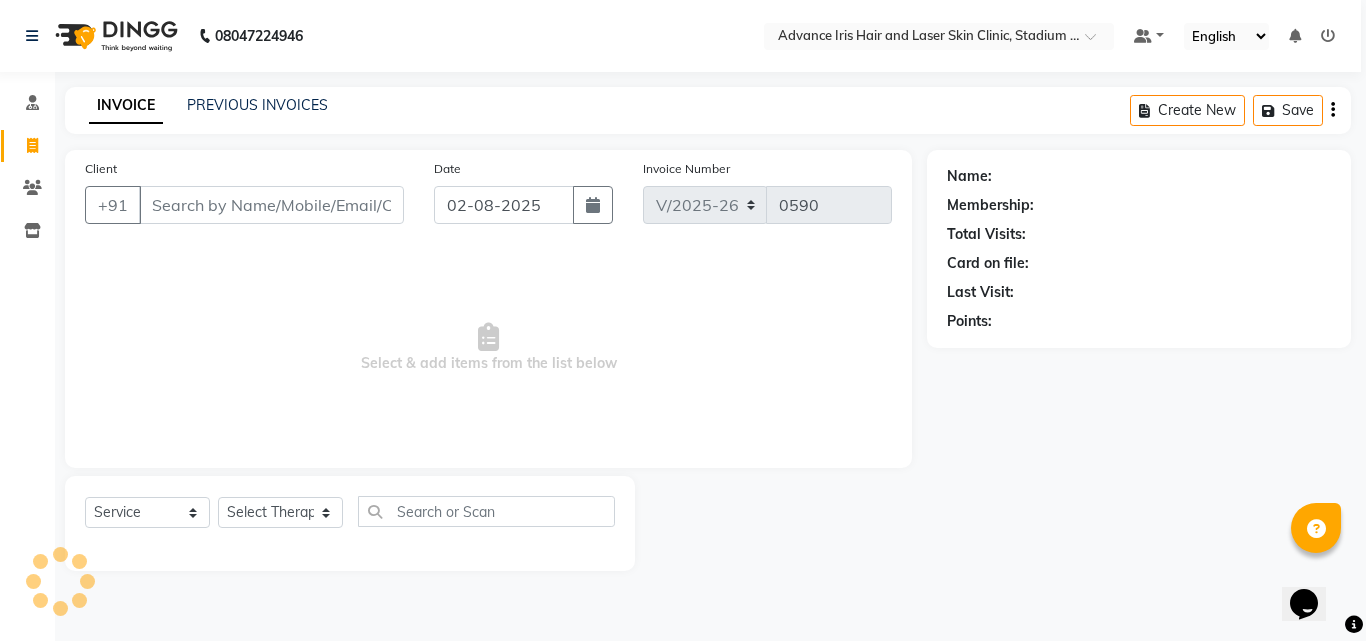 click on "Select & add items from the list below" at bounding box center [488, 348] 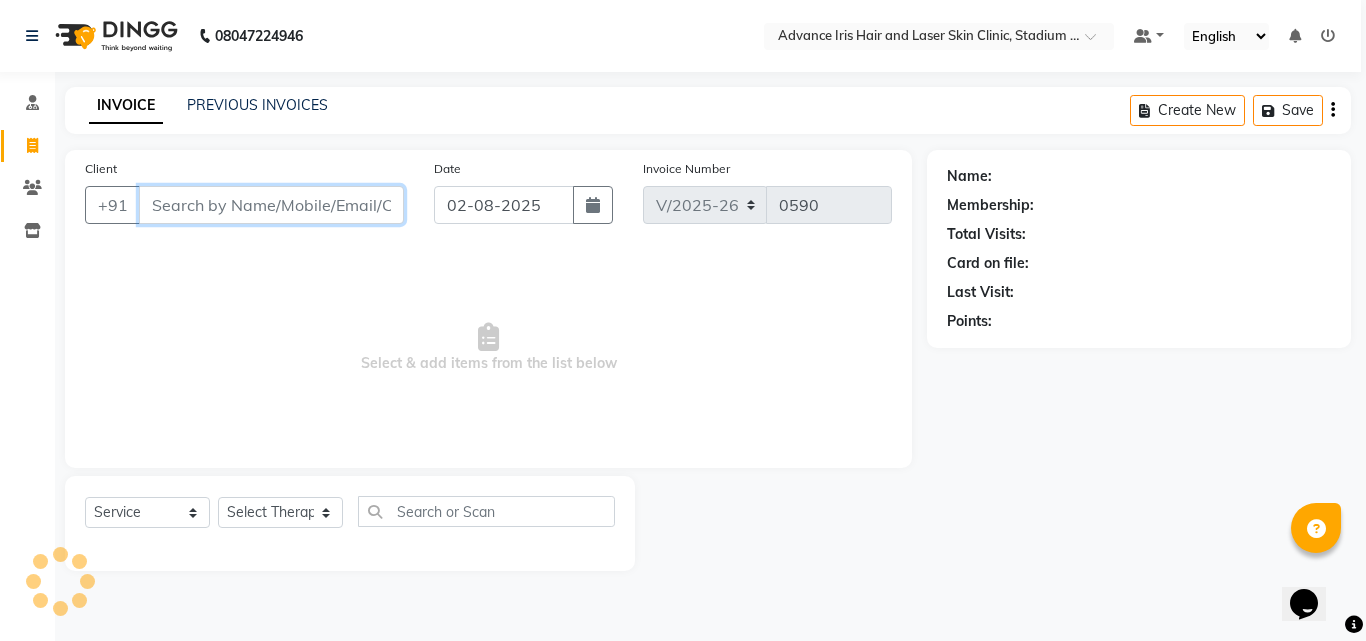click on "Client" at bounding box center [271, 205] 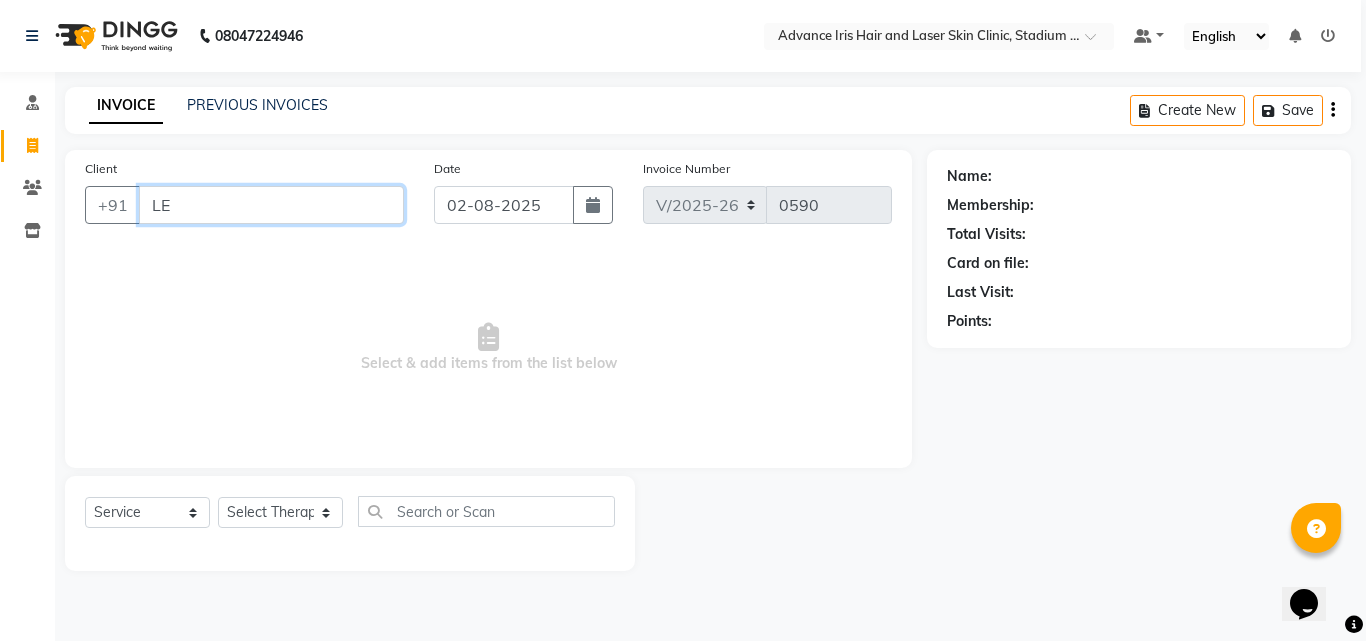type on "L" 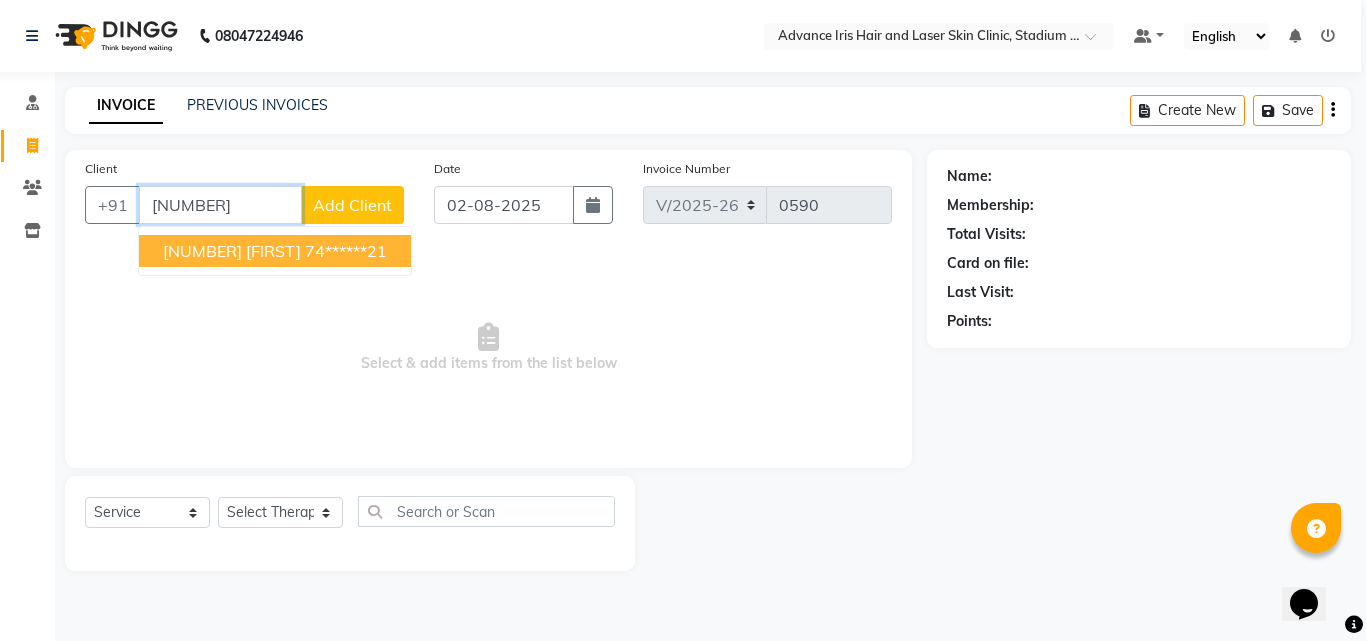 click on "[NUMBER] [FIRST]" at bounding box center [232, 251] 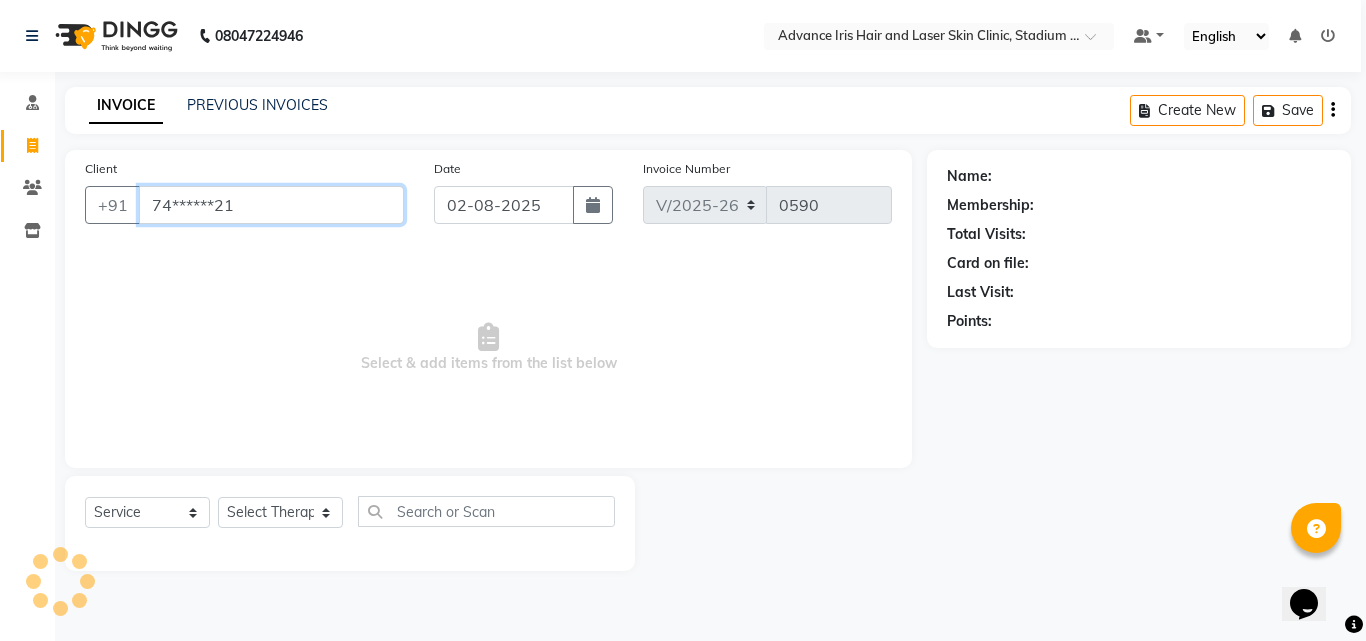 type on "74******21" 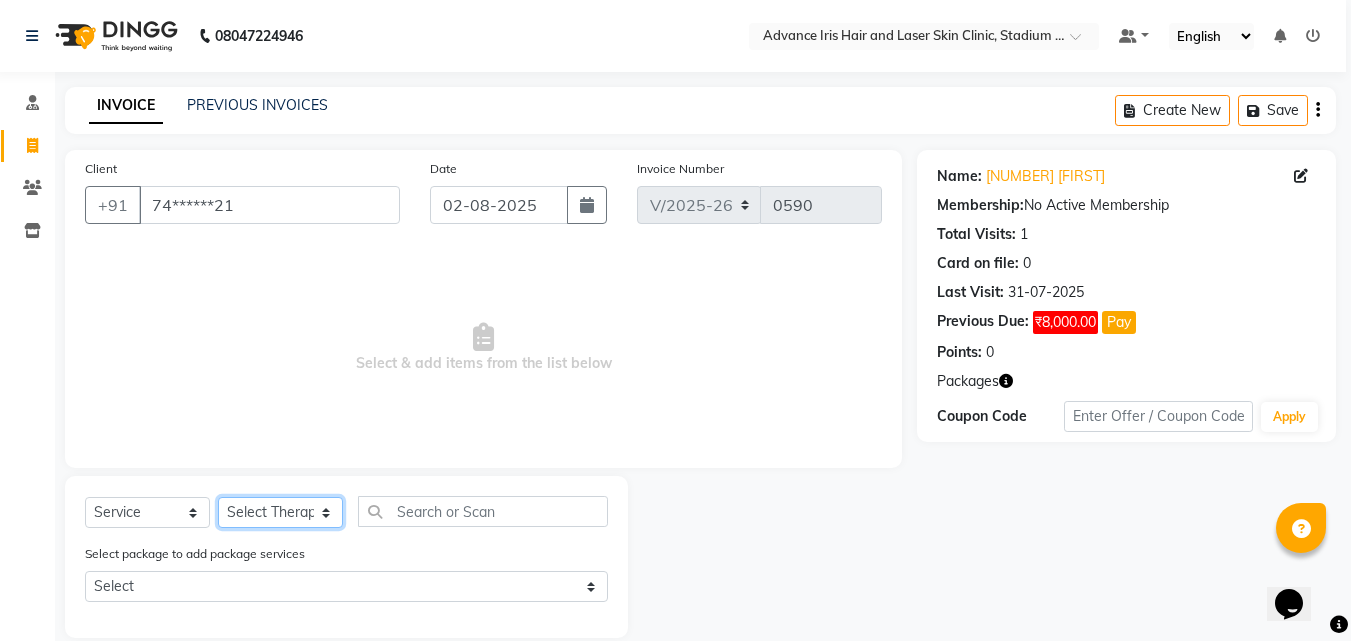click on "Select Therapist Advance Iris Reception [FIRST] [LAST](Cosmetologist) [FIRST] [LAST] [FIRST] [LAST]" 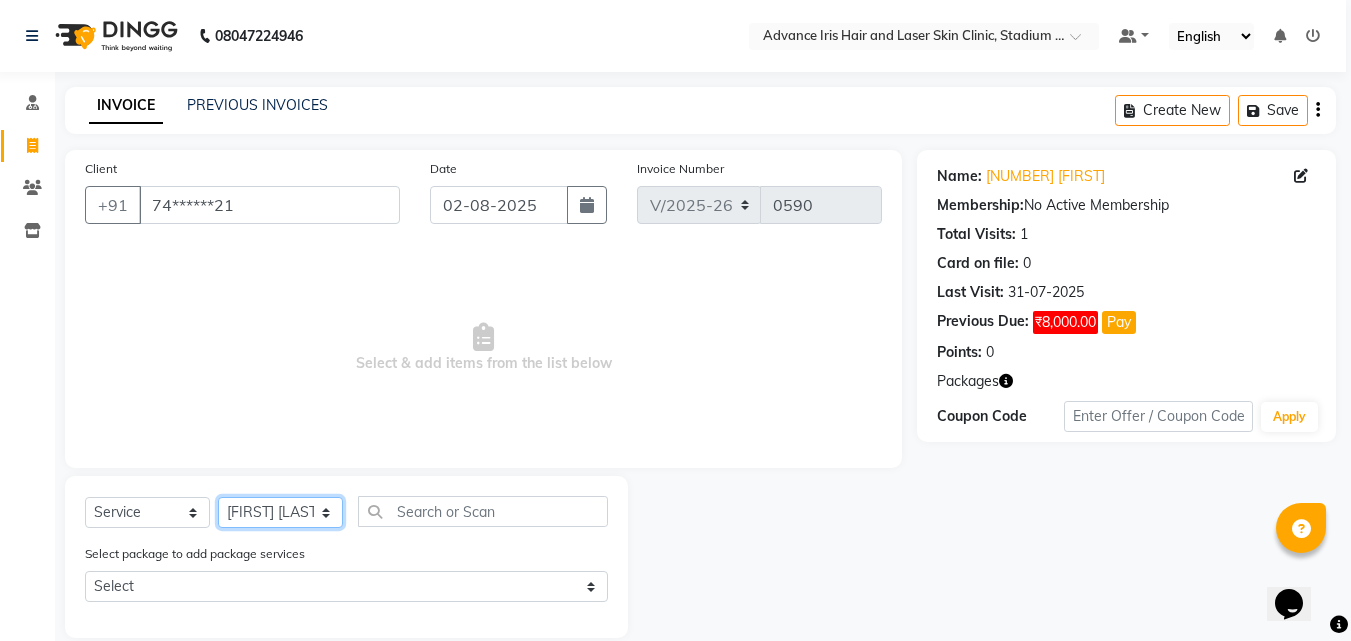click on "Select Therapist Advance Iris Reception [FIRST] [LAST](Cosmetologist) [FIRST] [LAST] [FIRST] [LAST]" 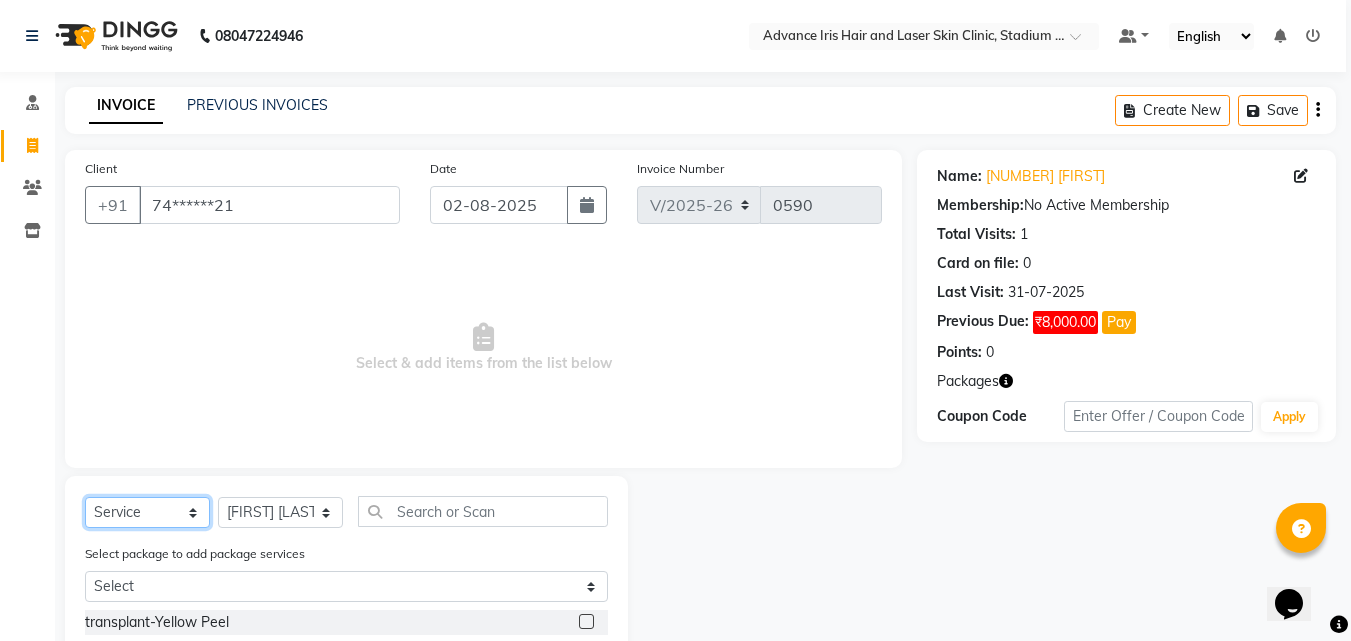 drag, startPoint x: 197, startPoint y: 523, endPoint x: 187, endPoint y: 507, distance: 18.867962 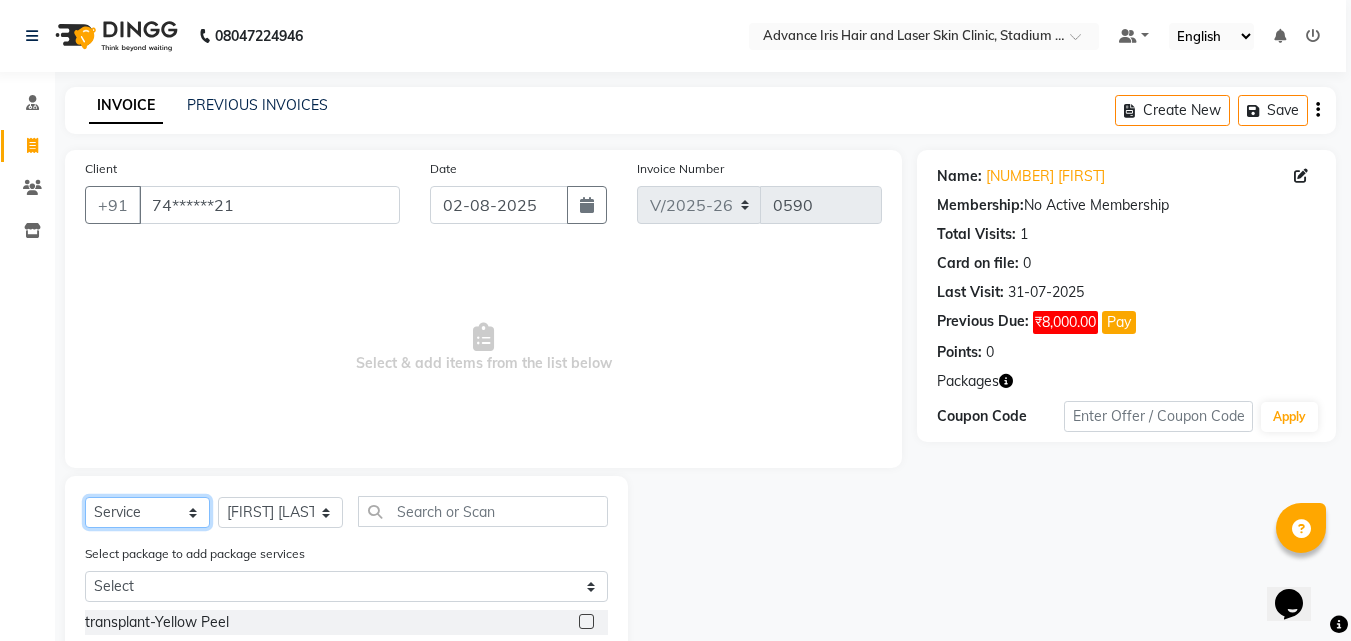 select on "product" 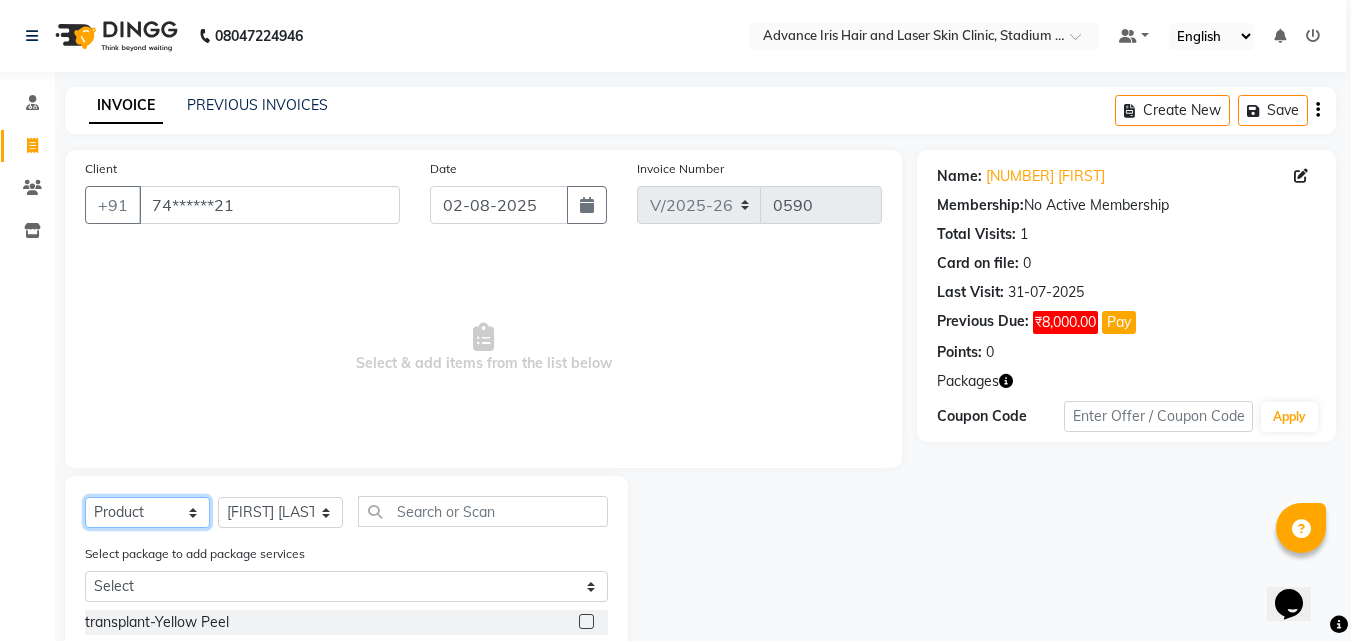 click on "Select  Service  Product  Membership  Package Voucher Prepaid Gift Card" 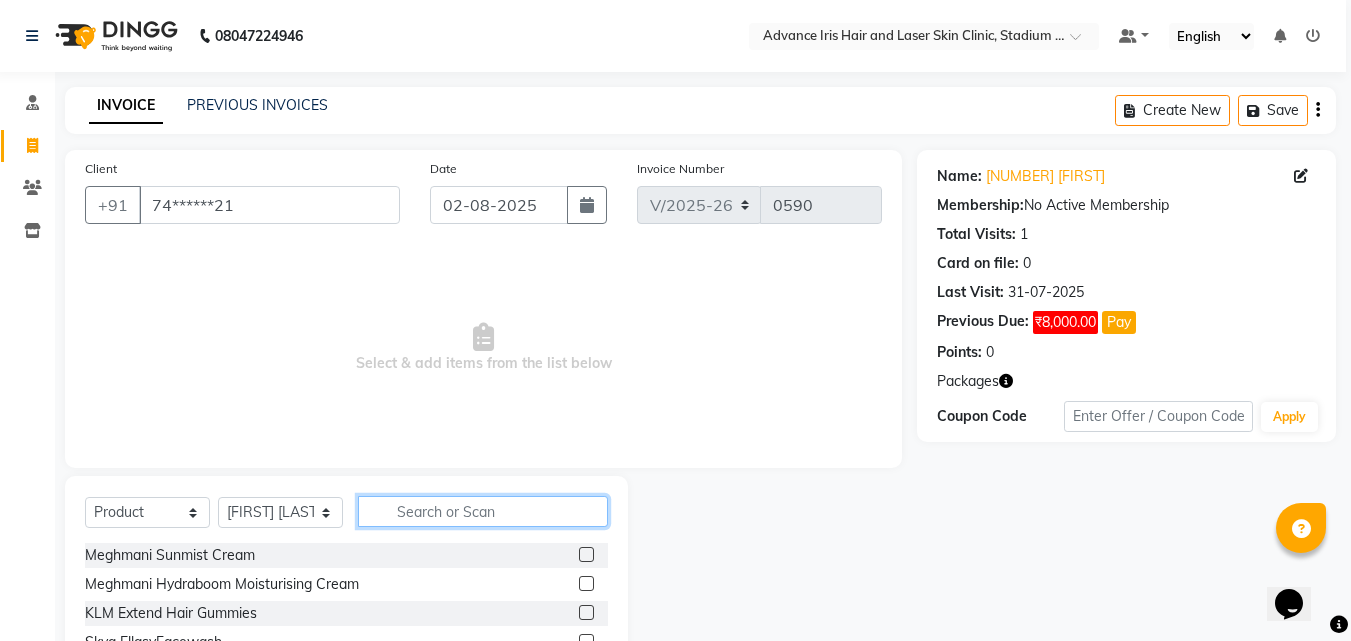 click 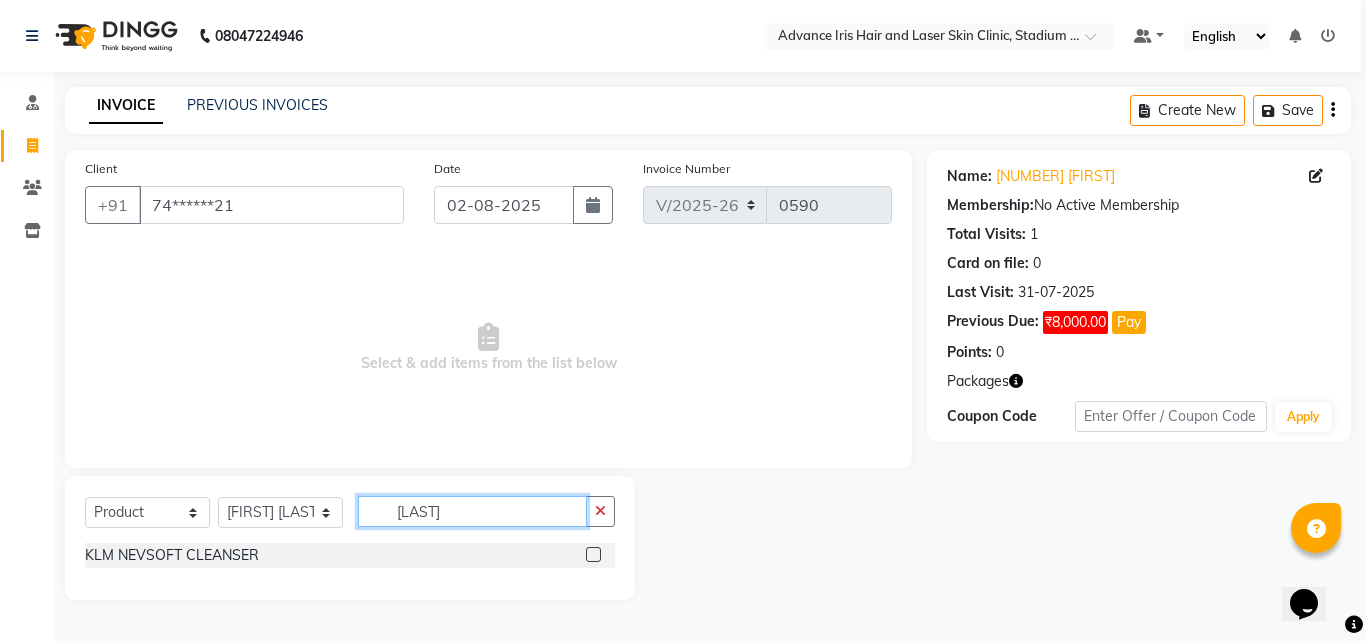 type on "[LAST]" 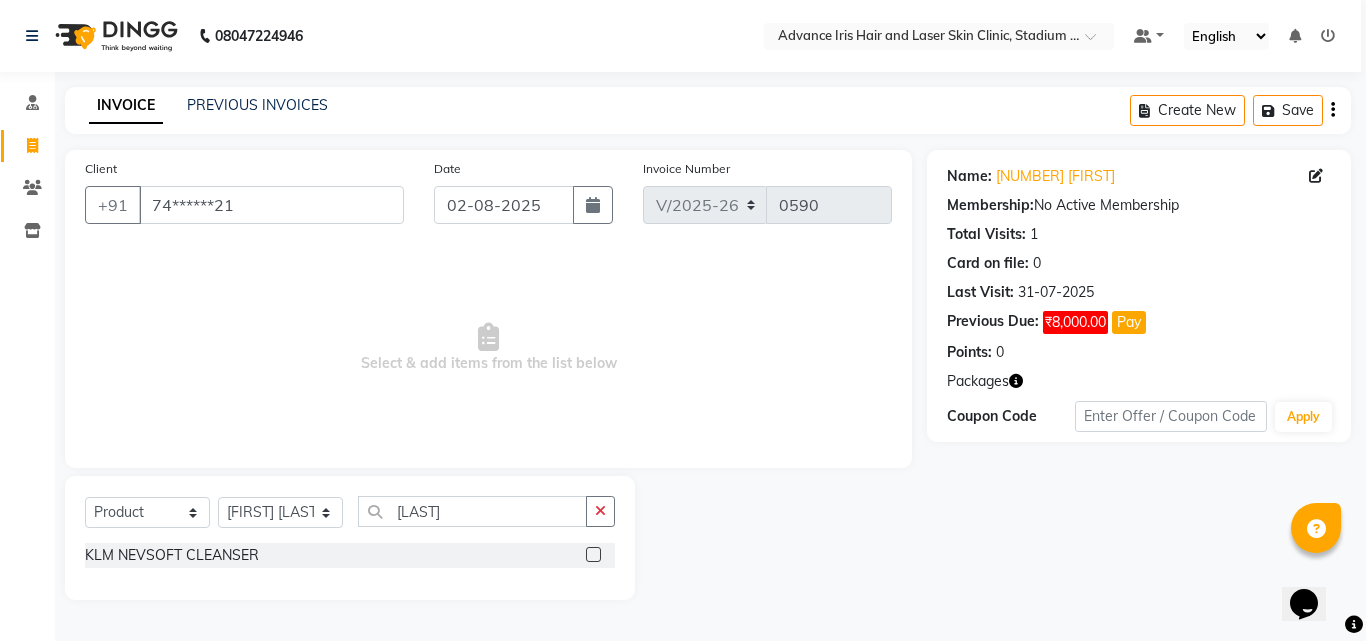 click 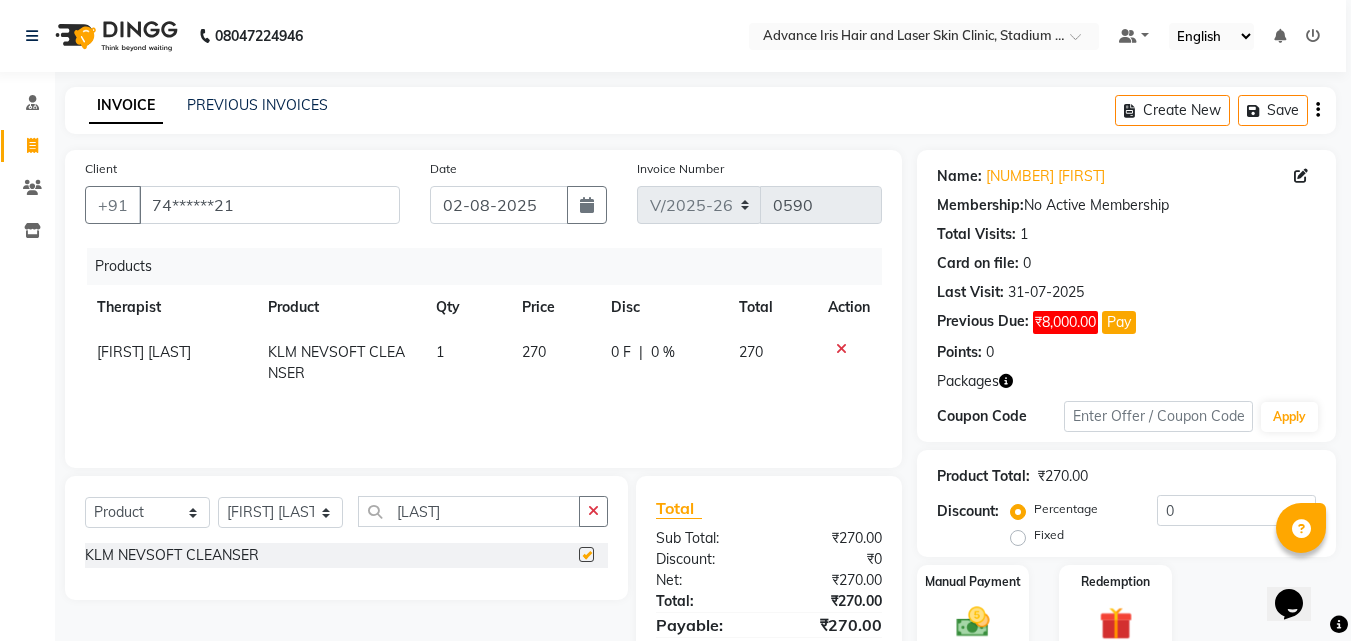 checkbox on "false" 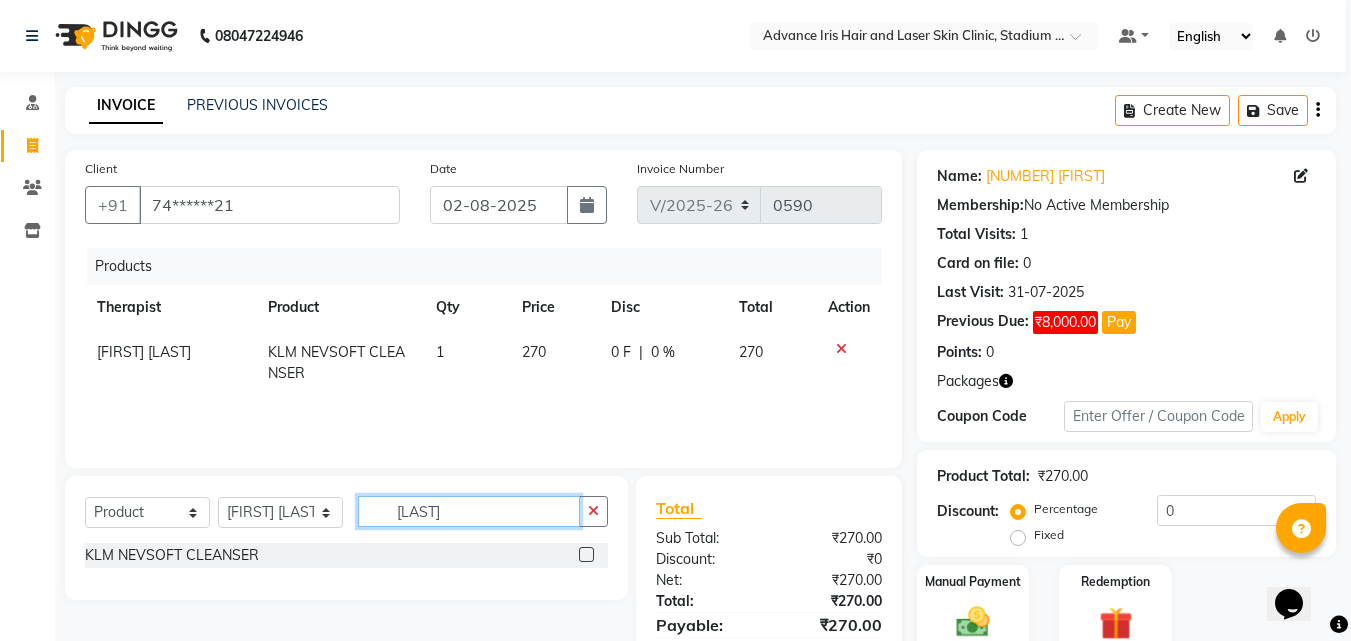 click on "[LAST]" 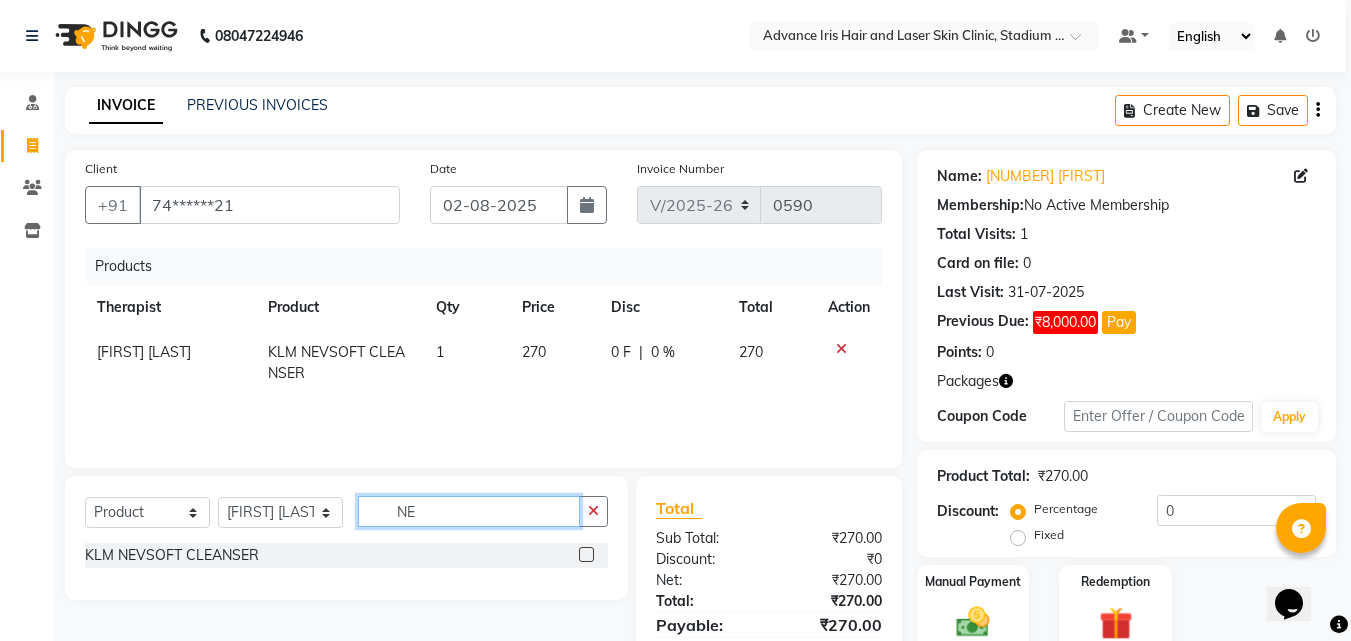 type on "N" 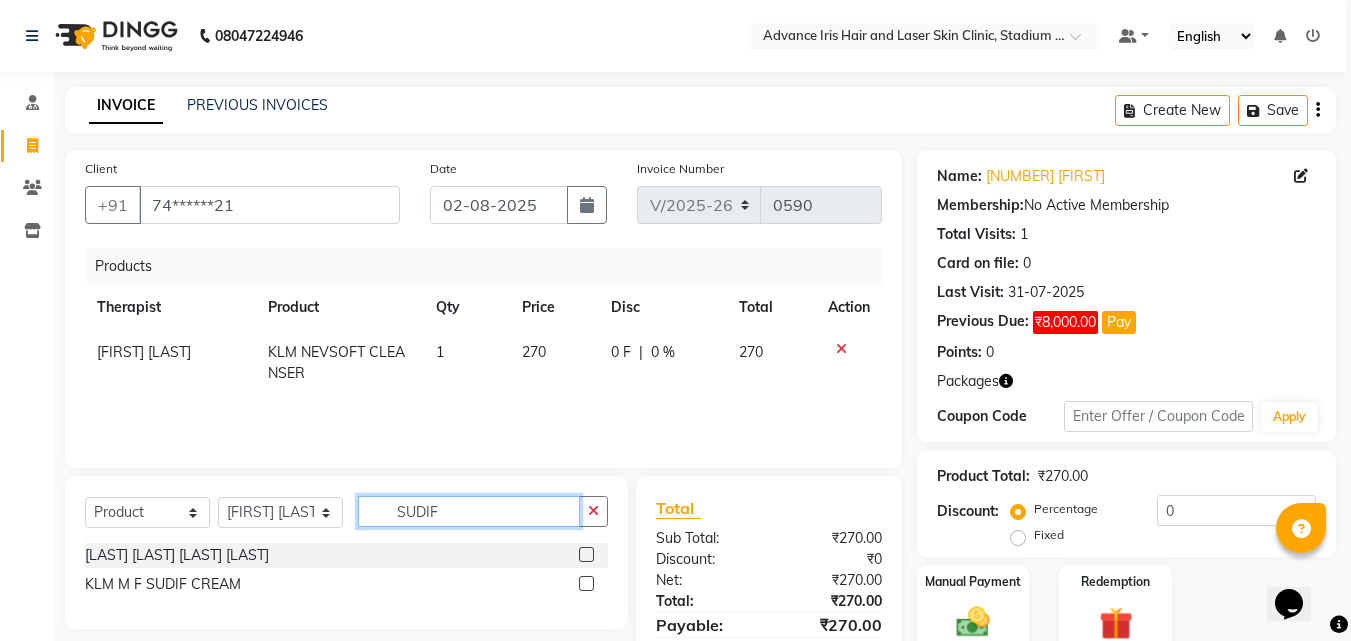 type on "SUDIF" 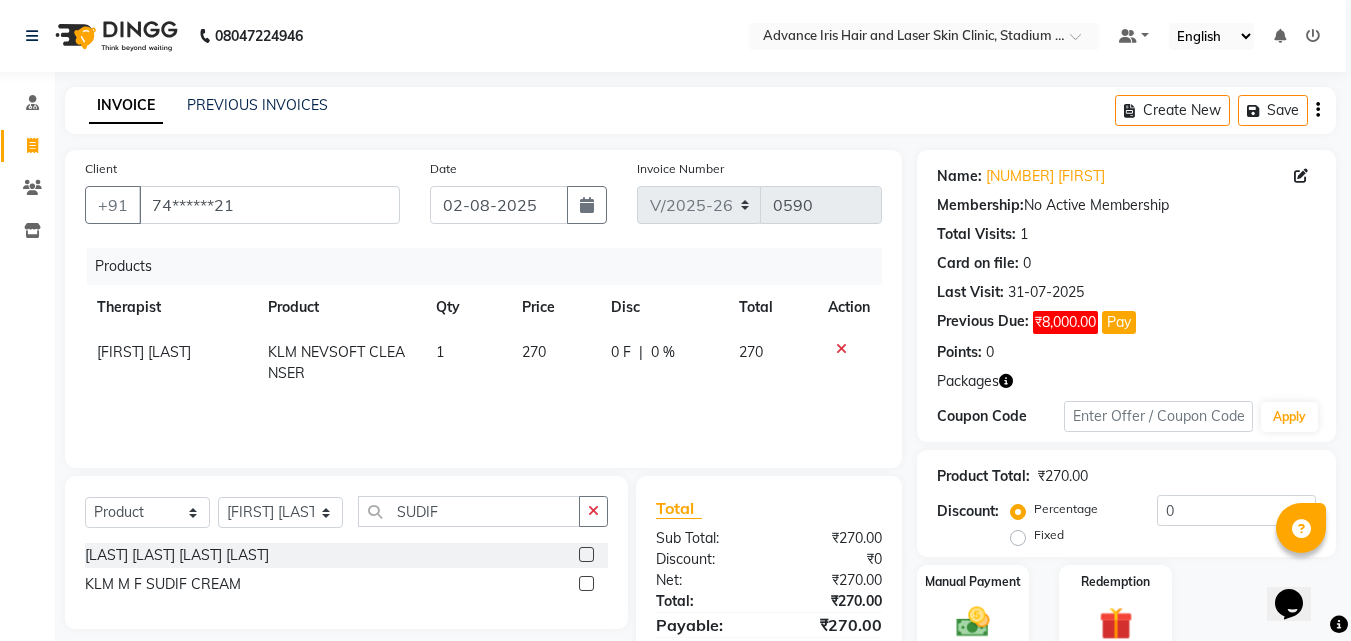click 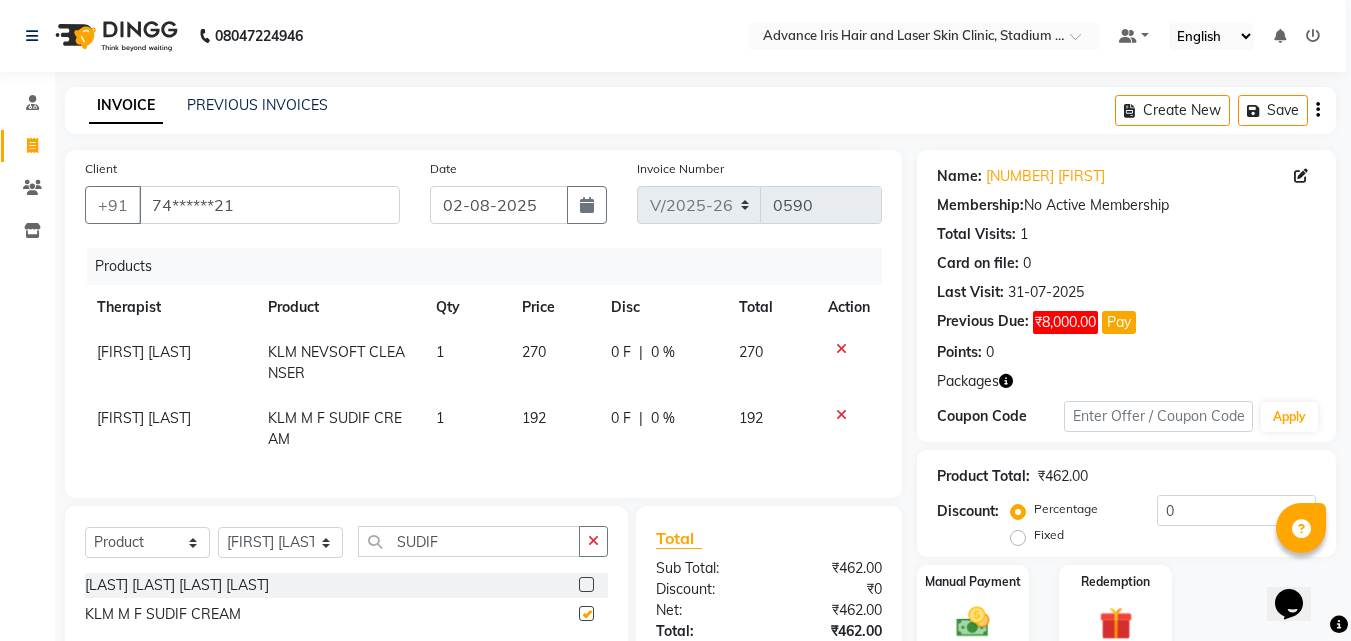 checkbox on "false" 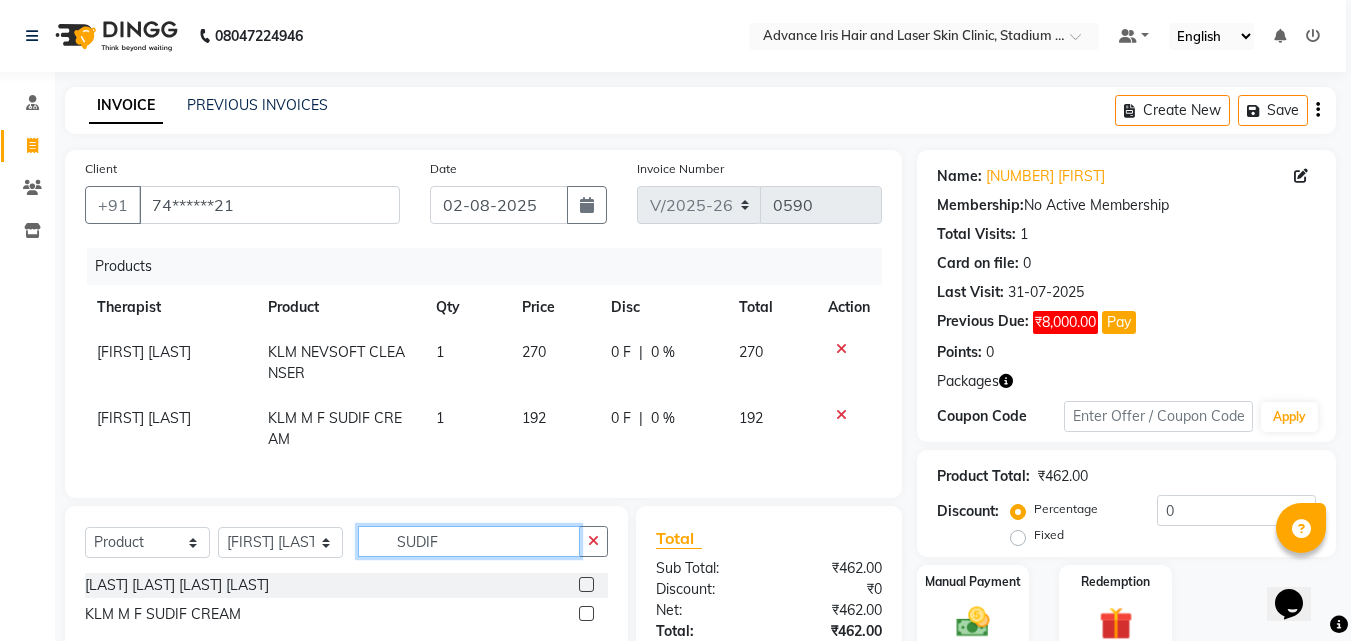 click on "SUDIF" 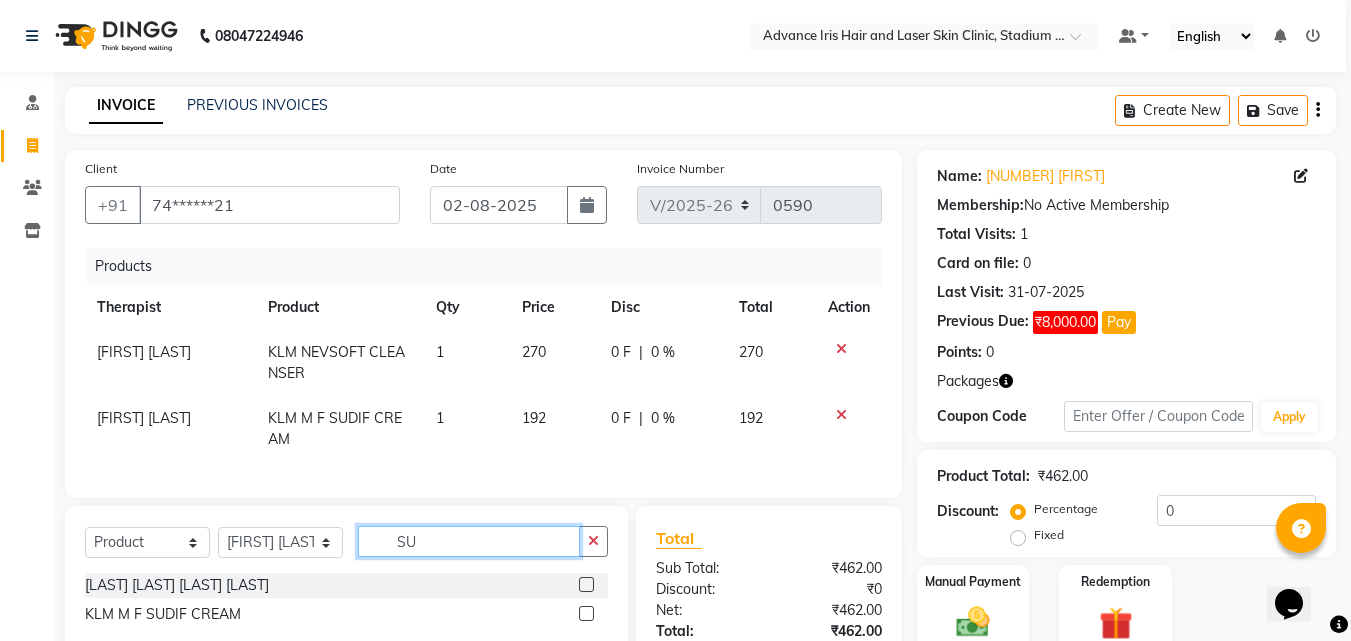 type on "S" 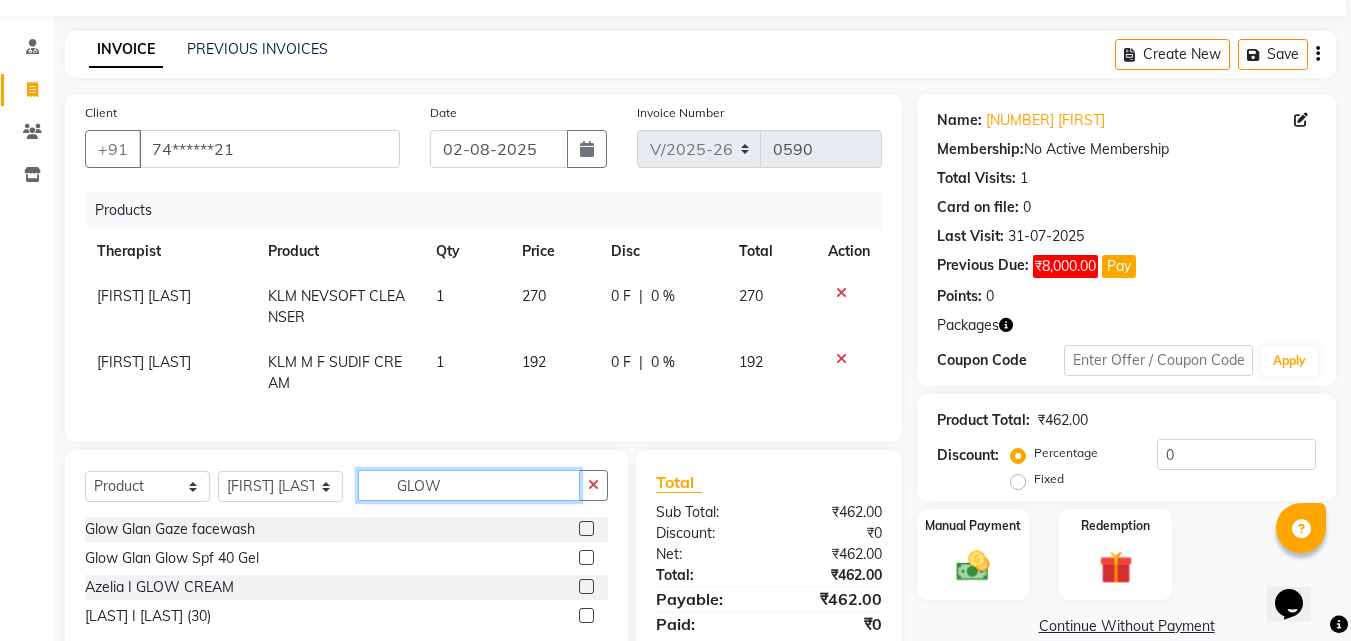 scroll, scrollTop: 100, scrollLeft: 0, axis: vertical 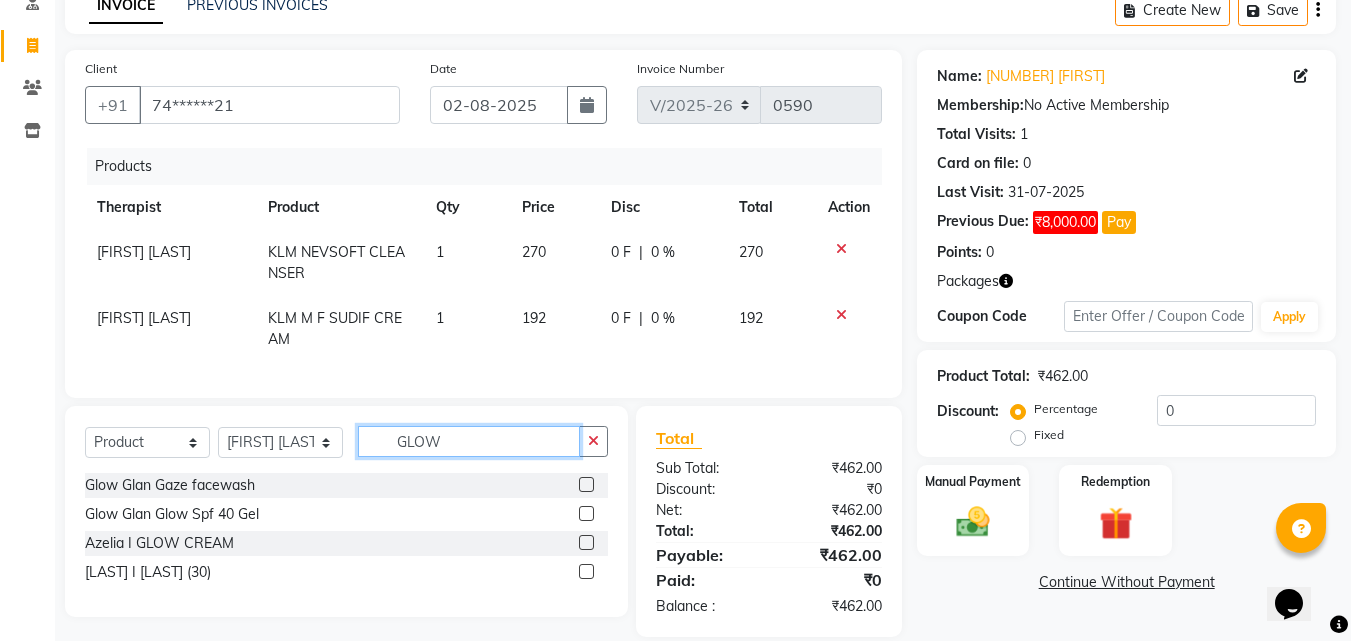 type on "GLOW" 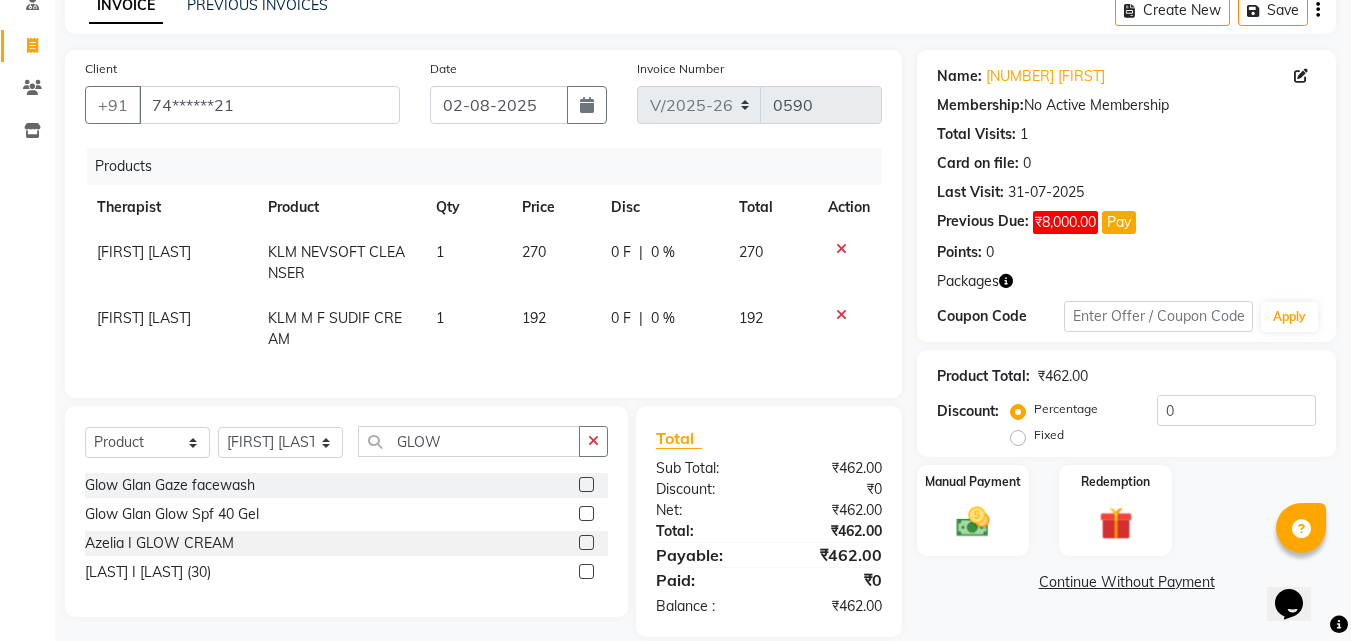 click 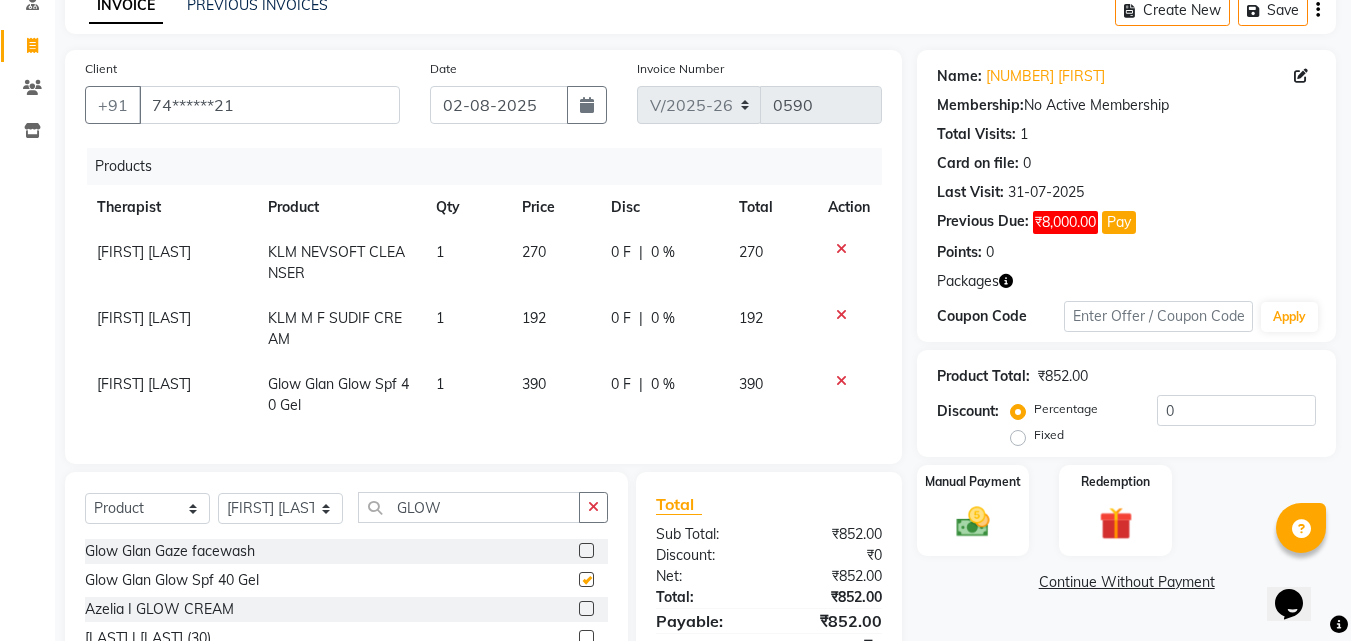 checkbox on "false" 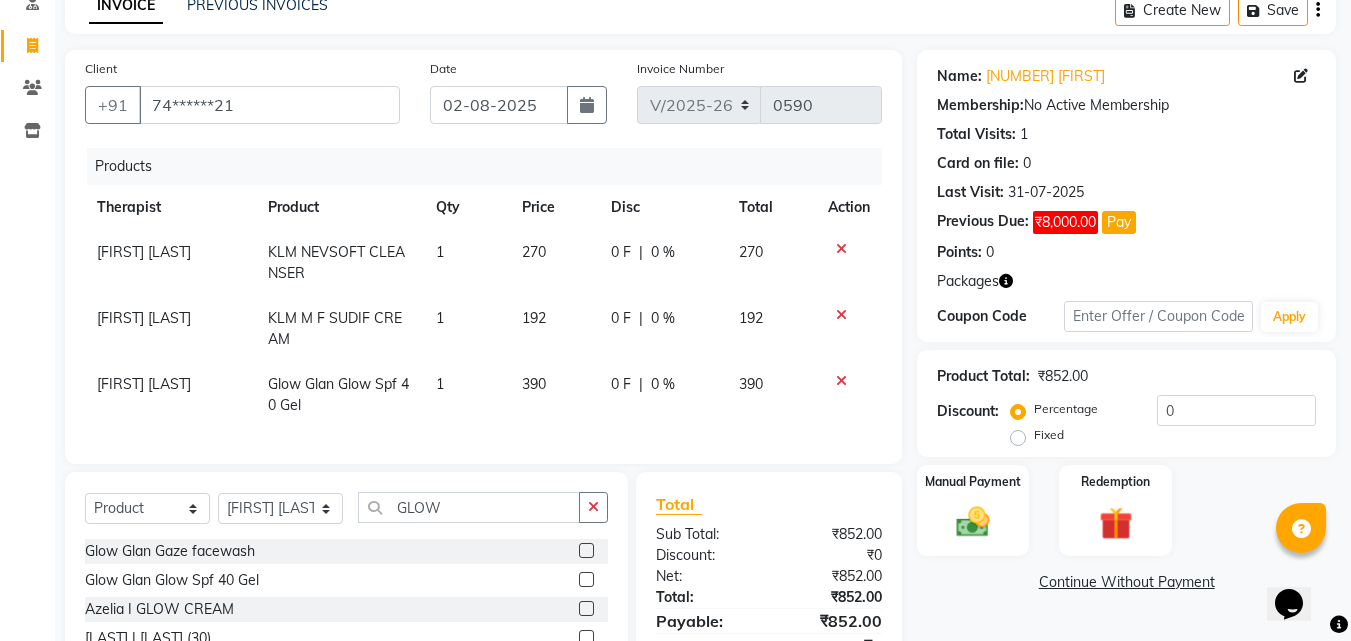 click on "192" 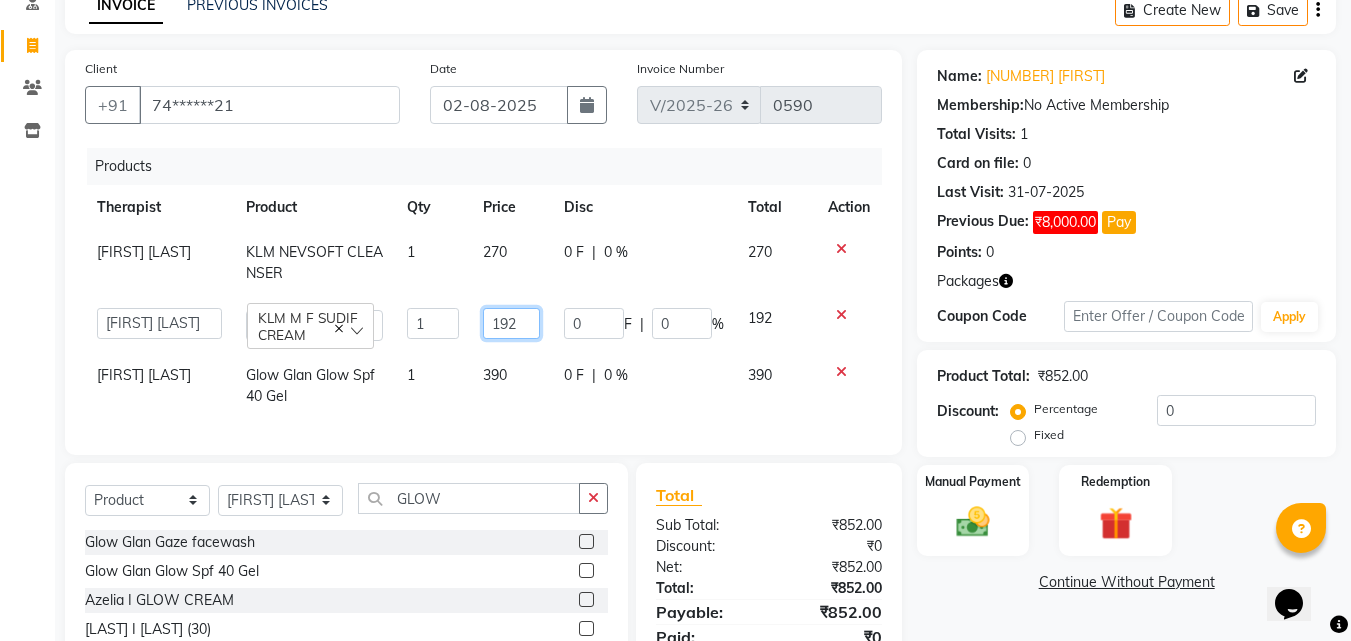 click on "192" 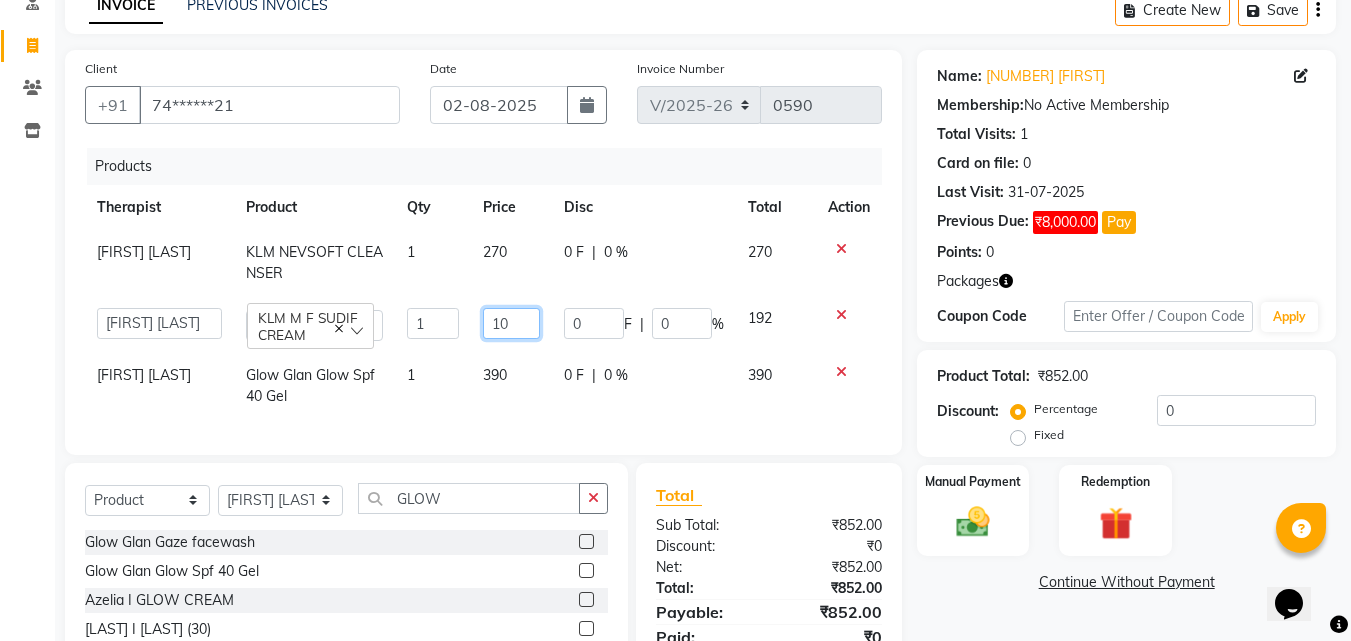 type on "109" 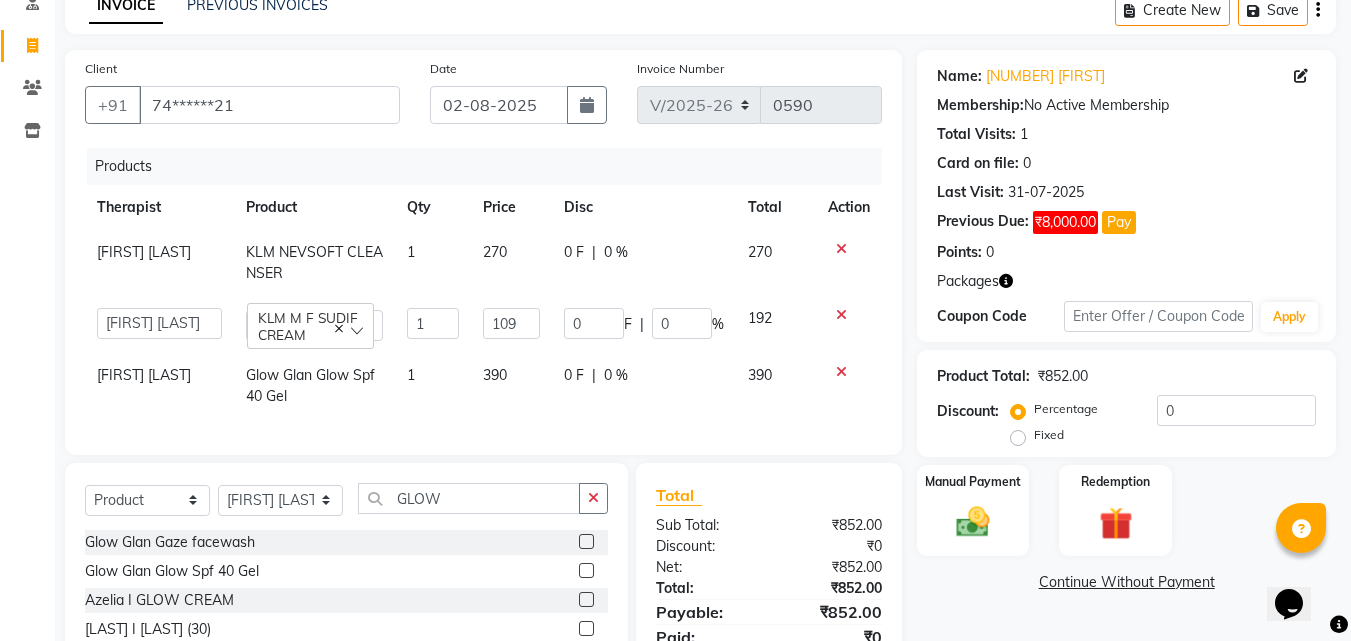click on "270" 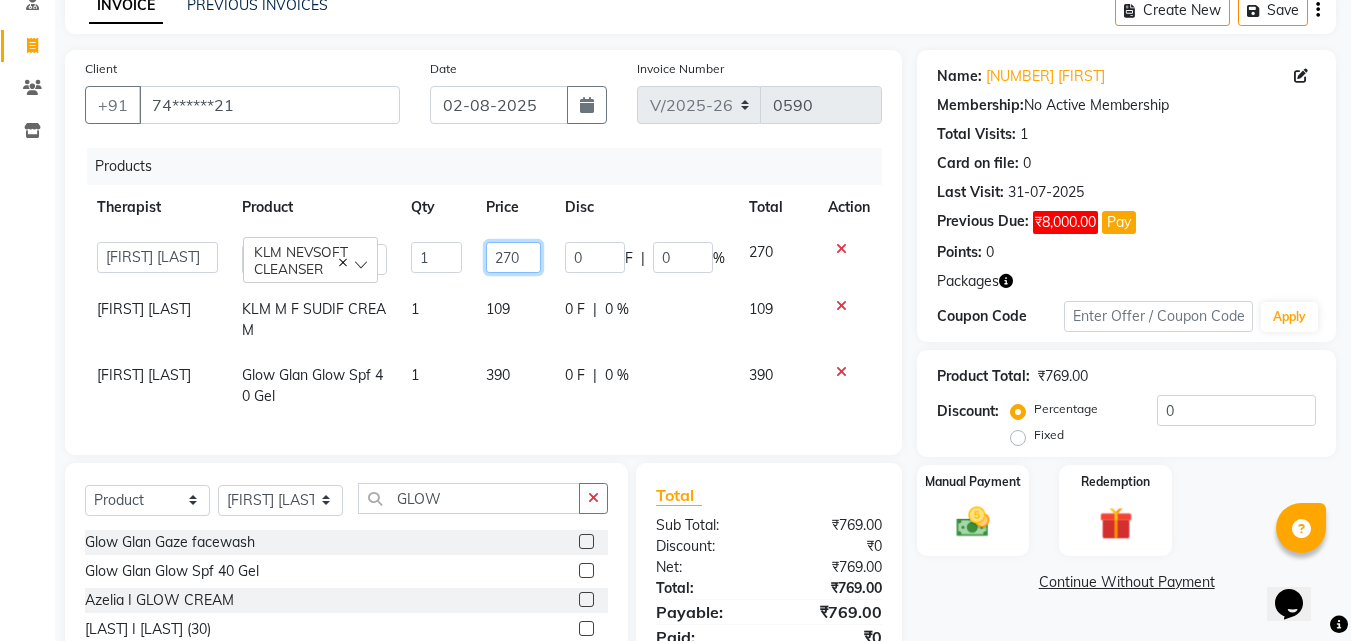 click on "270" 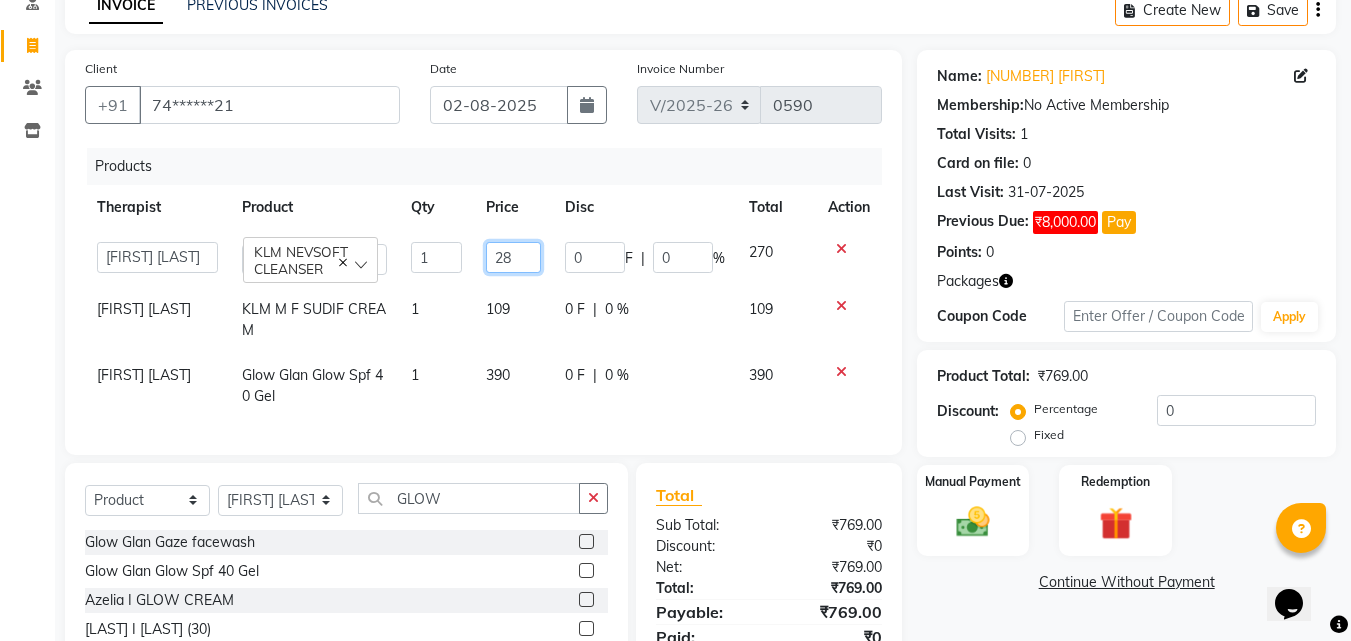 type on "285" 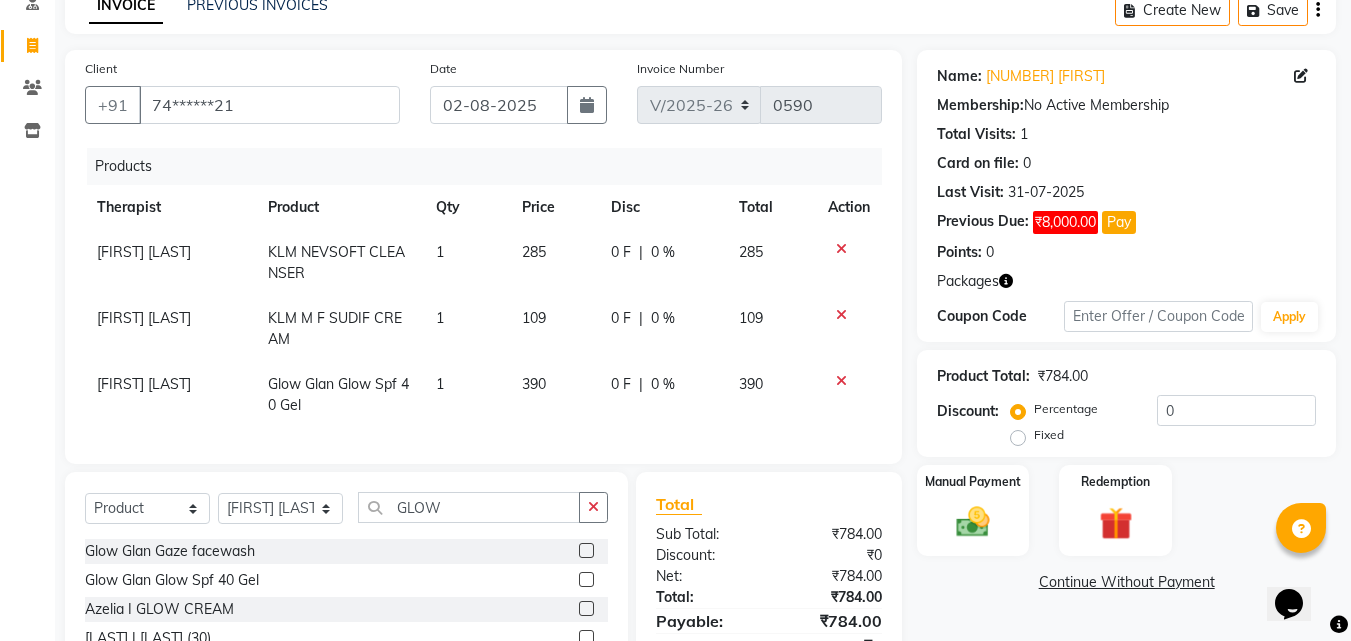 click on "109" 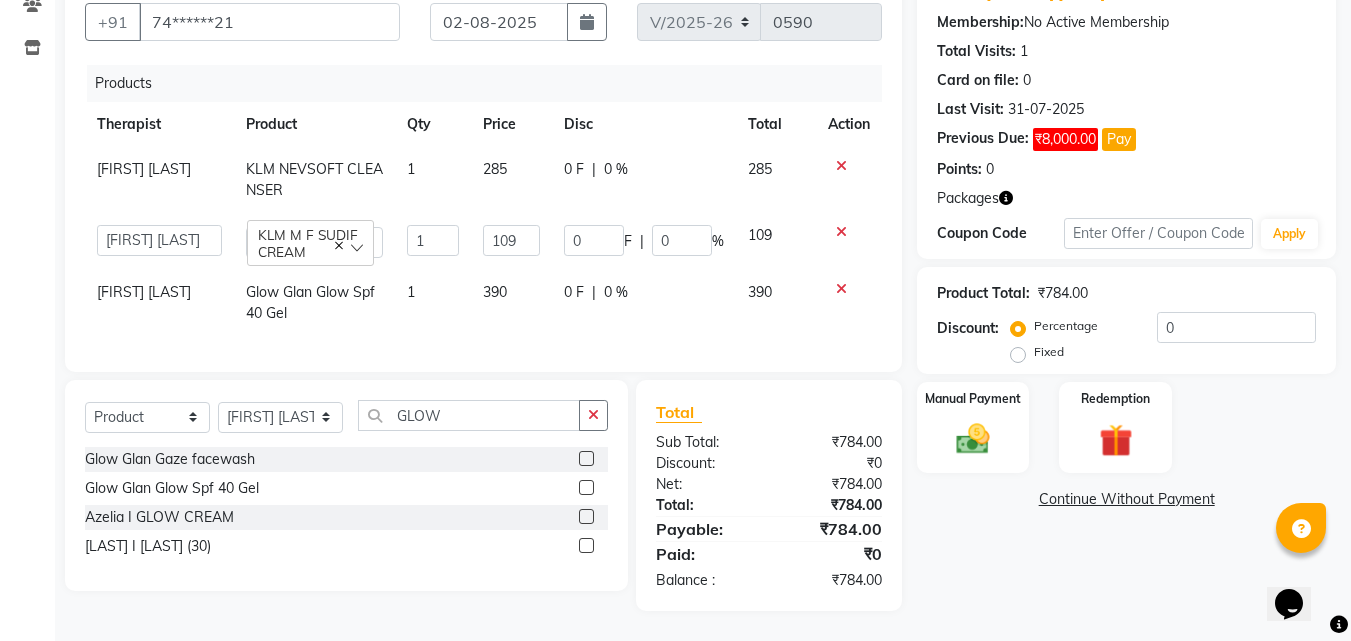 scroll, scrollTop: 198, scrollLeft: 0, axis: vertical 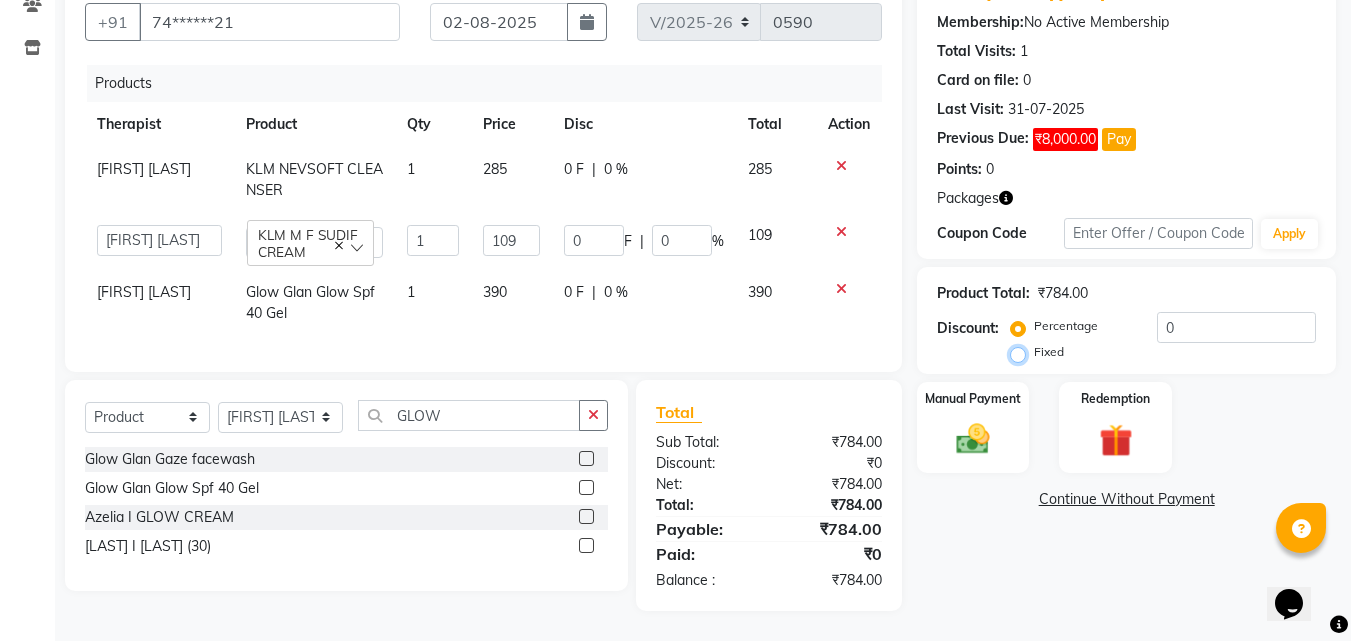 click on "Fixed" at bounding box center (1022, 352) 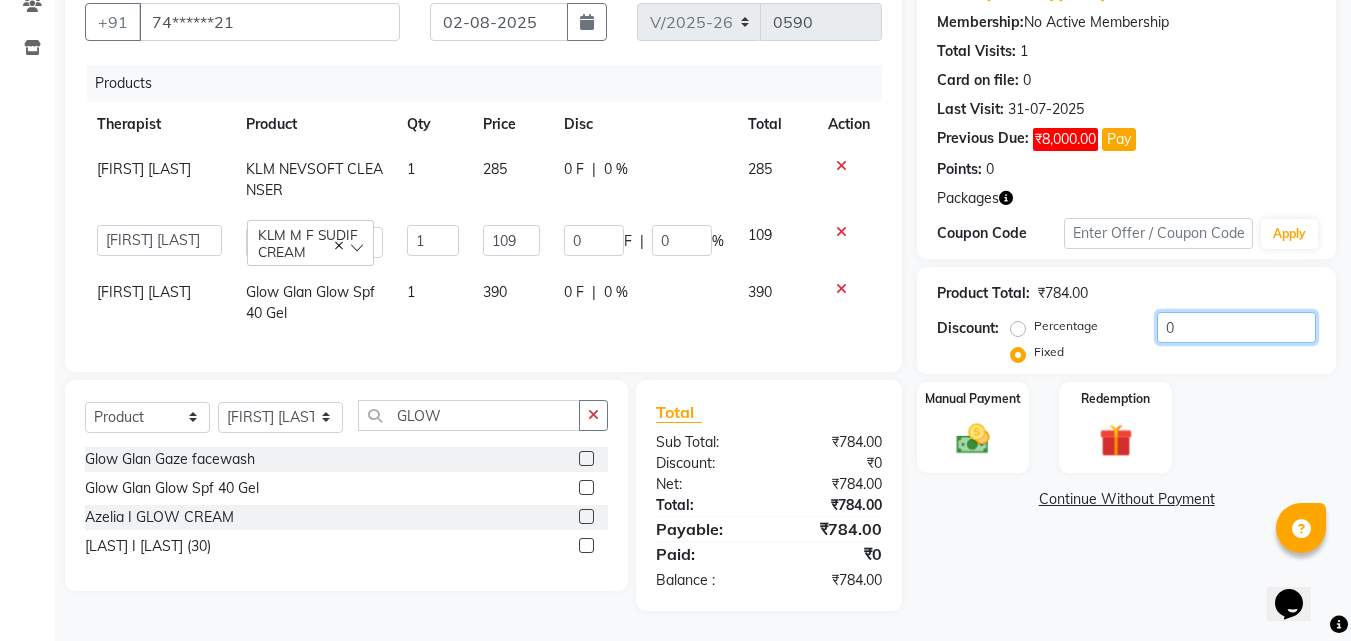 click on "0" 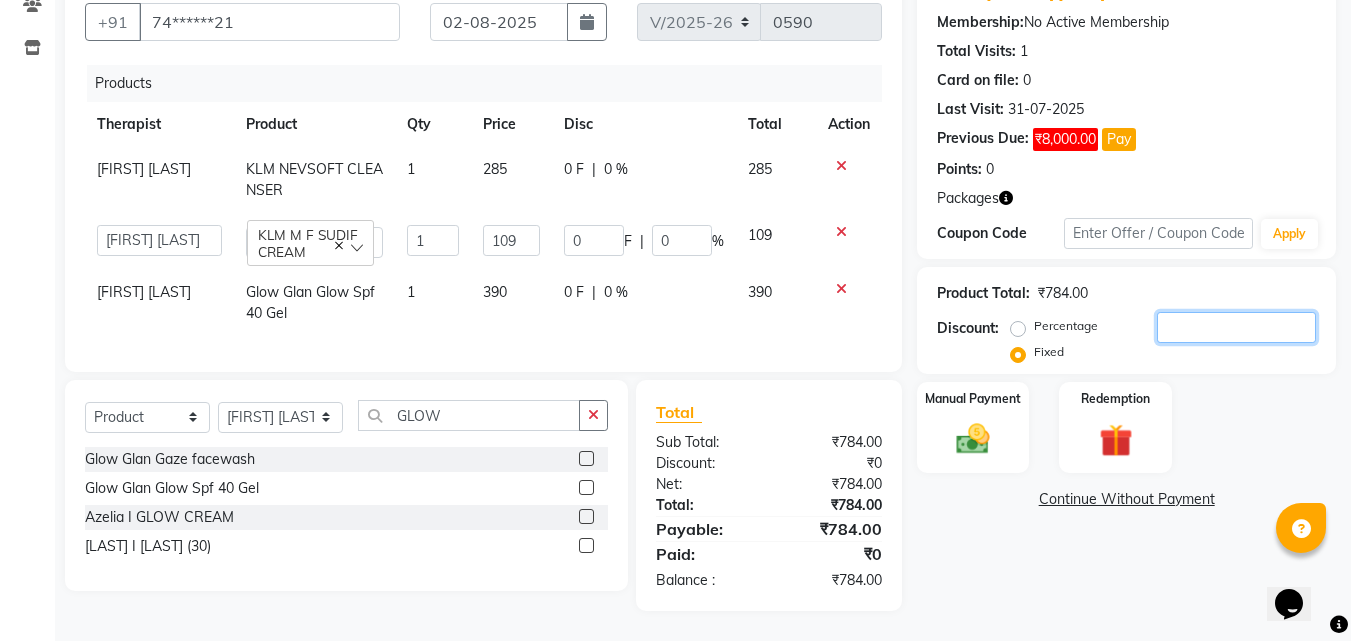 type on "7" 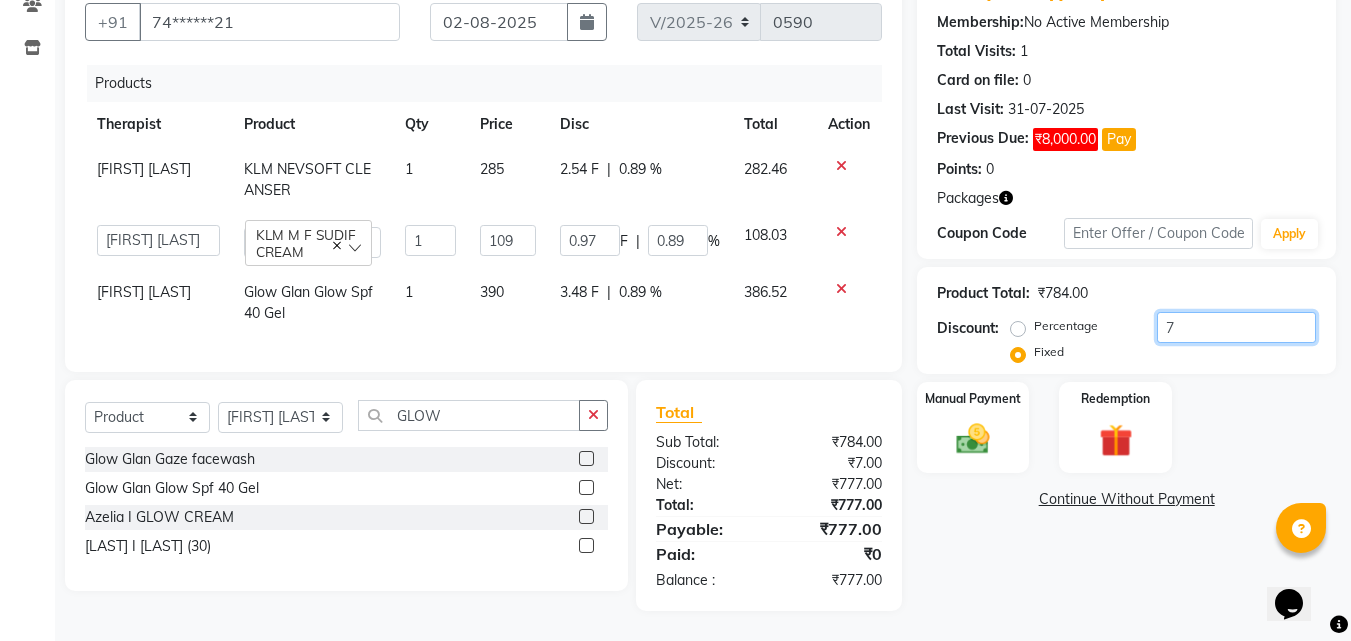 type on "79" 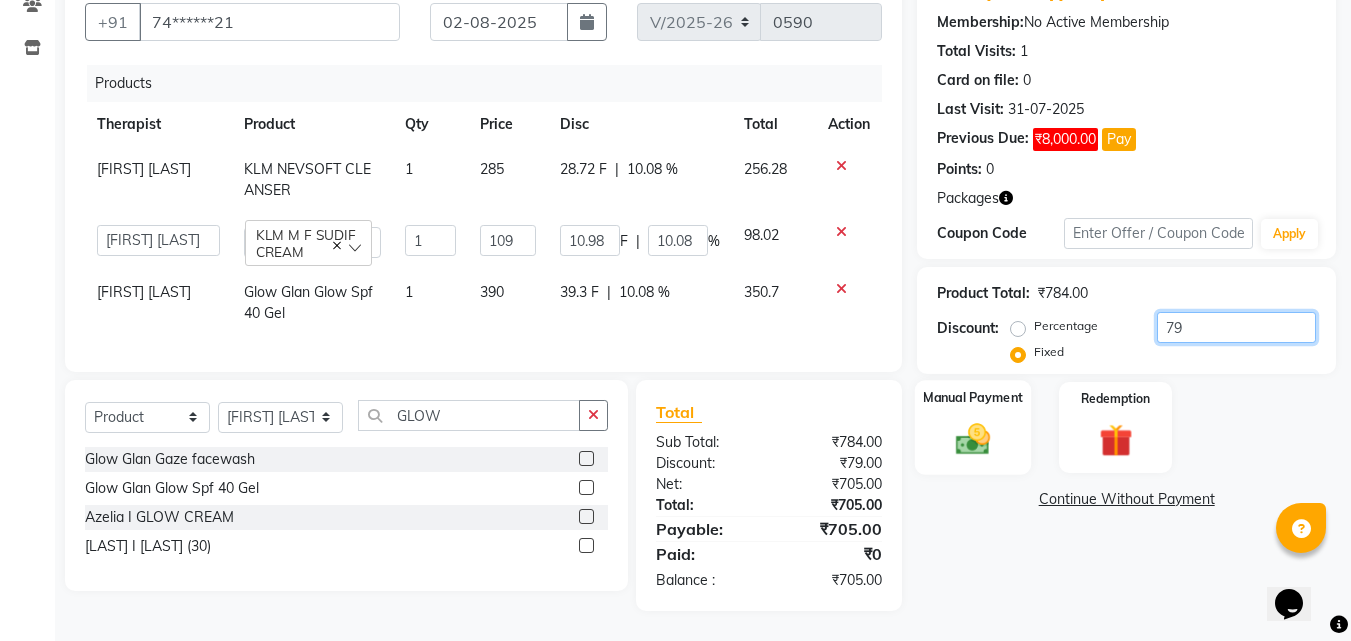 type on "79" 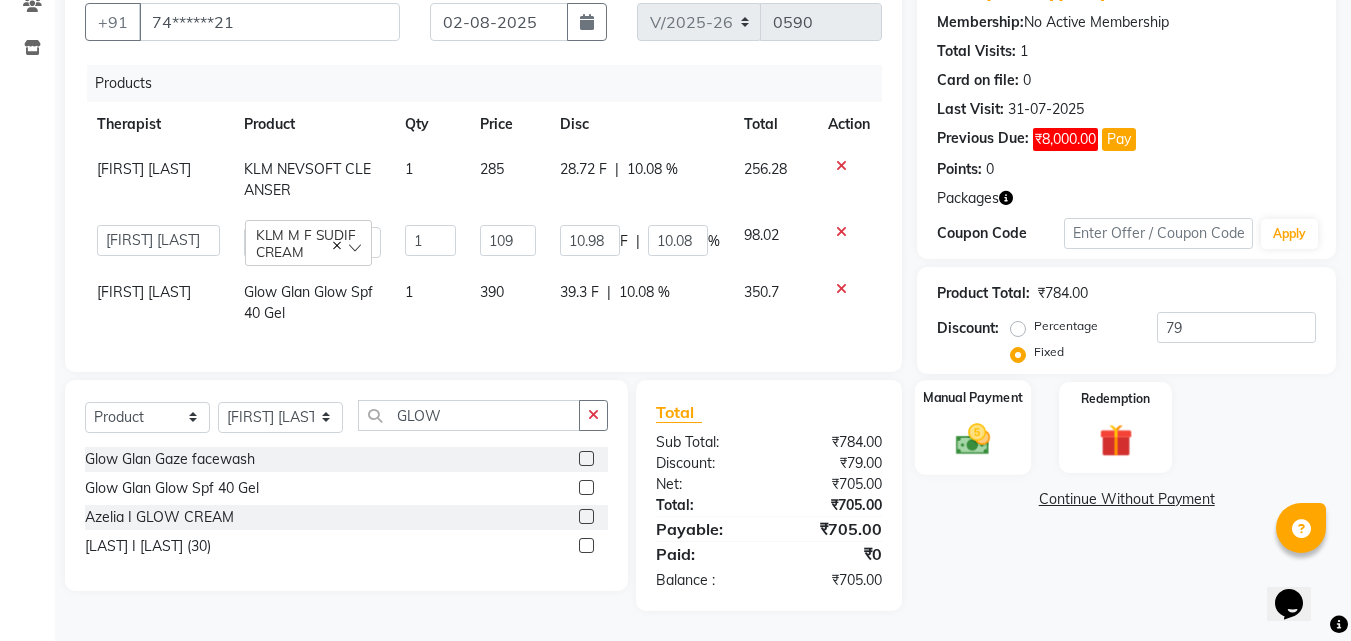 click 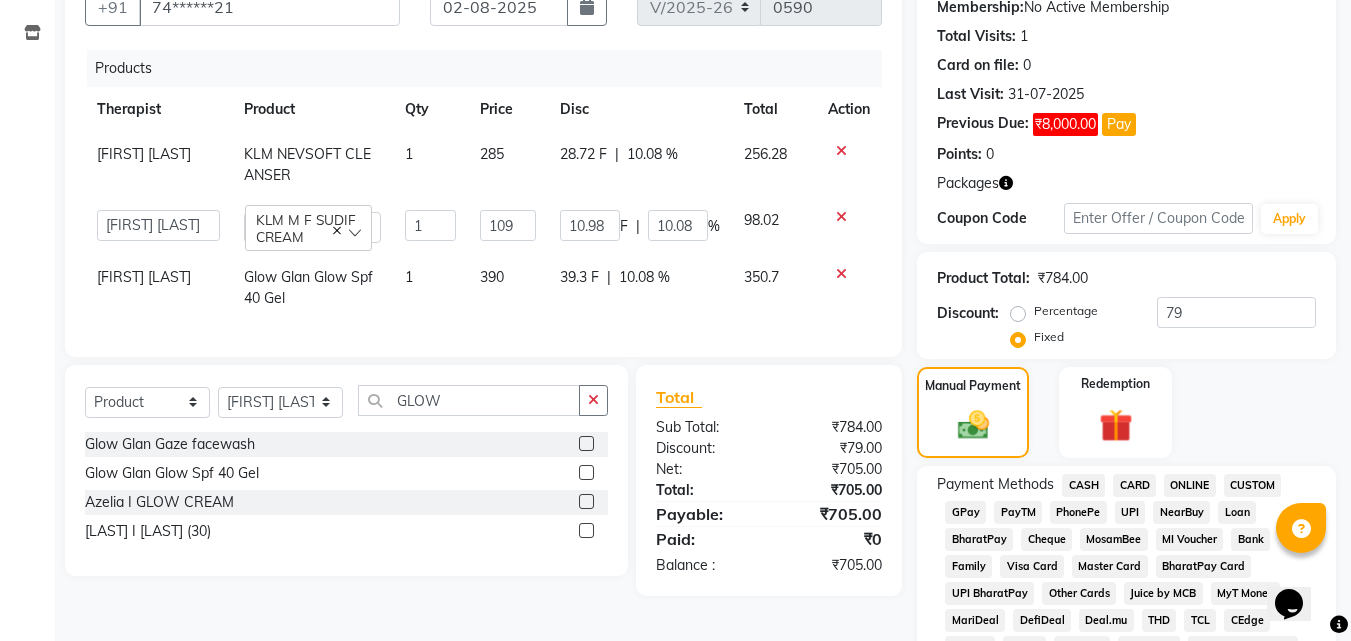 click on "CASH" 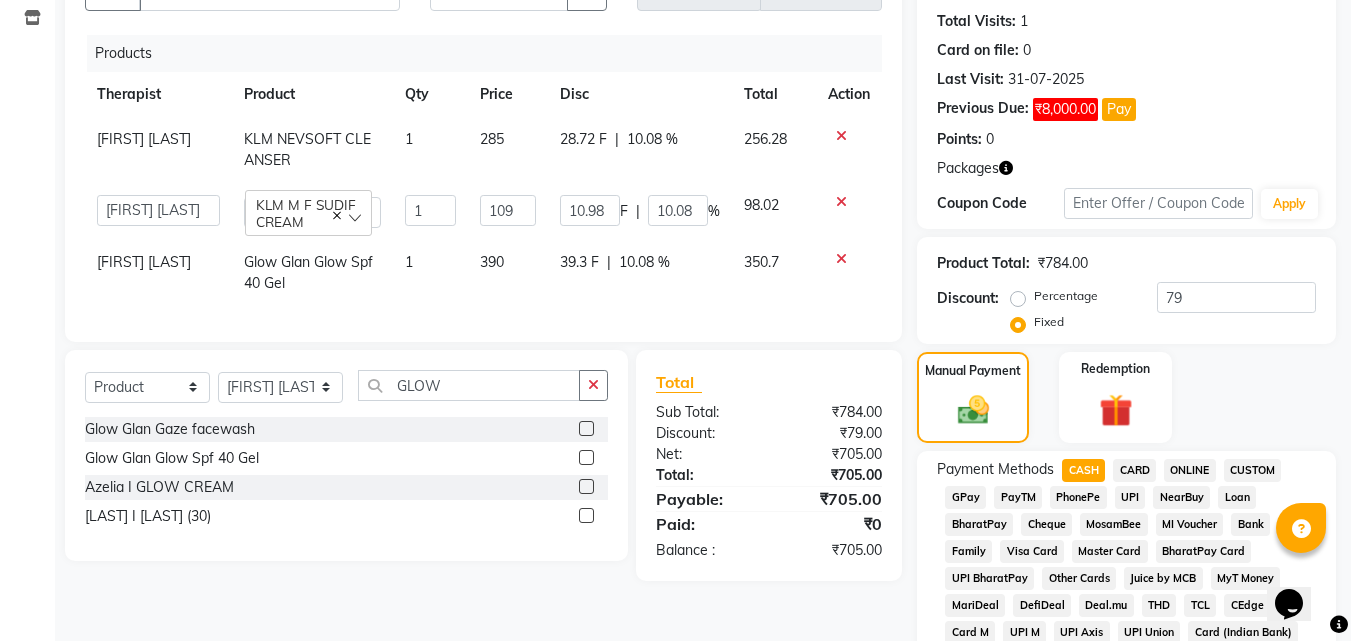 scroll, scrollTop: 798, scrollLeft: 0, axis: vertical 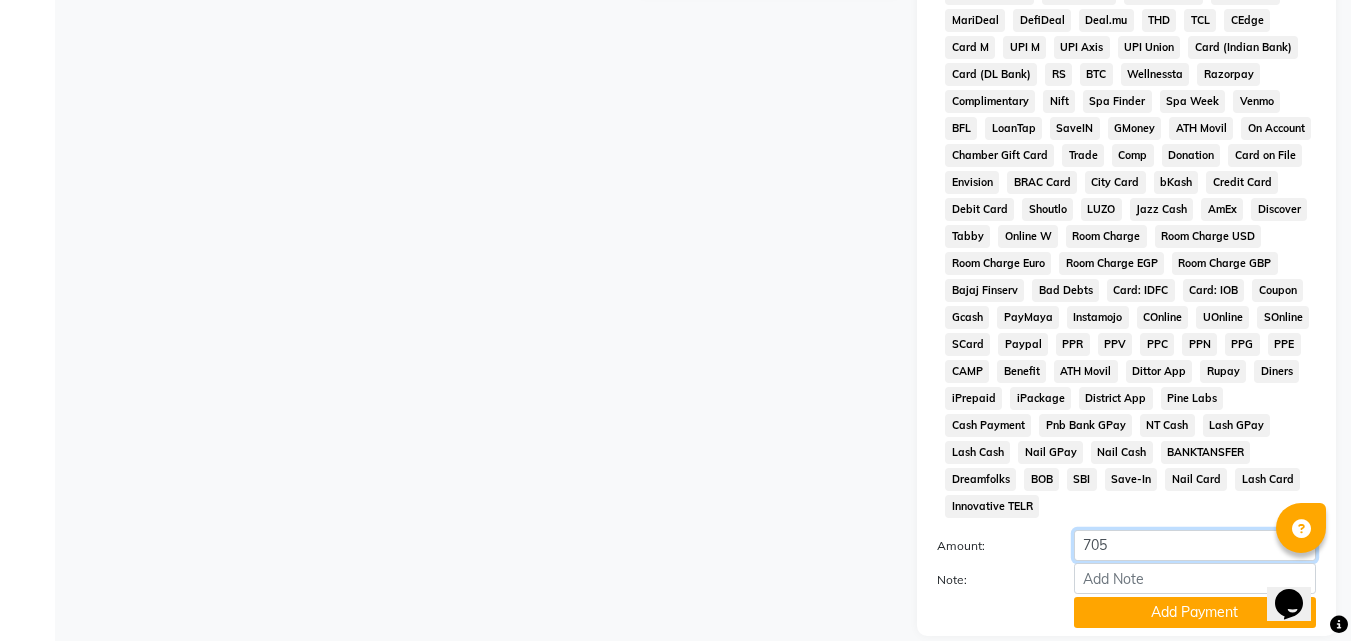 click on "705" 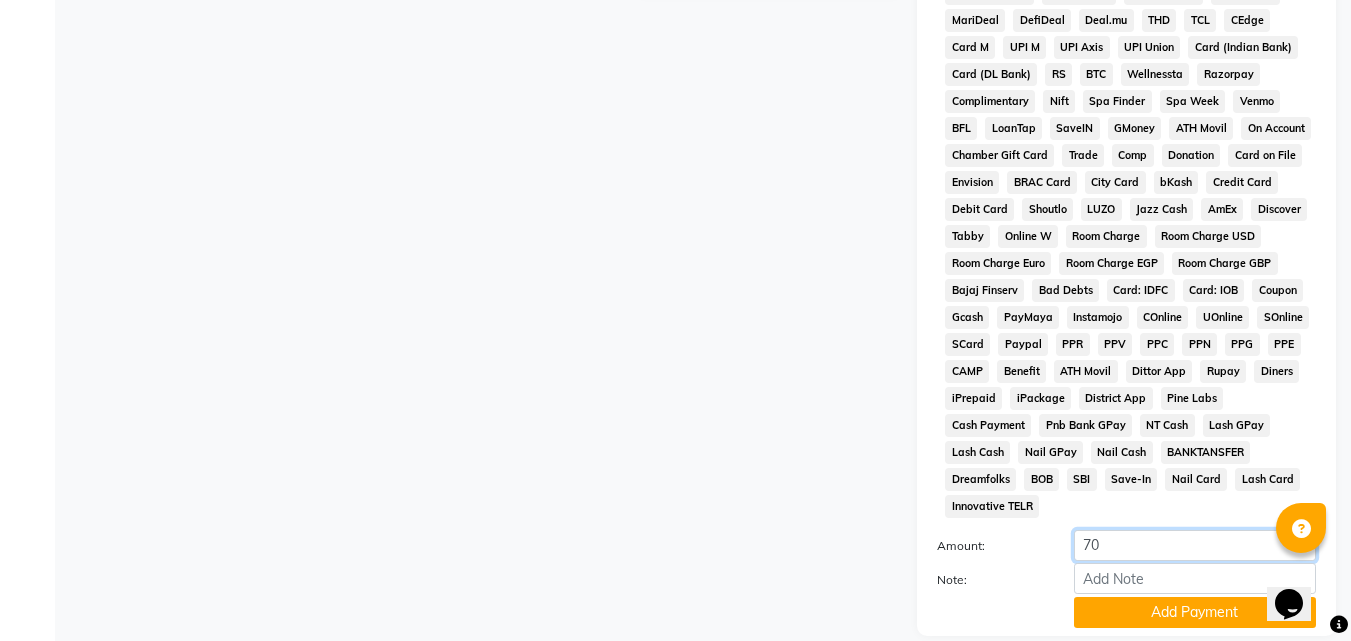 type on "7" 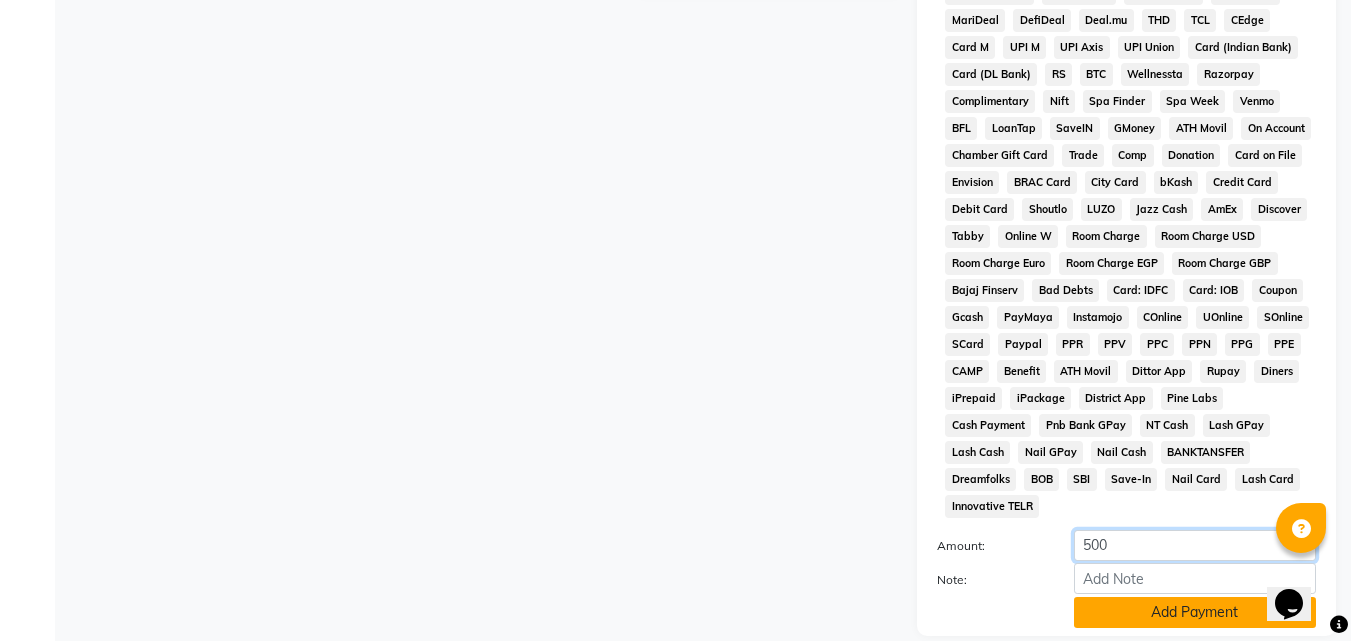 type on "500" 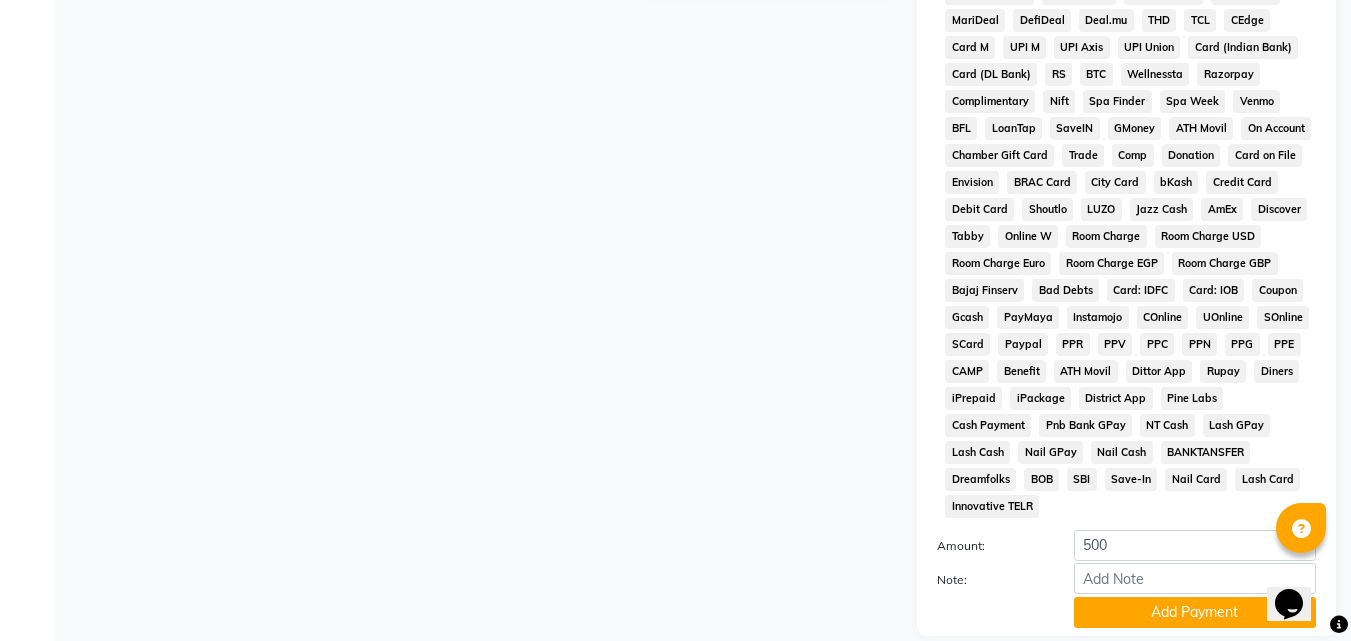 click on "Add Payment" 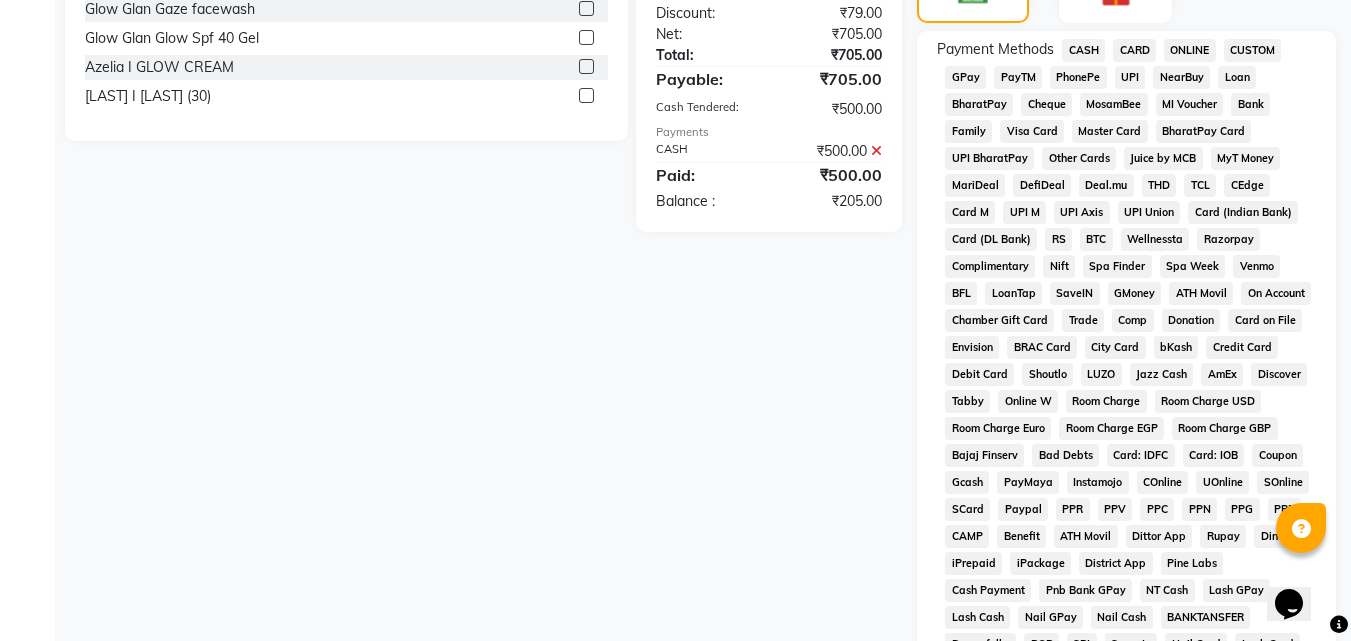 scroll, scrollTop: 398, scrollLeft: 0, axis: vertical 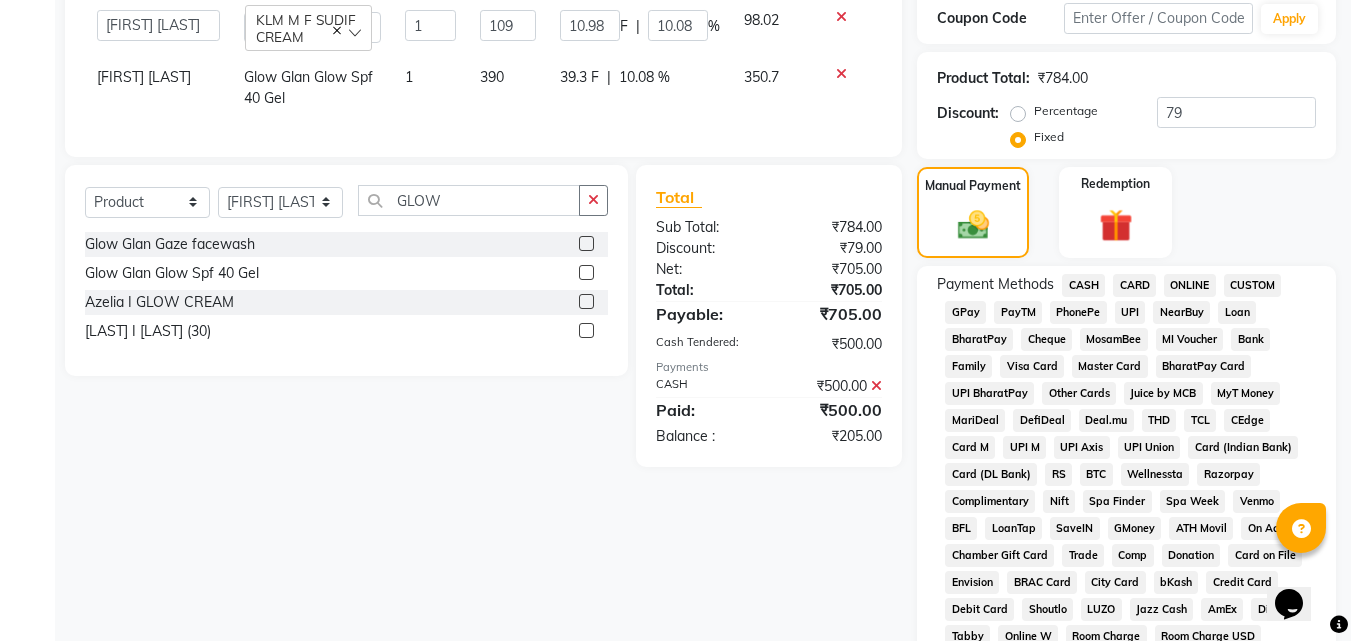 click on "GPay" 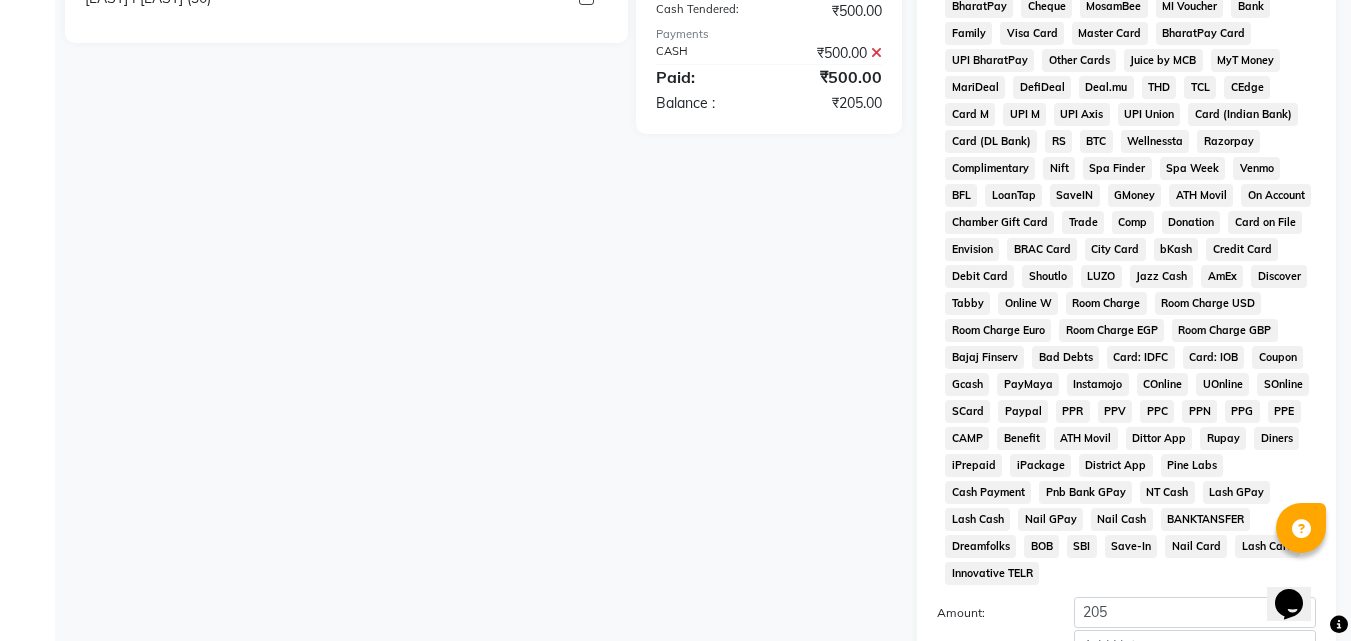 scroll, scrollTop: 950, scrollLeft: 0, axis: vertical 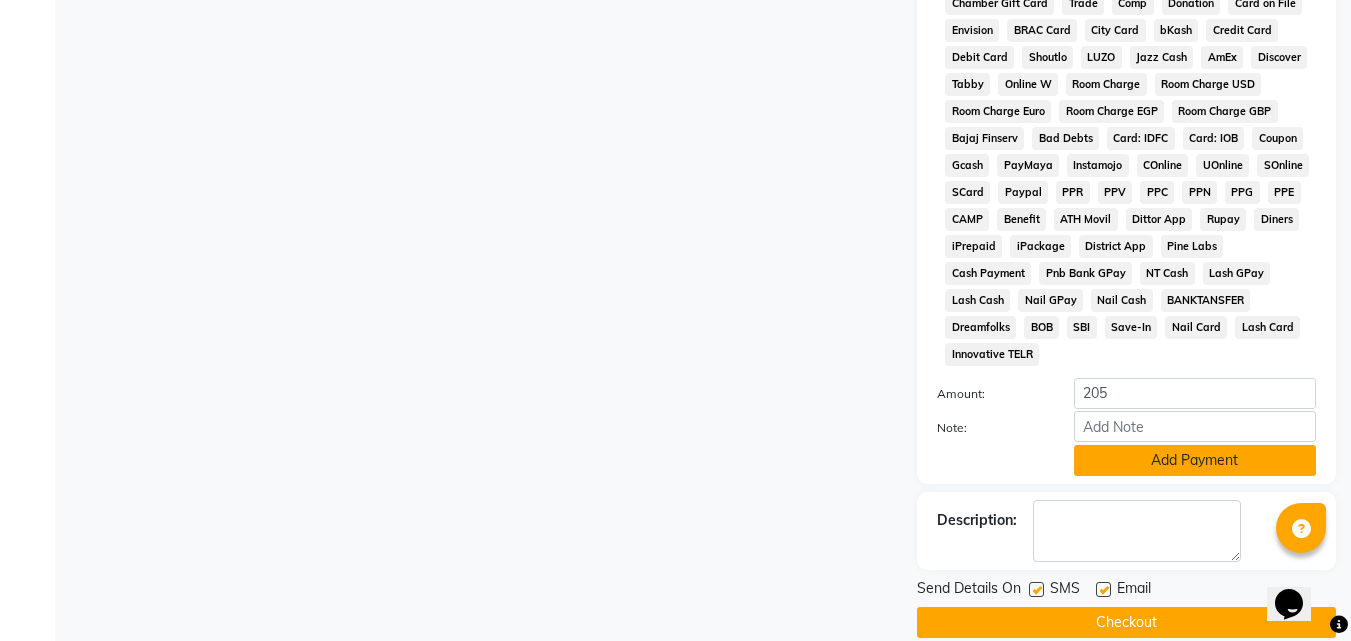 click on "Add Payment" 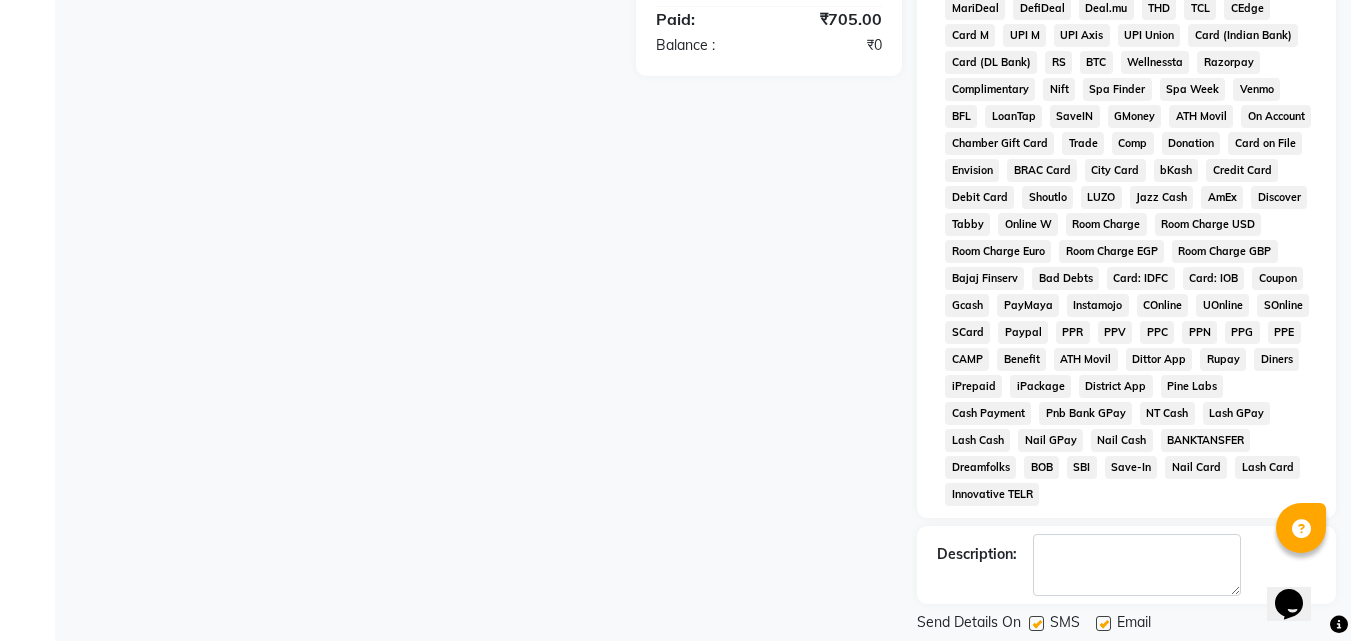 scroll, scrollTop: 844, scrollLeft: 0, axis: vertical 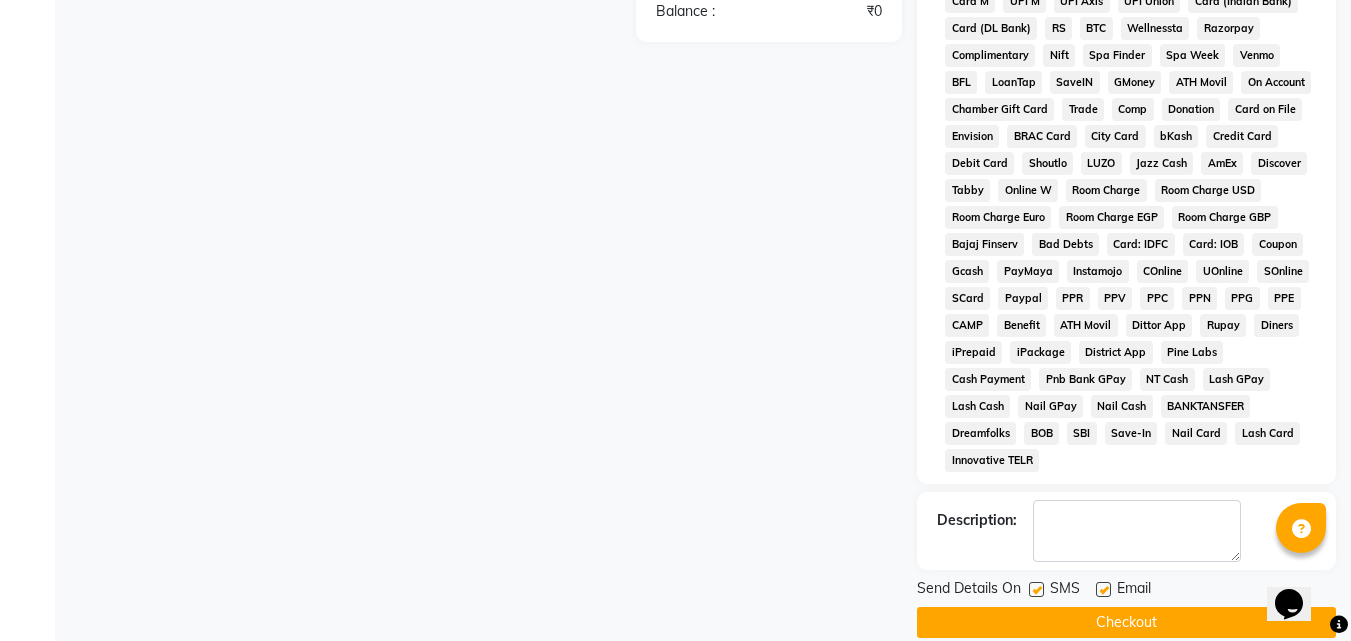 click on "Checkout" 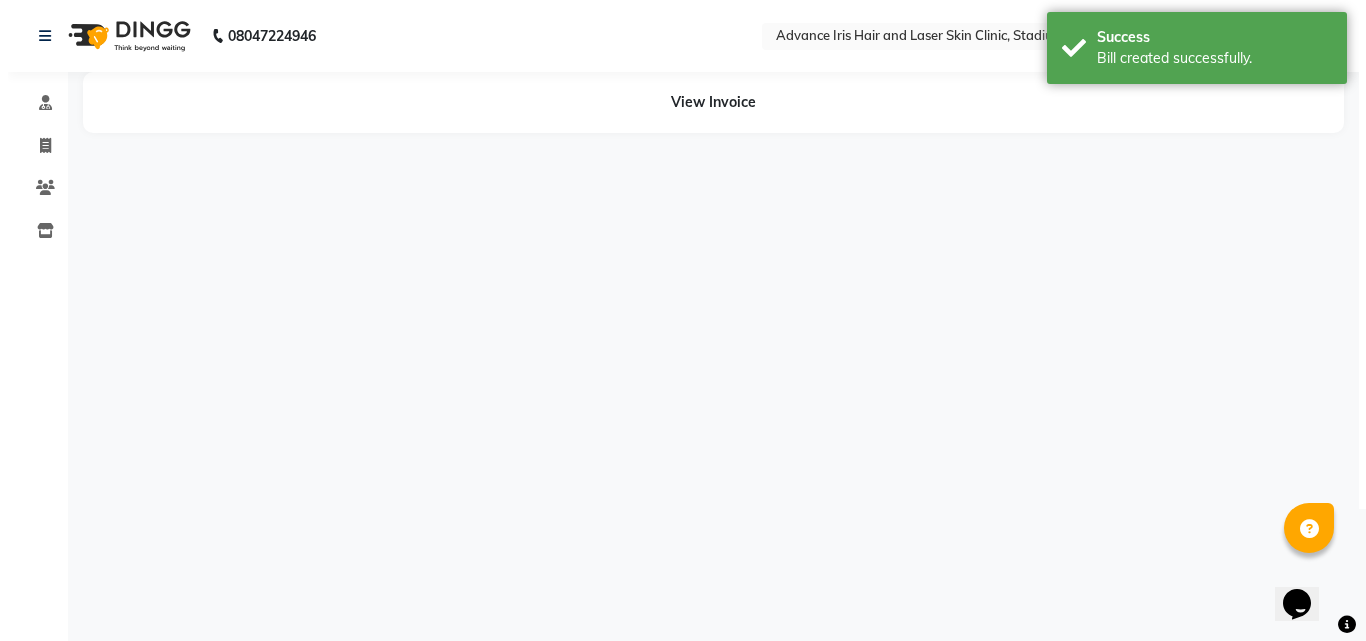 scroll, scrollTop: 0, scrollLeft: 0, axis: both 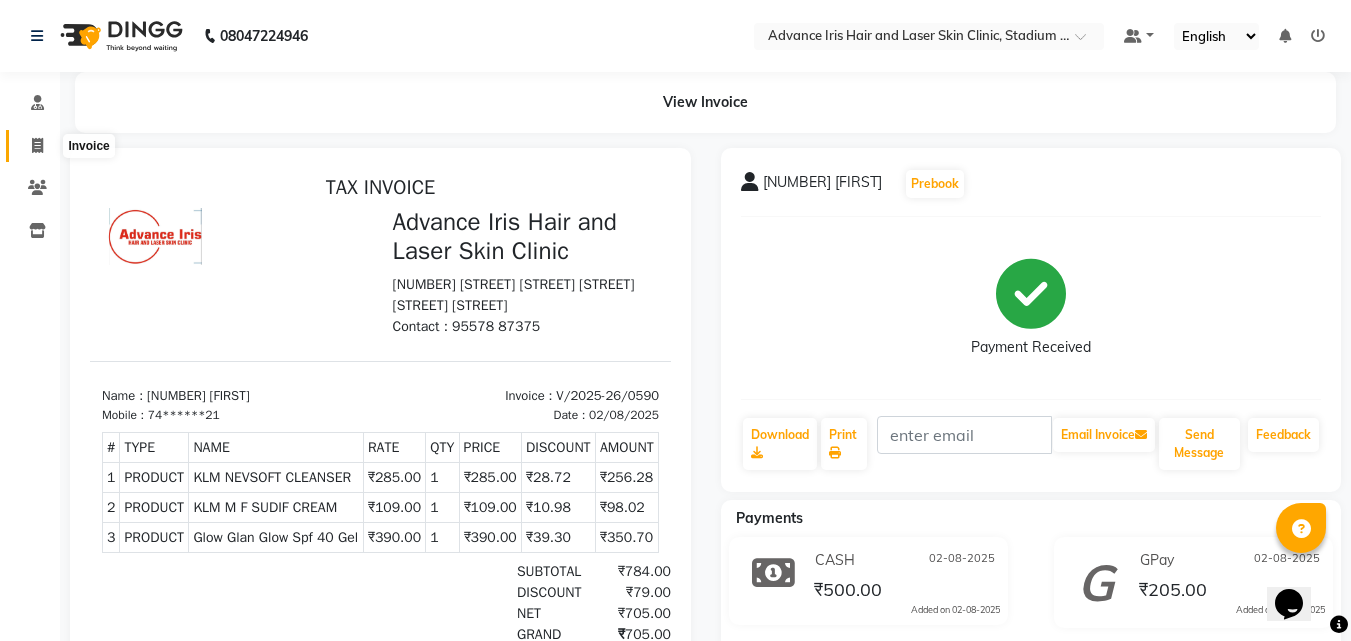 click 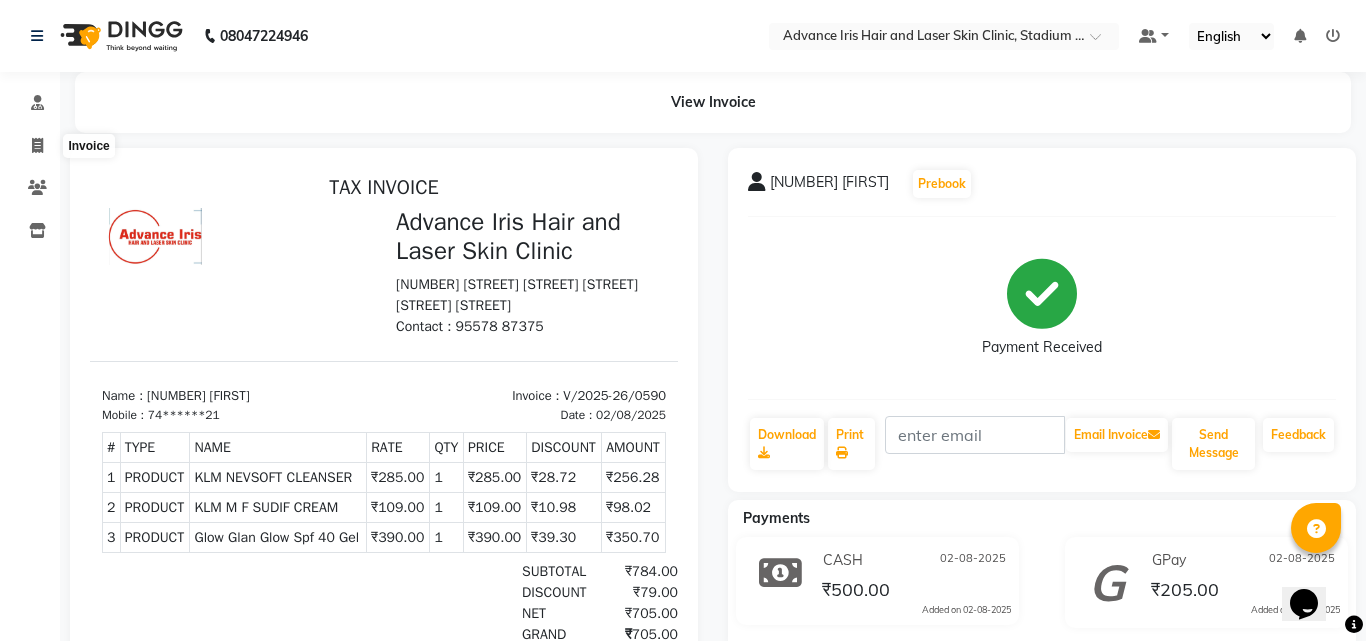 select on "service" 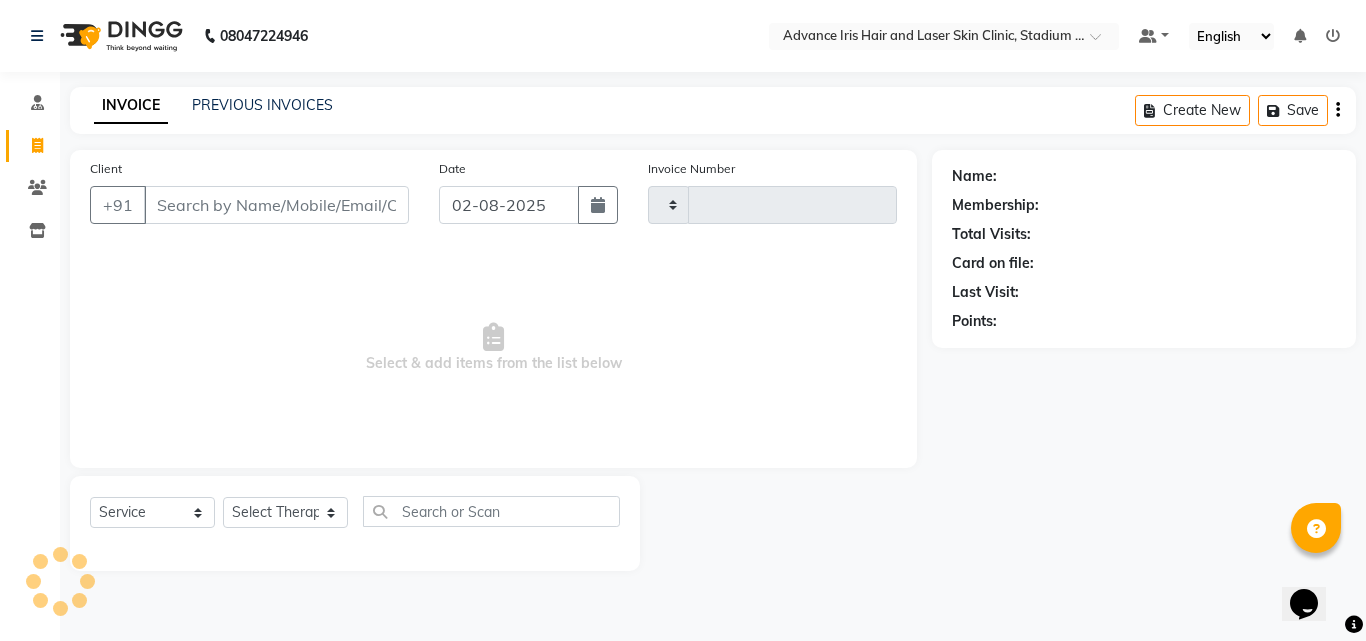 type on "0591" 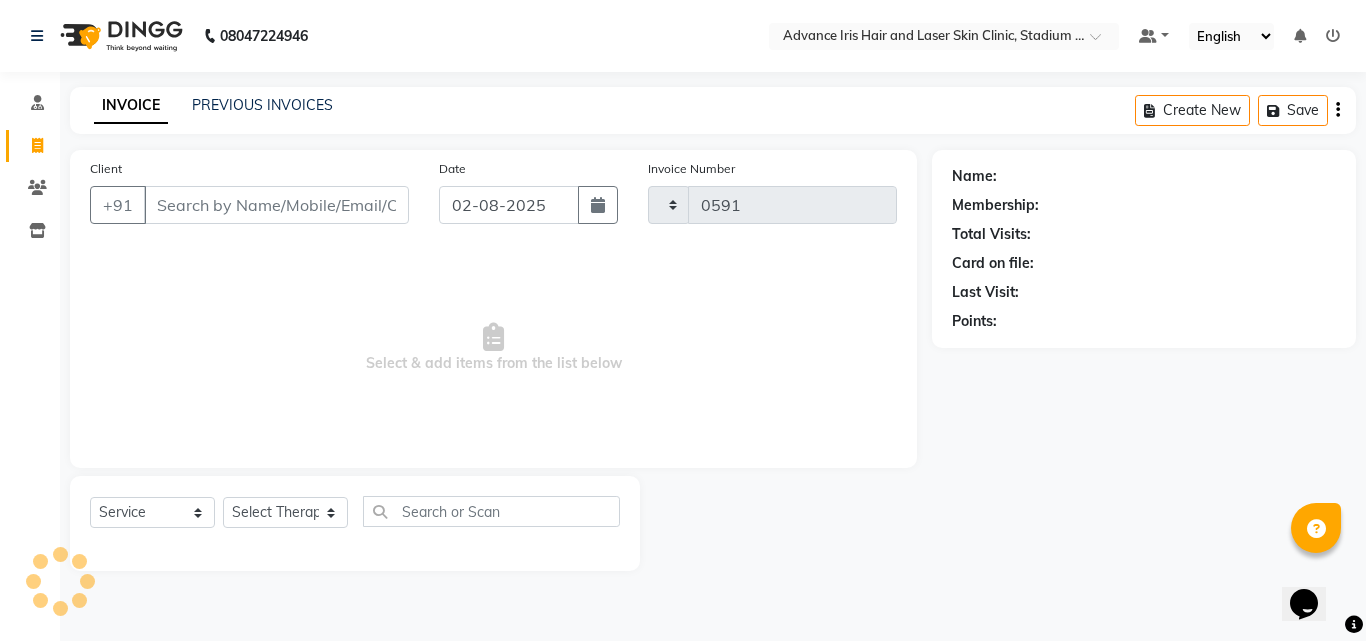 select on "5825" 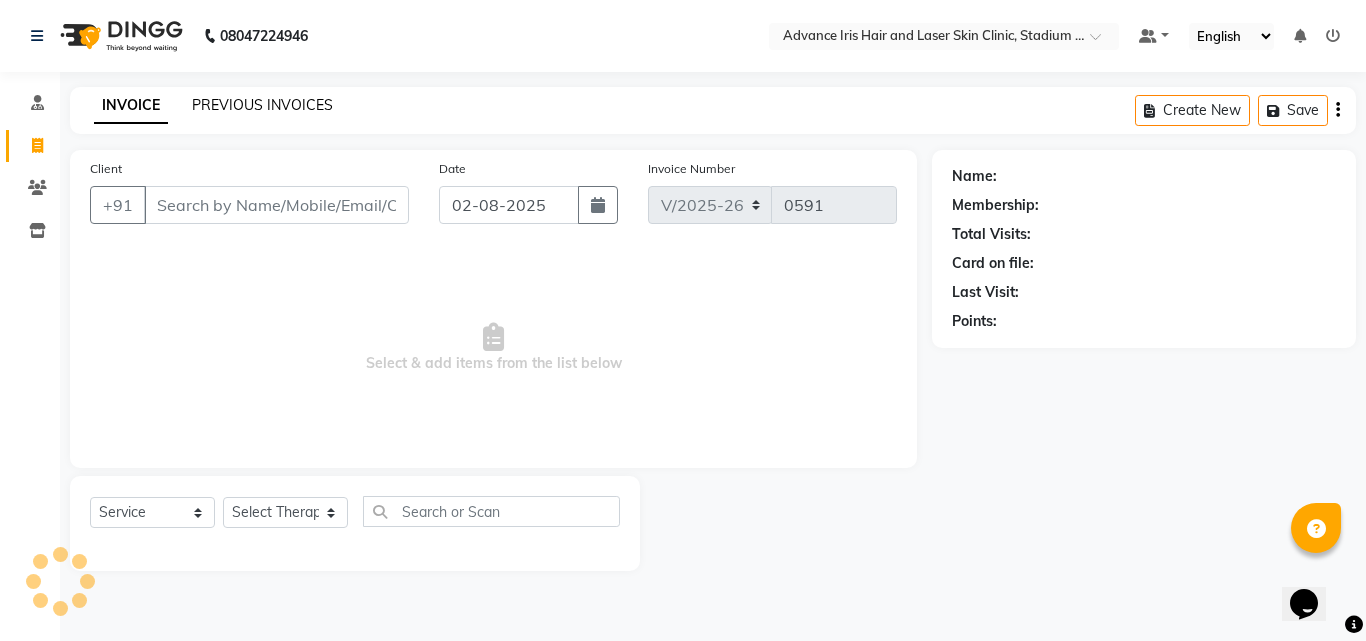 click on "PREVIOUS INVOICES" 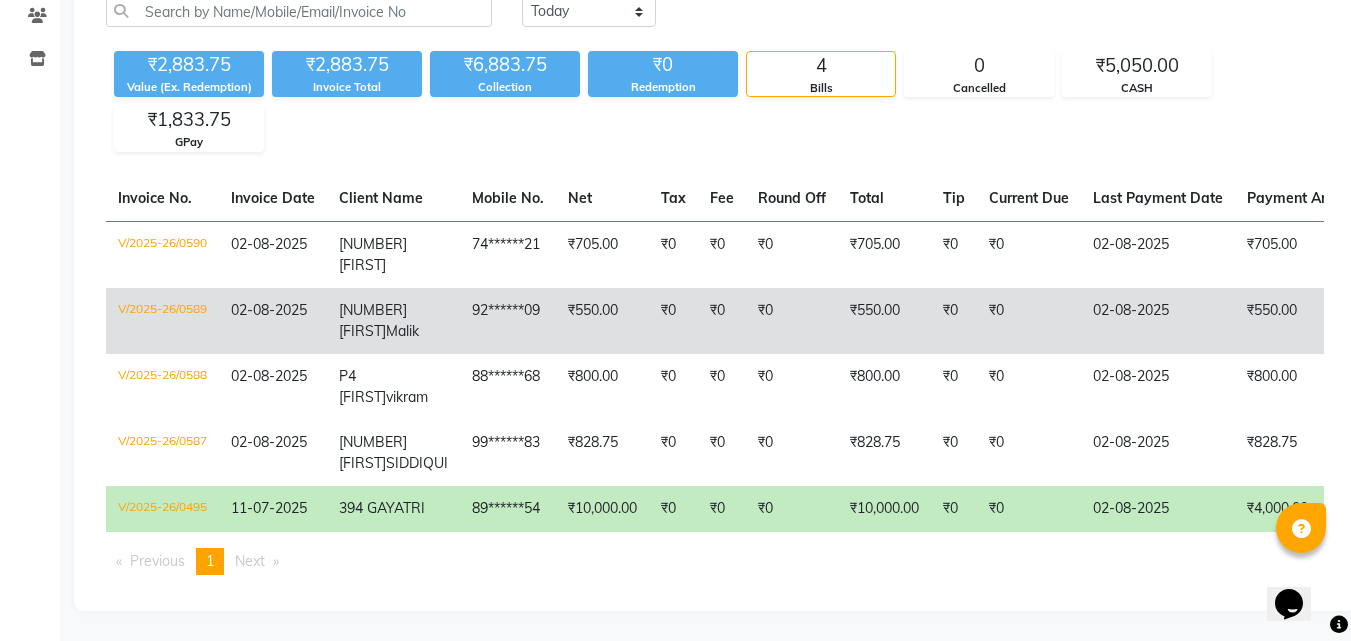 scroll, scrollTop: 229, scrollLeft: 0, axis: vertical 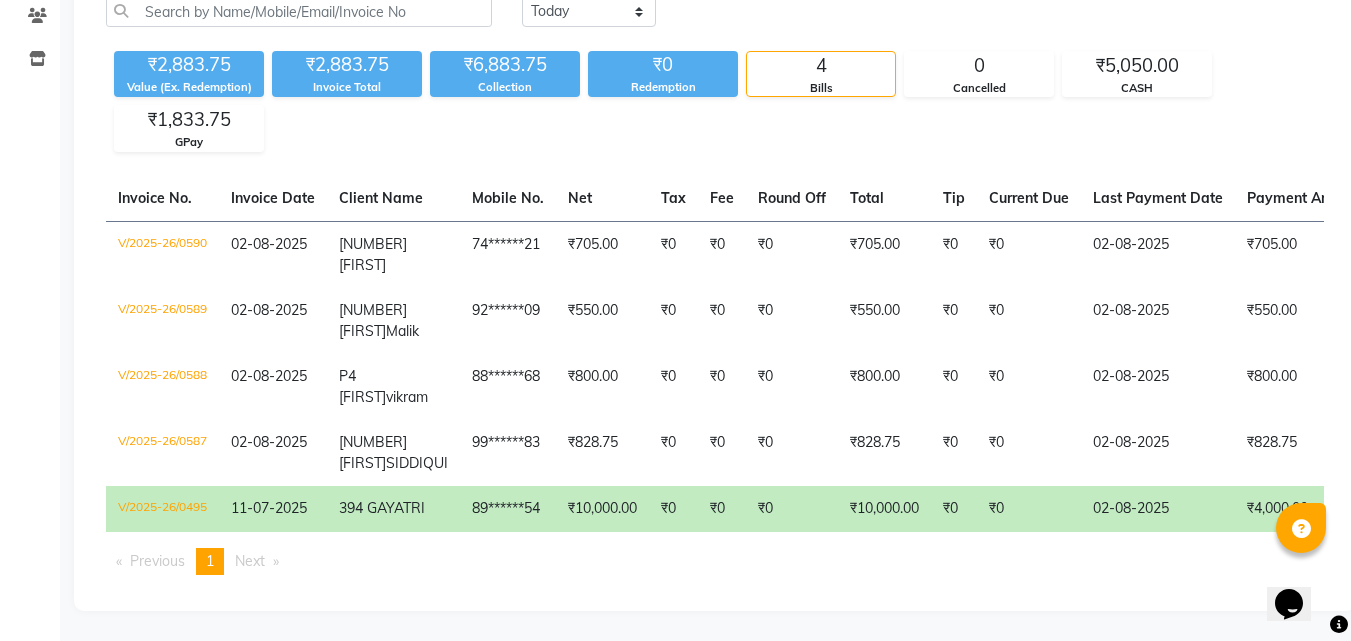 click on "₹2,883.75 Value (Ex. Redemption) ₹2,883.75 Invoice Total ₹6,883.75 Collection ₹0 Redemption 4 Bills 0 Cancelled ₹5,050.00 CASH ₹1,833.75 GPay" 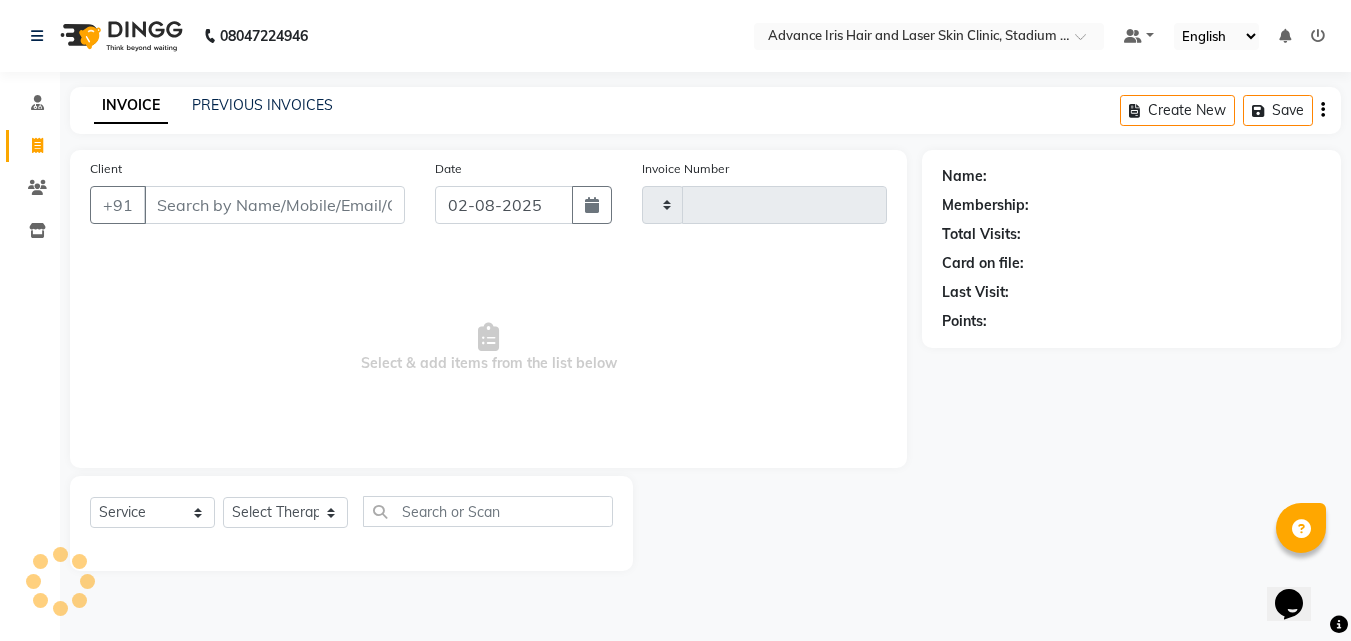 scroll, scrollTop: 0, scrollLeft: 0, axis: both 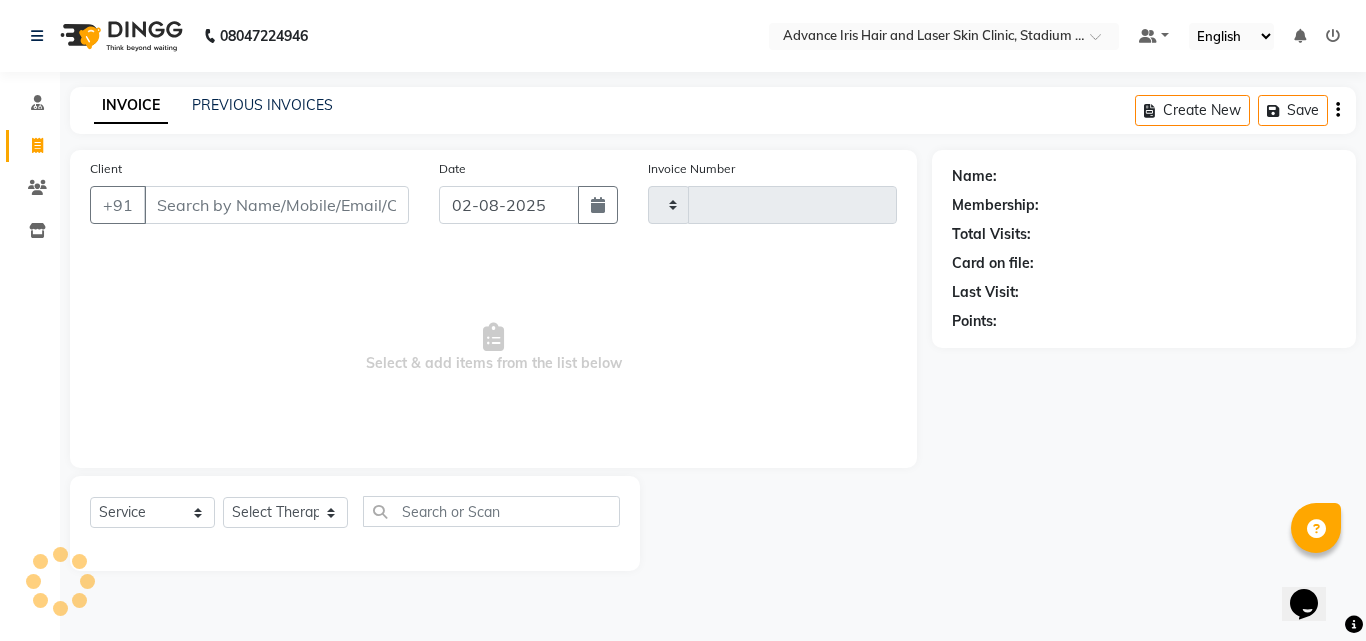 type on "0591" 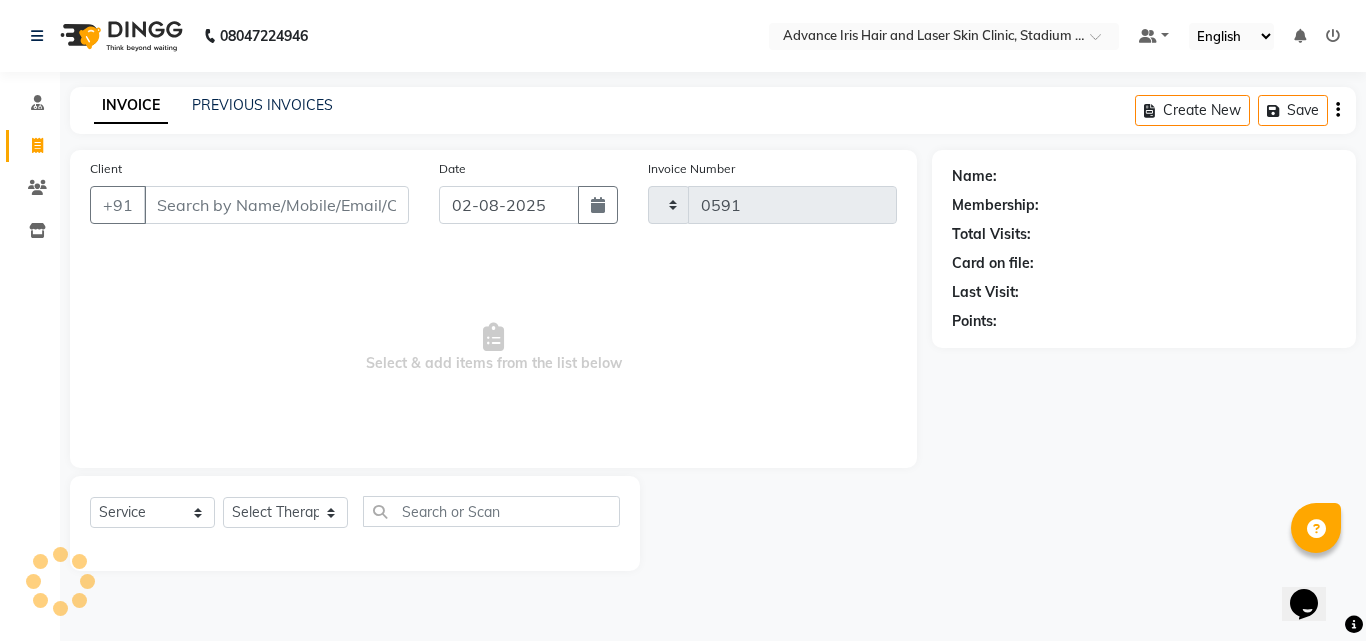 select on "5825" 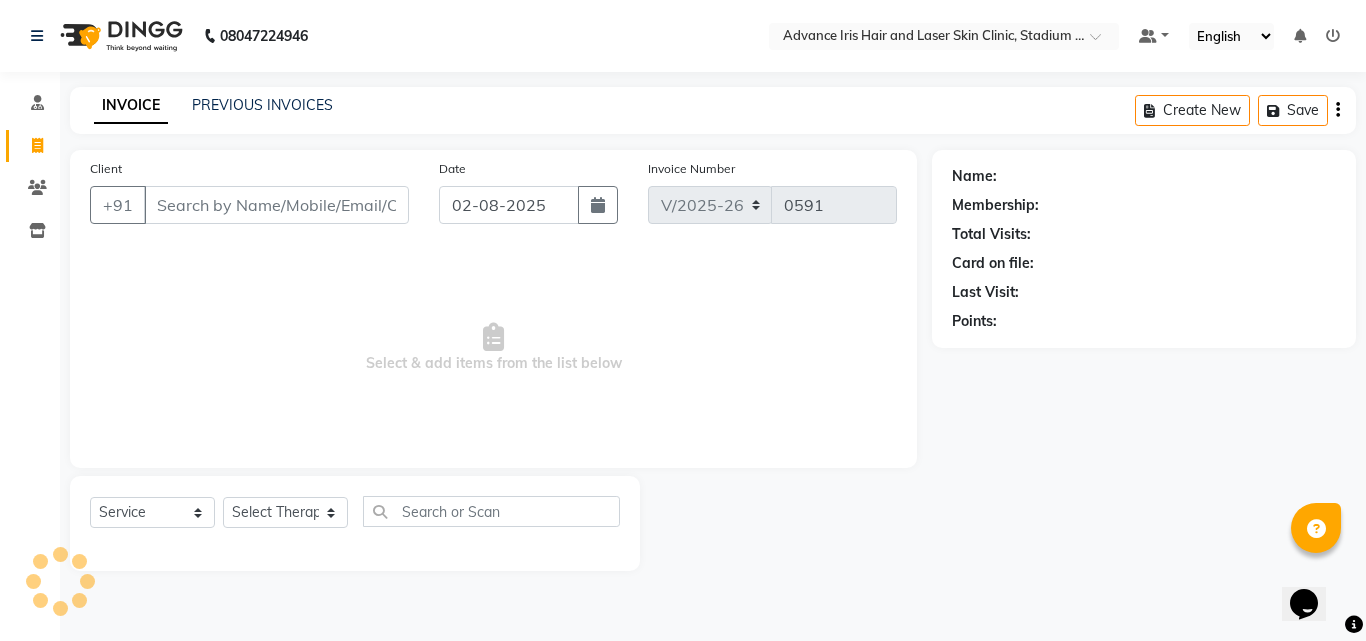 click on "Client" at bounding box center (276, 205) 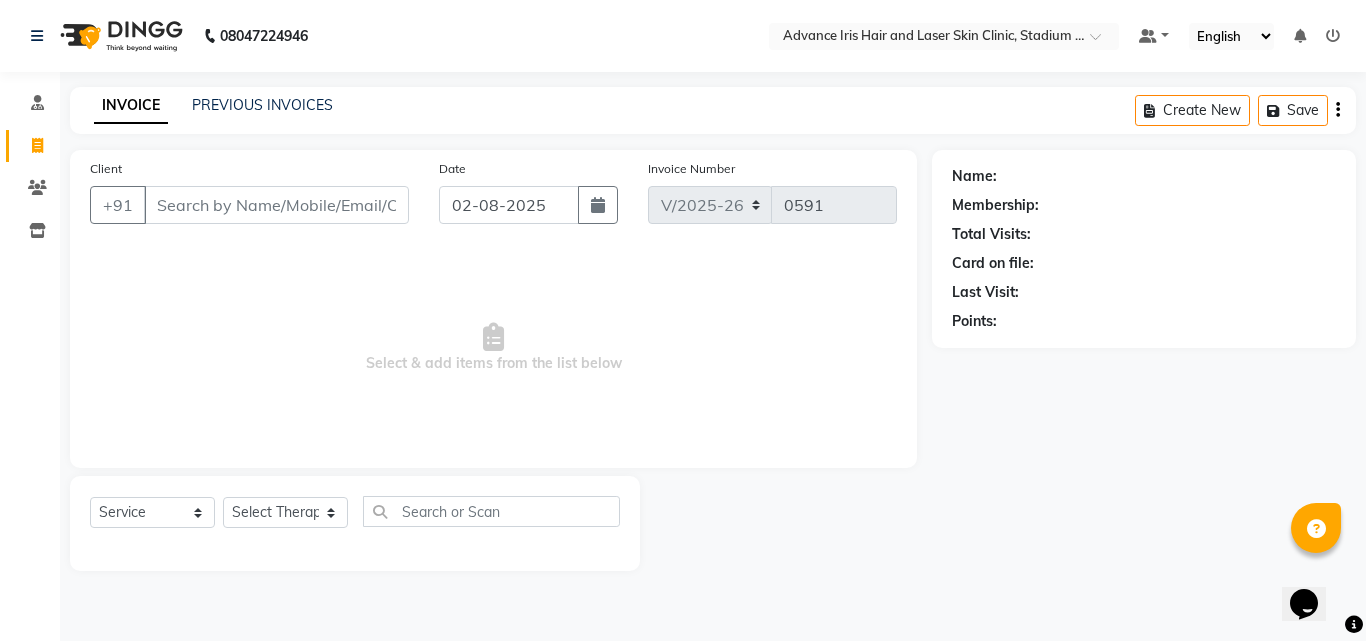 drag, startPoint x: 714, startPoint y: 483, endPoint x: 1364, endPoint y: 680, distance: 679.1973 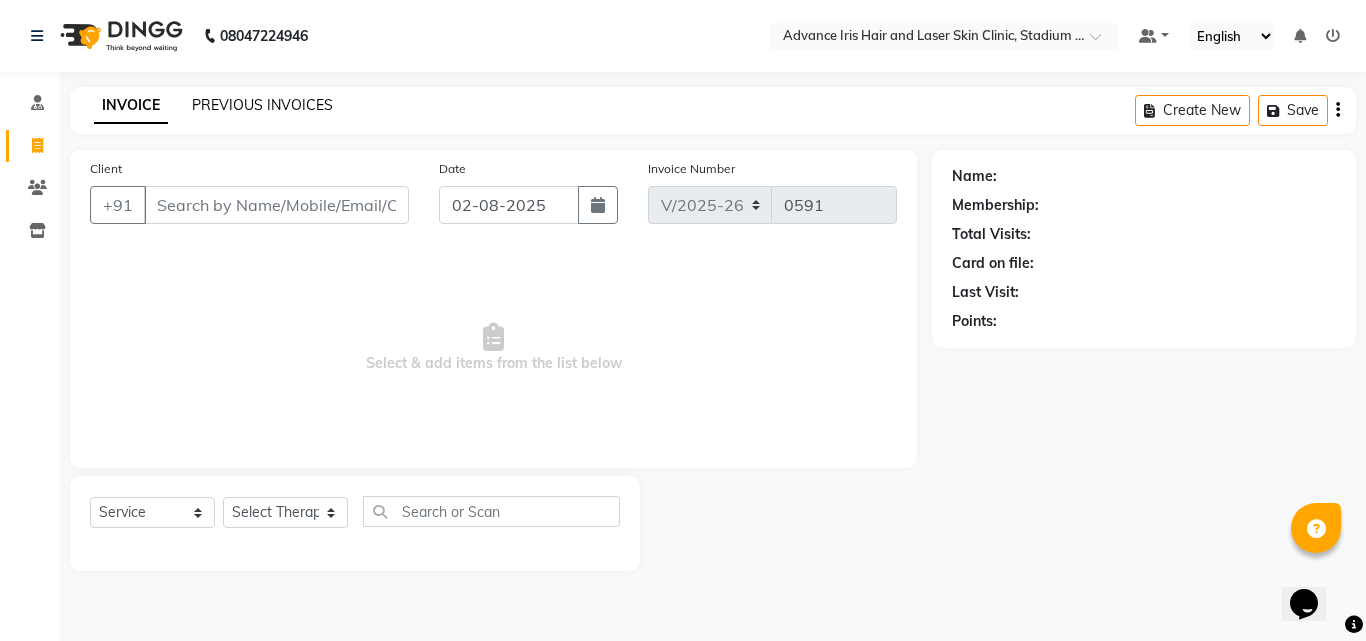 click on "PREVIOUS INVOICES" 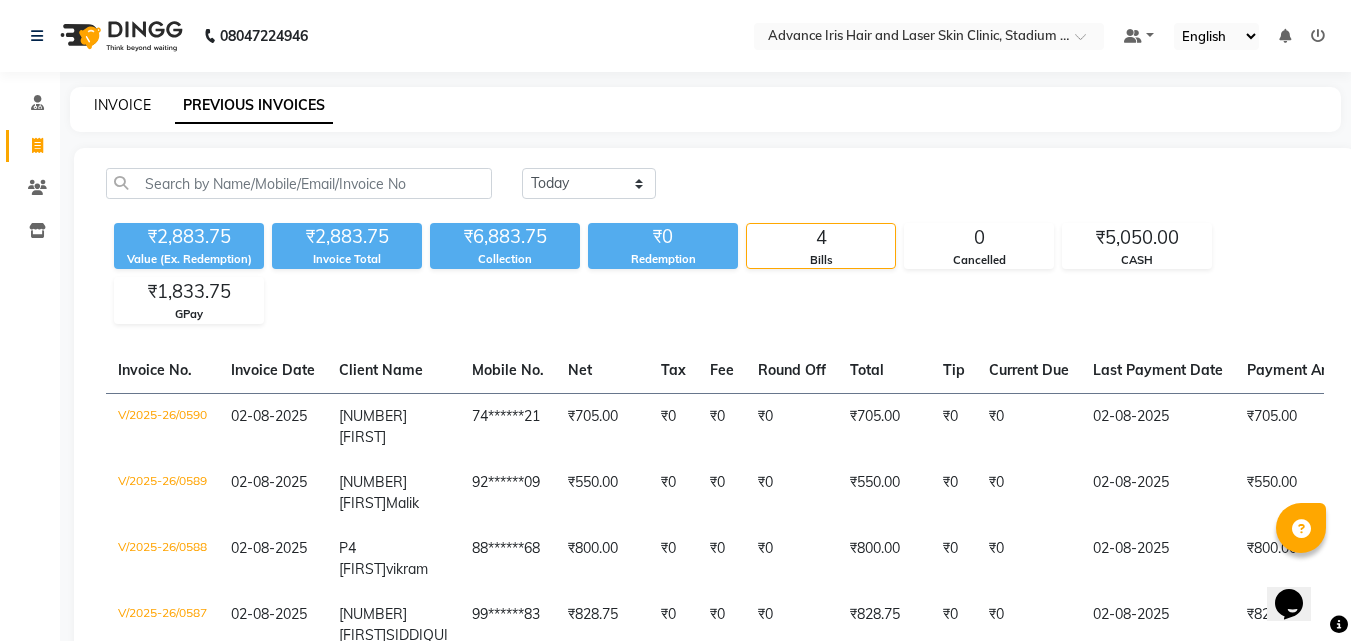 click on "INVOICE" 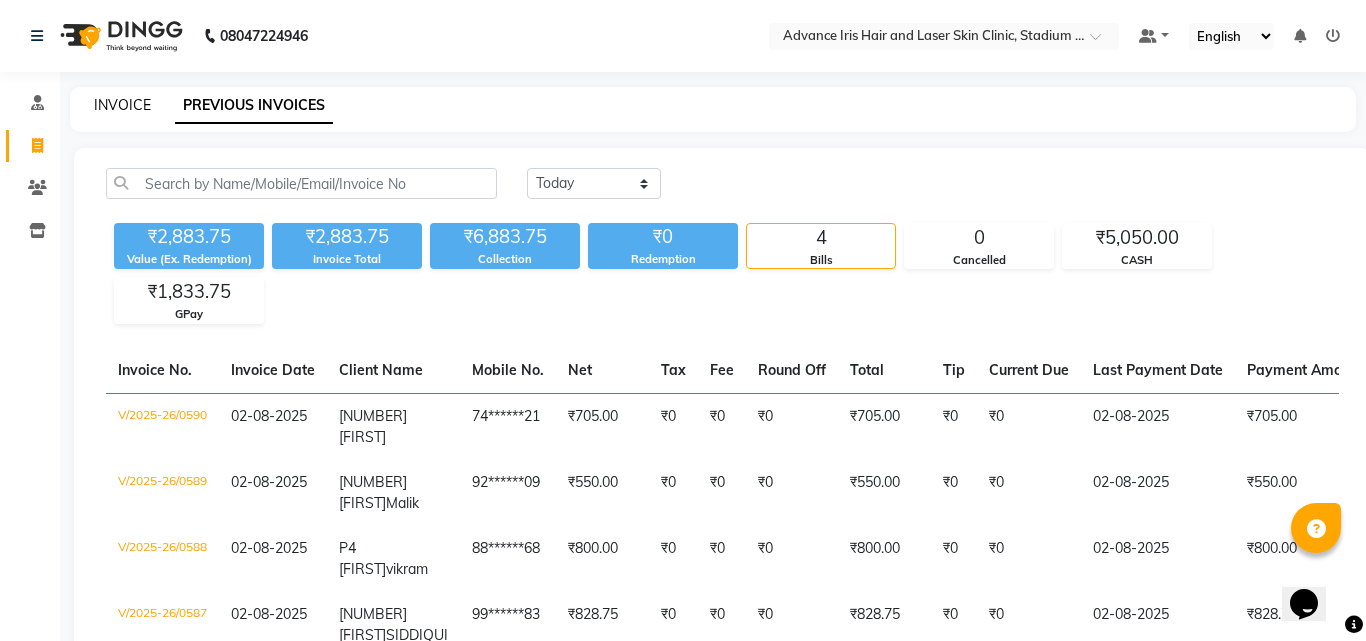 select on "service" 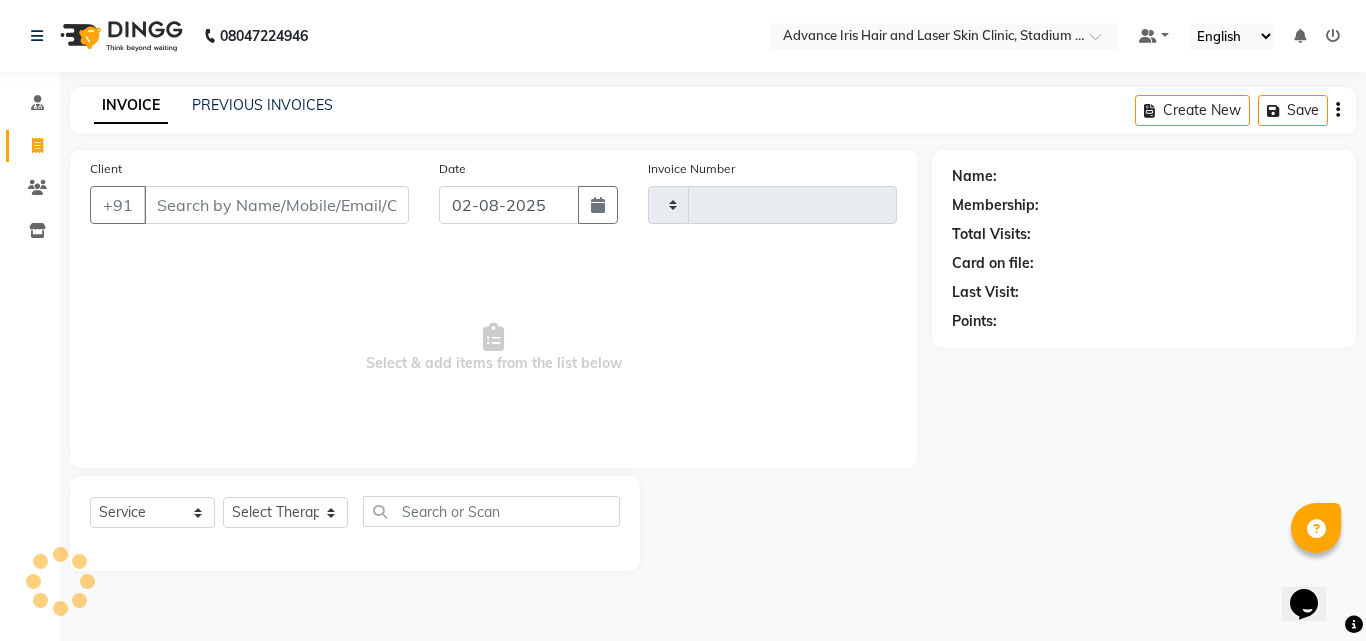 type on "0591" 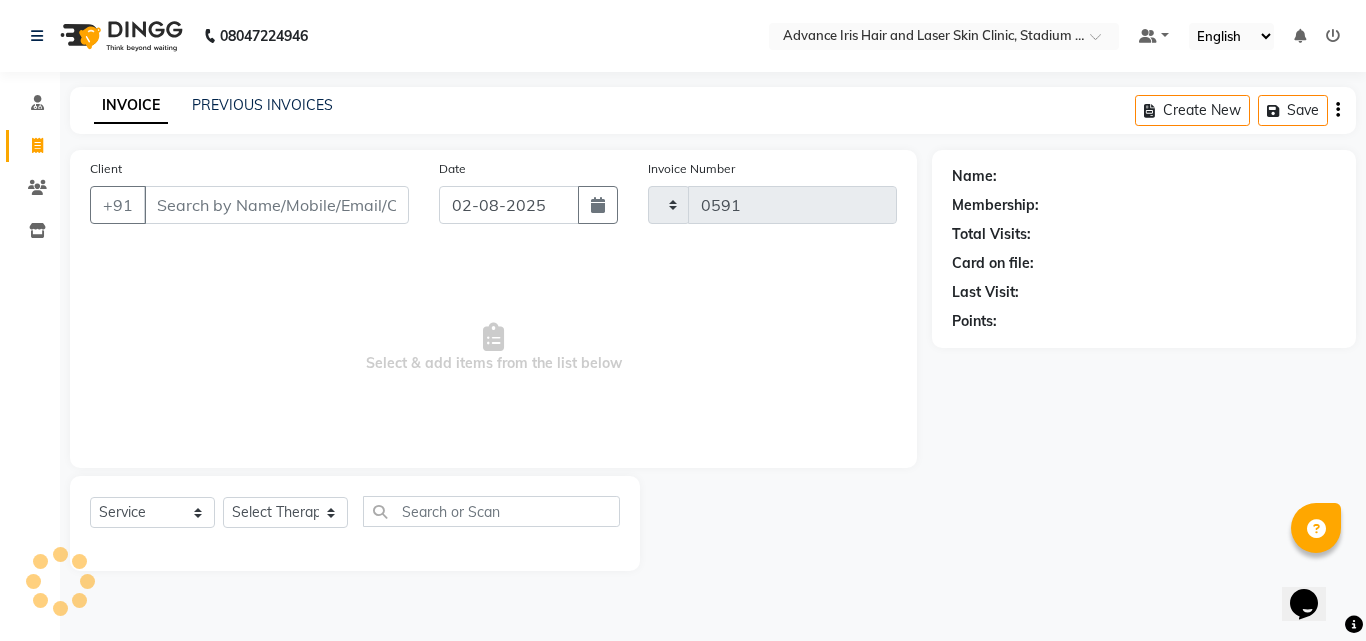 select on "5825" 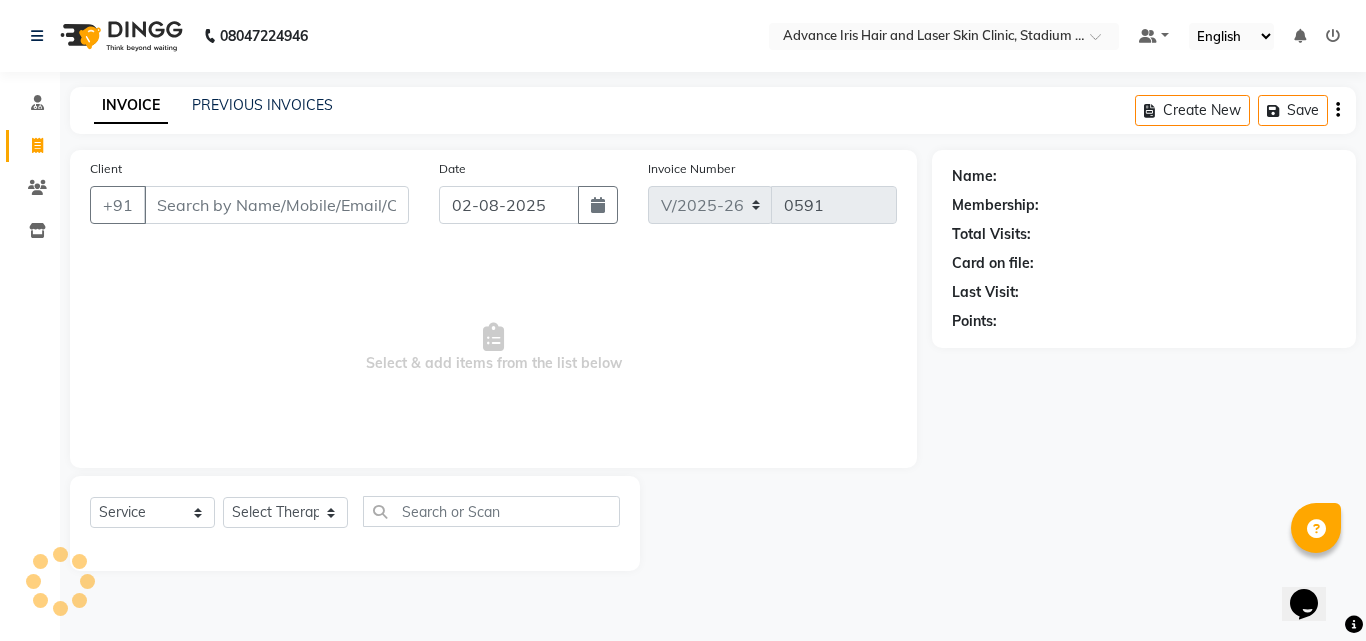 click on "Client" at bounding box center [276, 205] 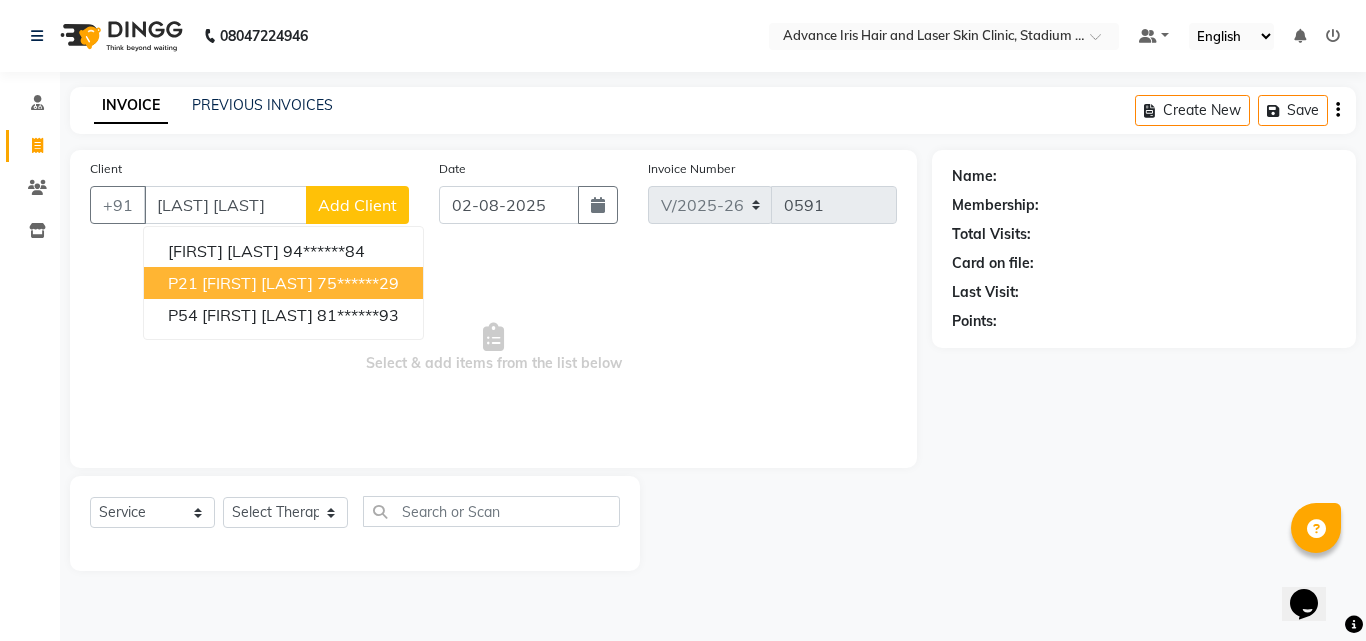 click on "P21 [FIRST] [LAST]" at bounding box center [240, 283] 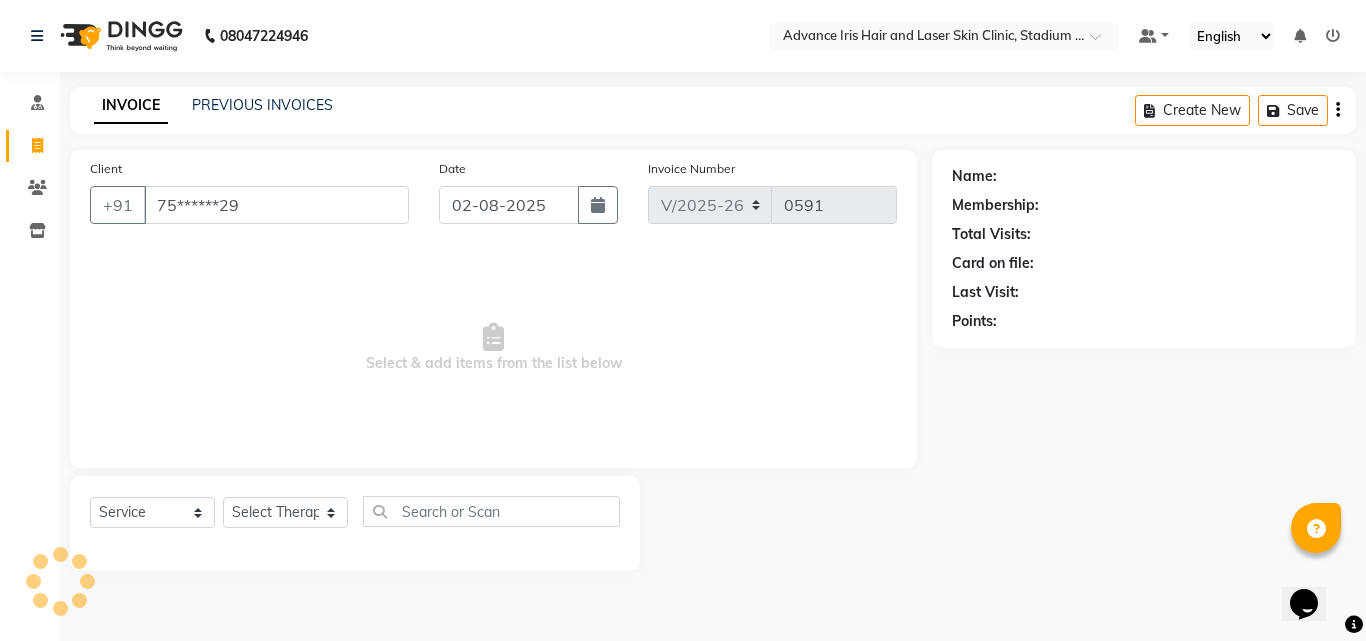 type on "75******29" 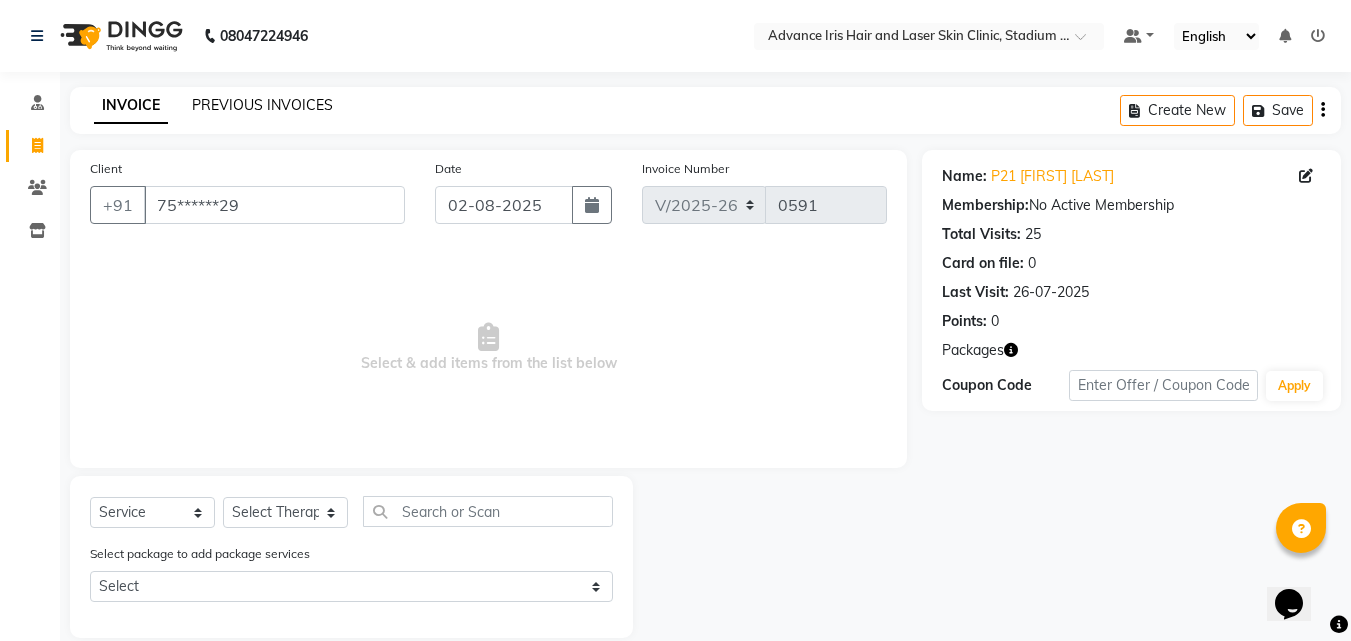 click on "PREVIOUS INVOICES" 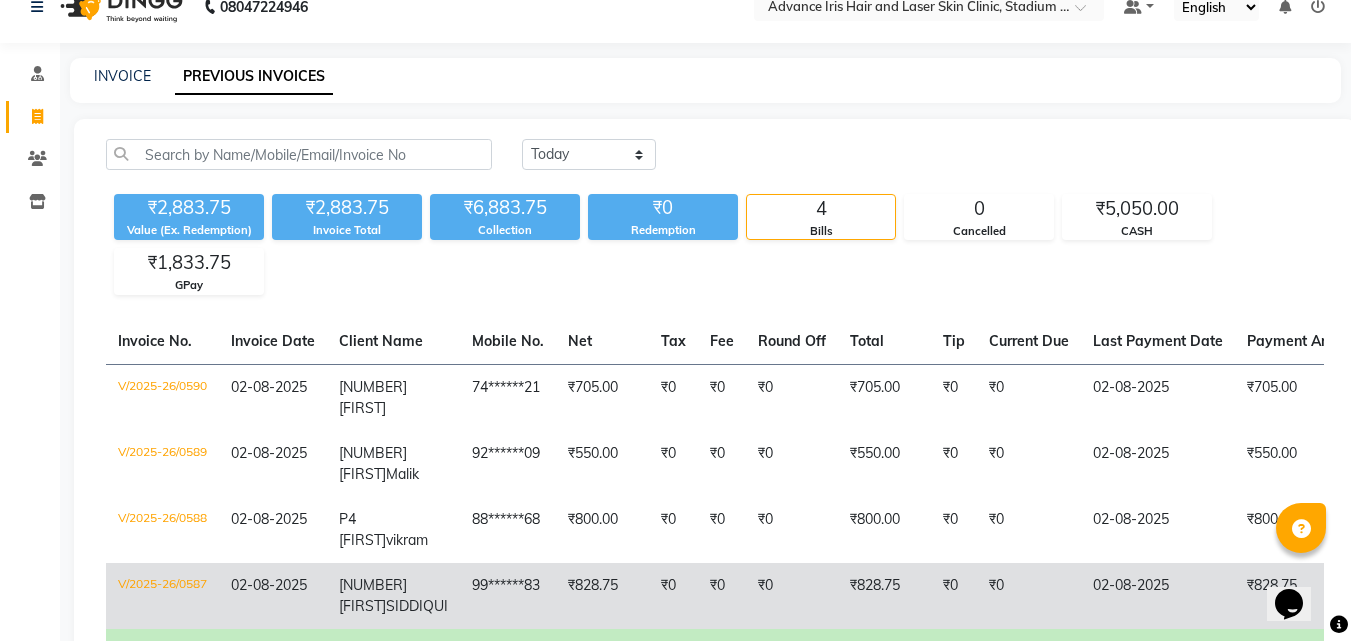 scroll, scrollTop: 229, scrollLeft: 0, axis: vertical 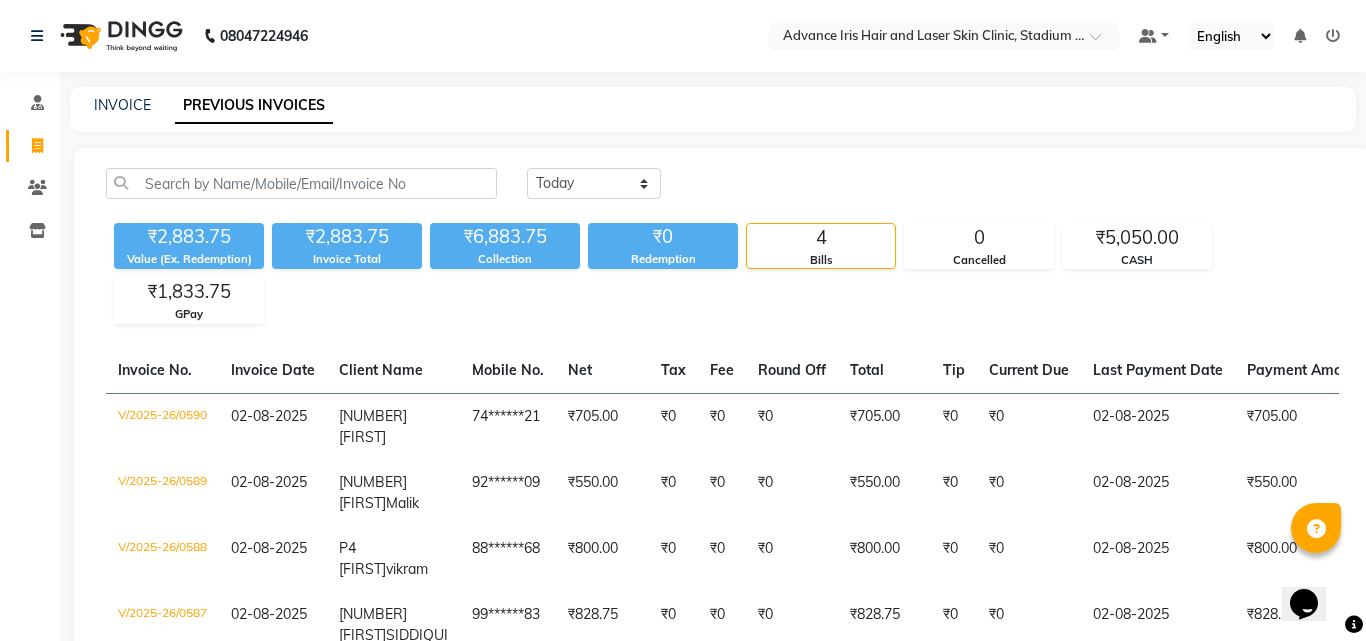 select on "service" 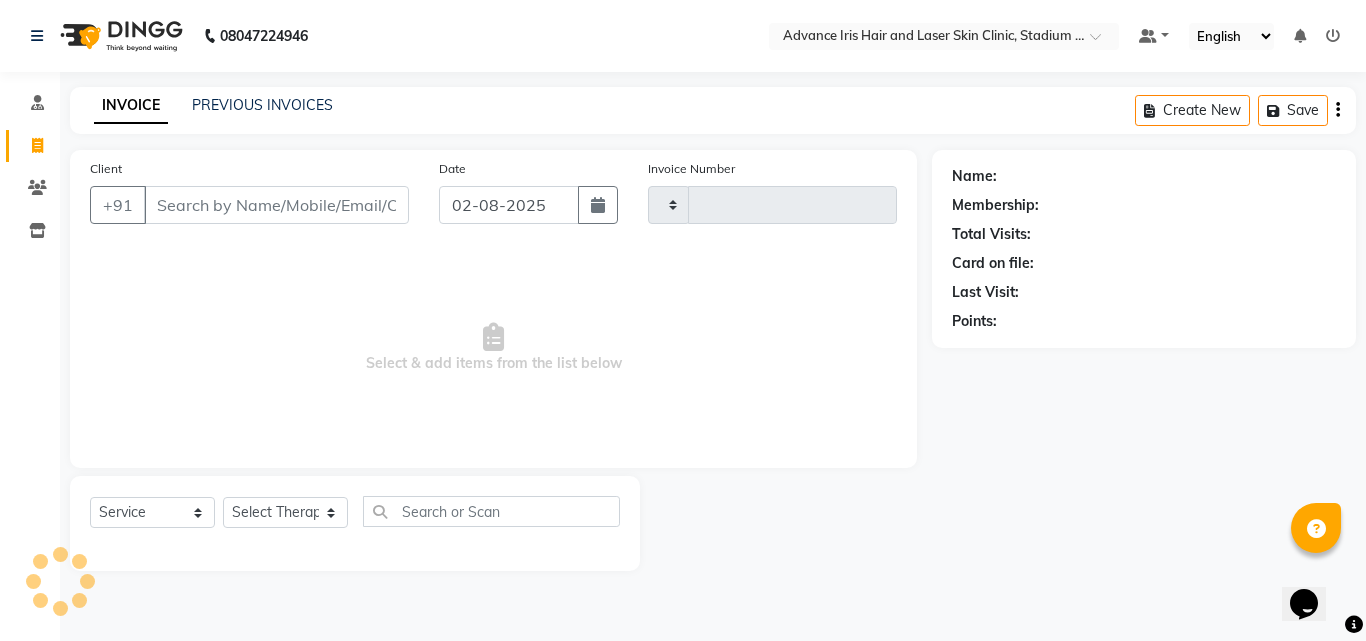 type on "0591" 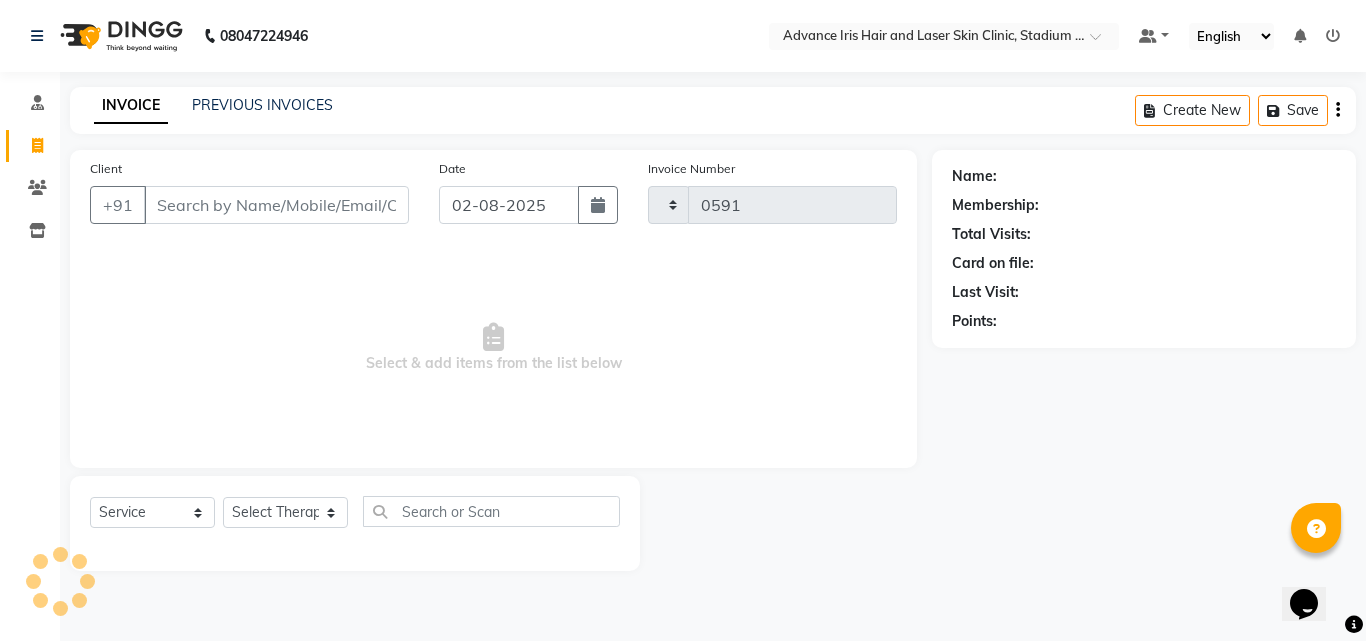 select on "5825" 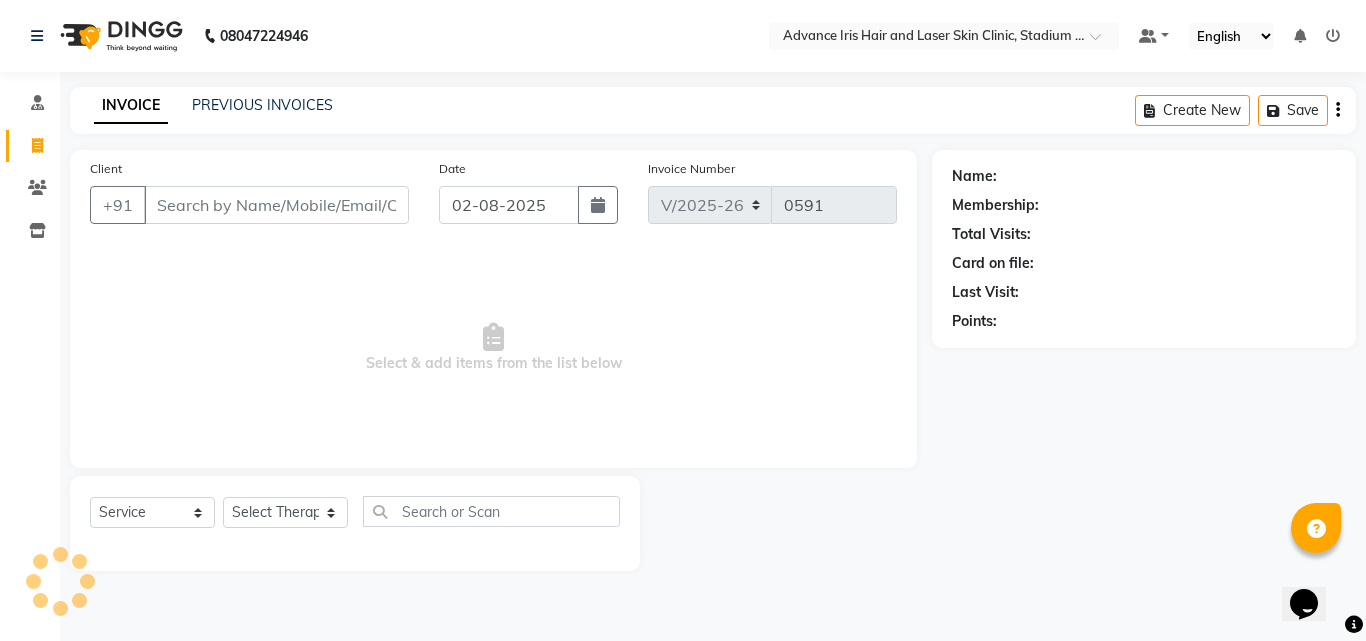 click on "Client" at bounding box center (276, 205) 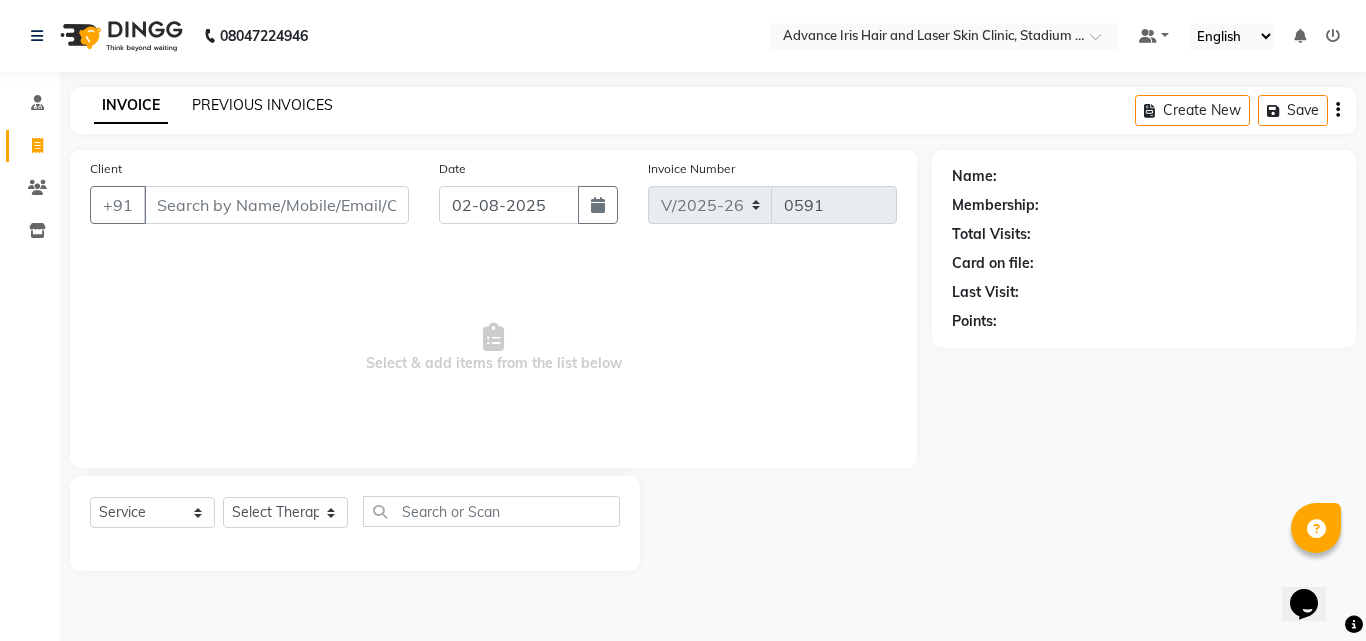 click on "PREVIOUS INVOICES" 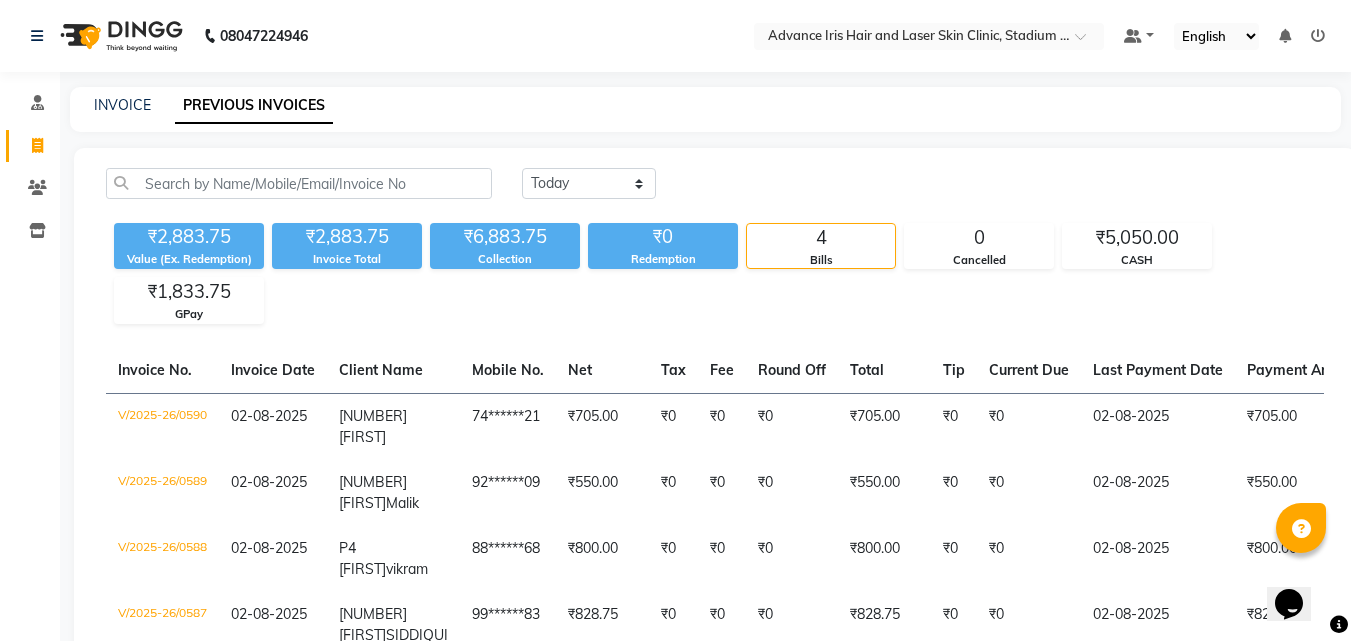 click on "INVOICE PREVIOUS INVOICES" 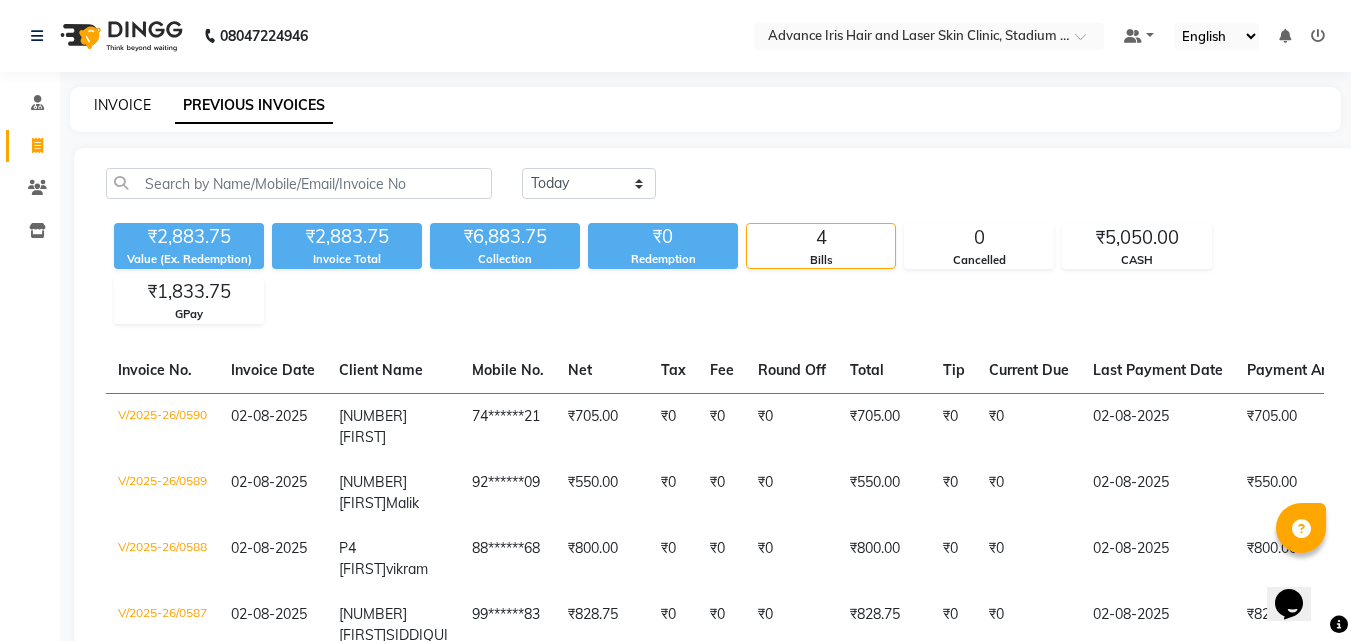 click on "INVOICE" 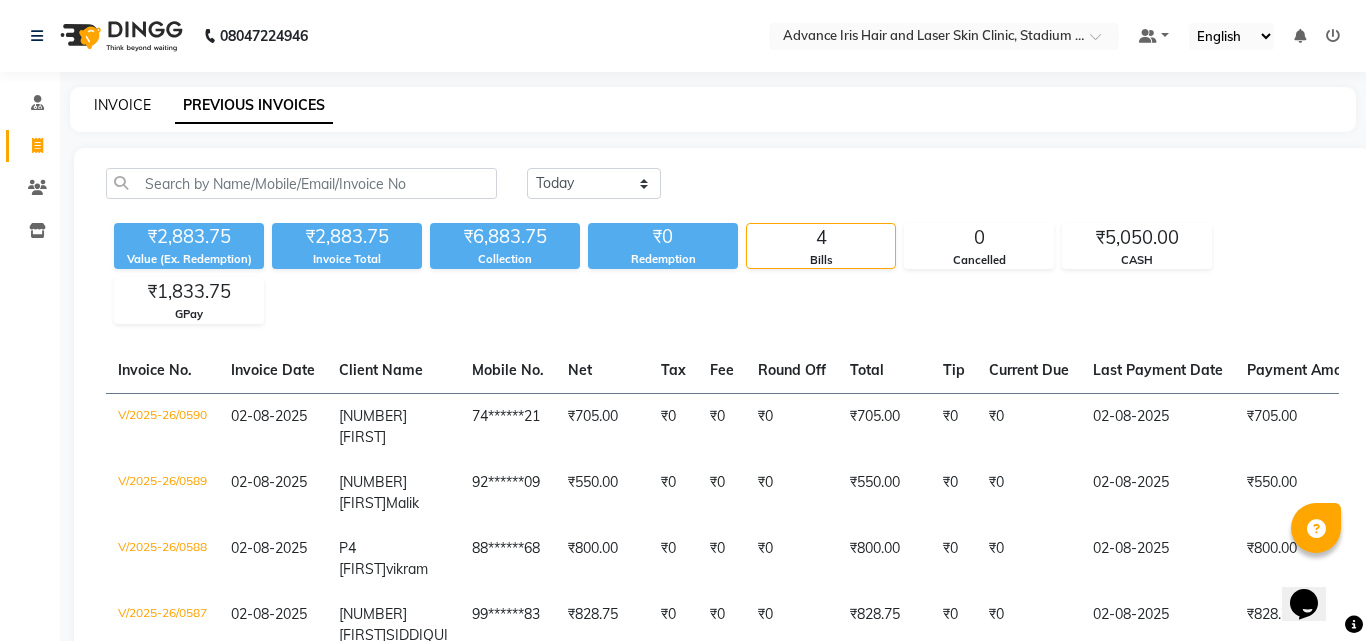 select on "service" 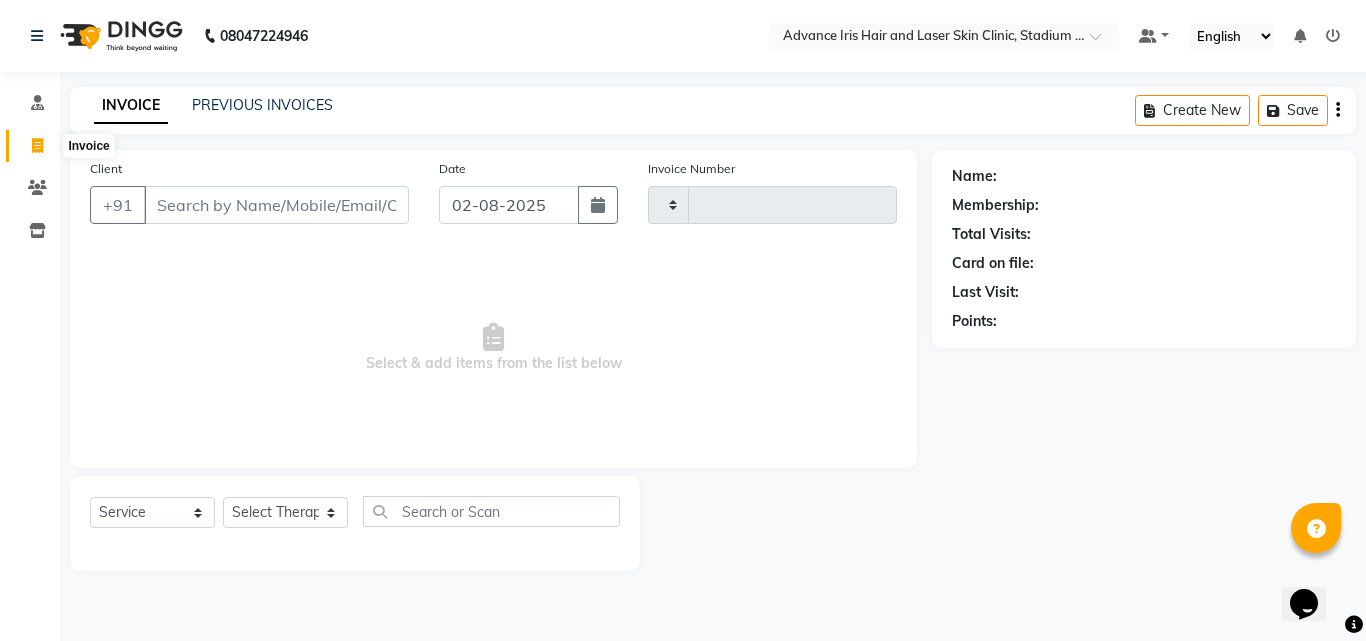 click 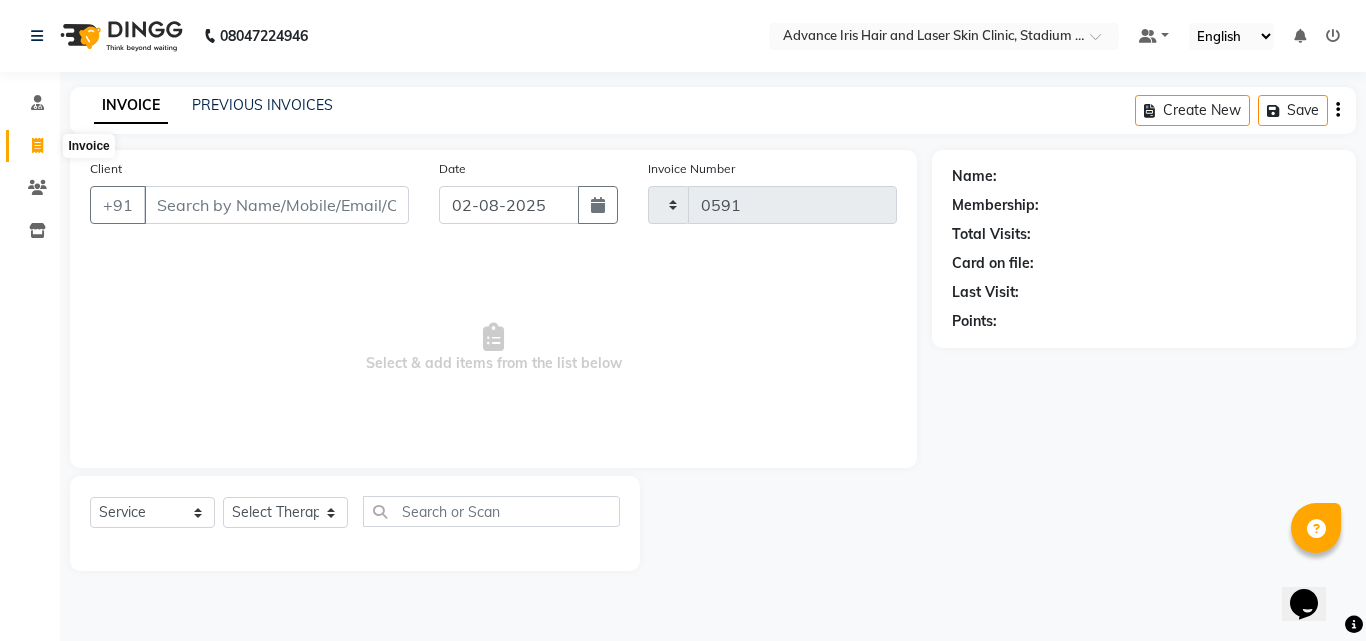 select on "5825" 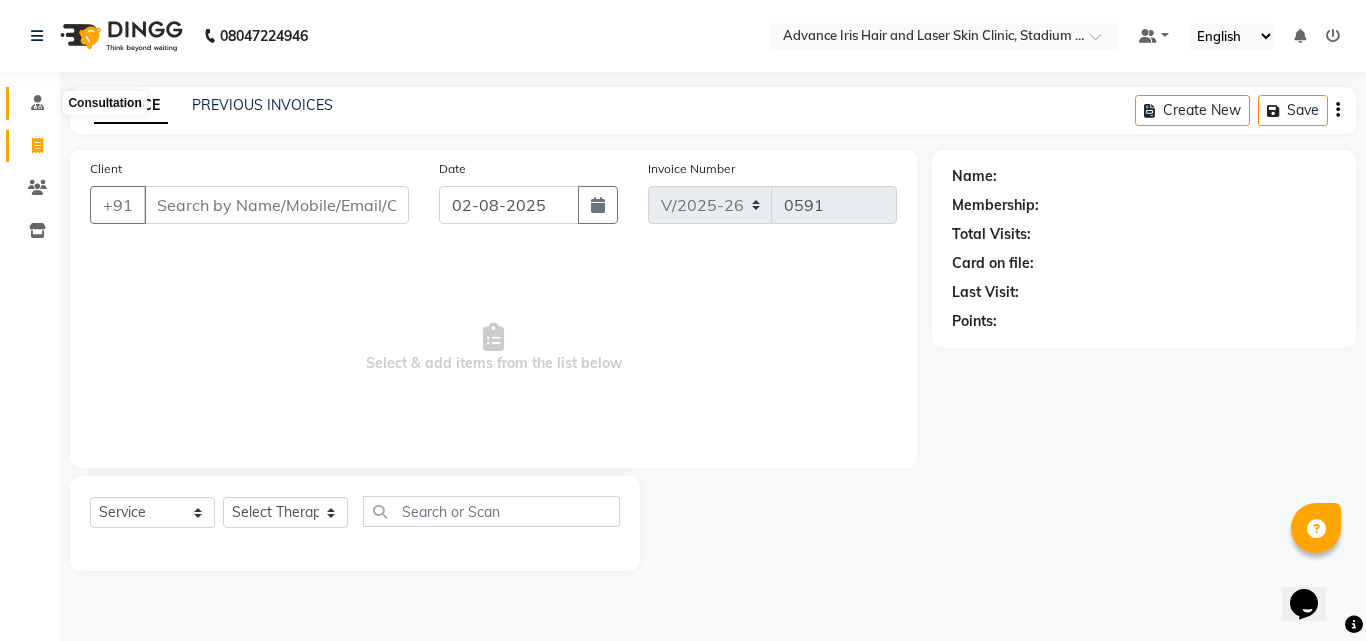 click 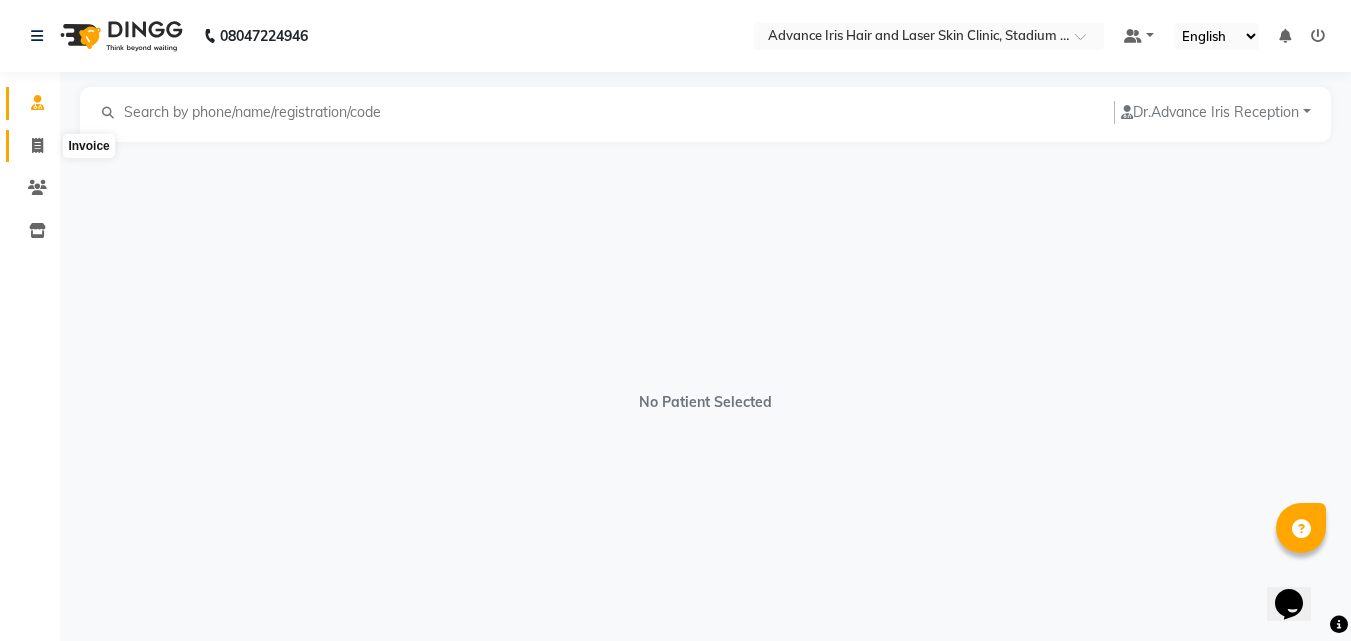 click 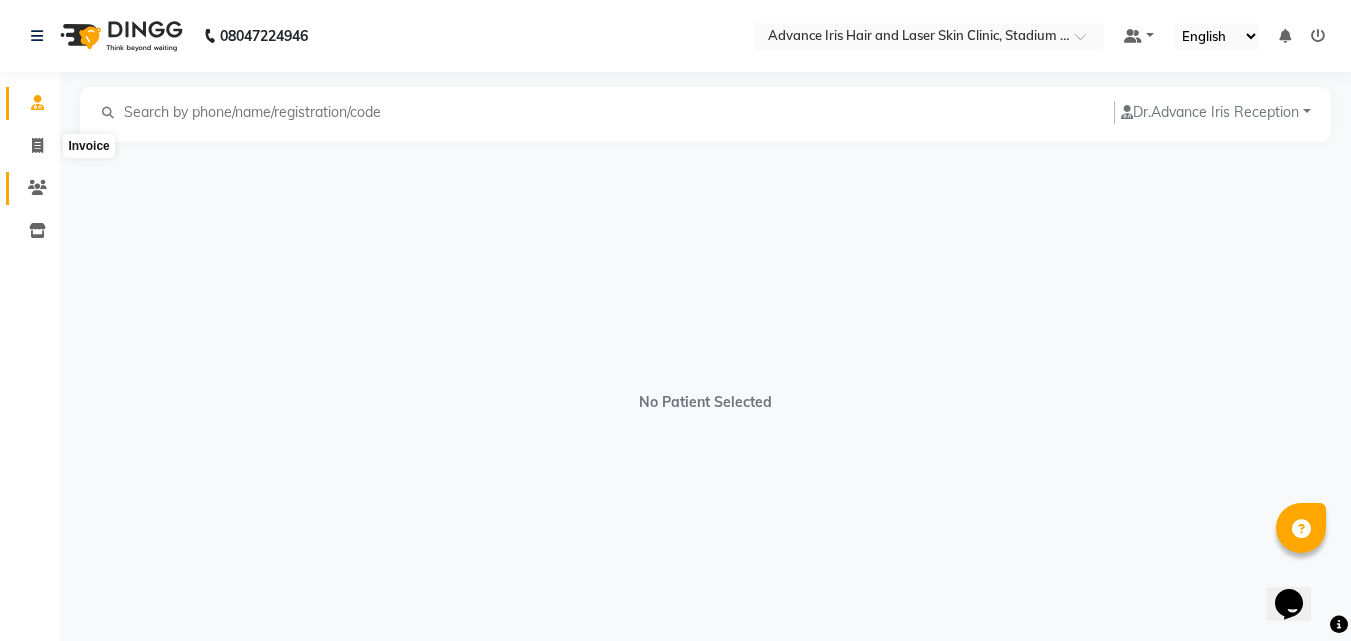 select on "5825" 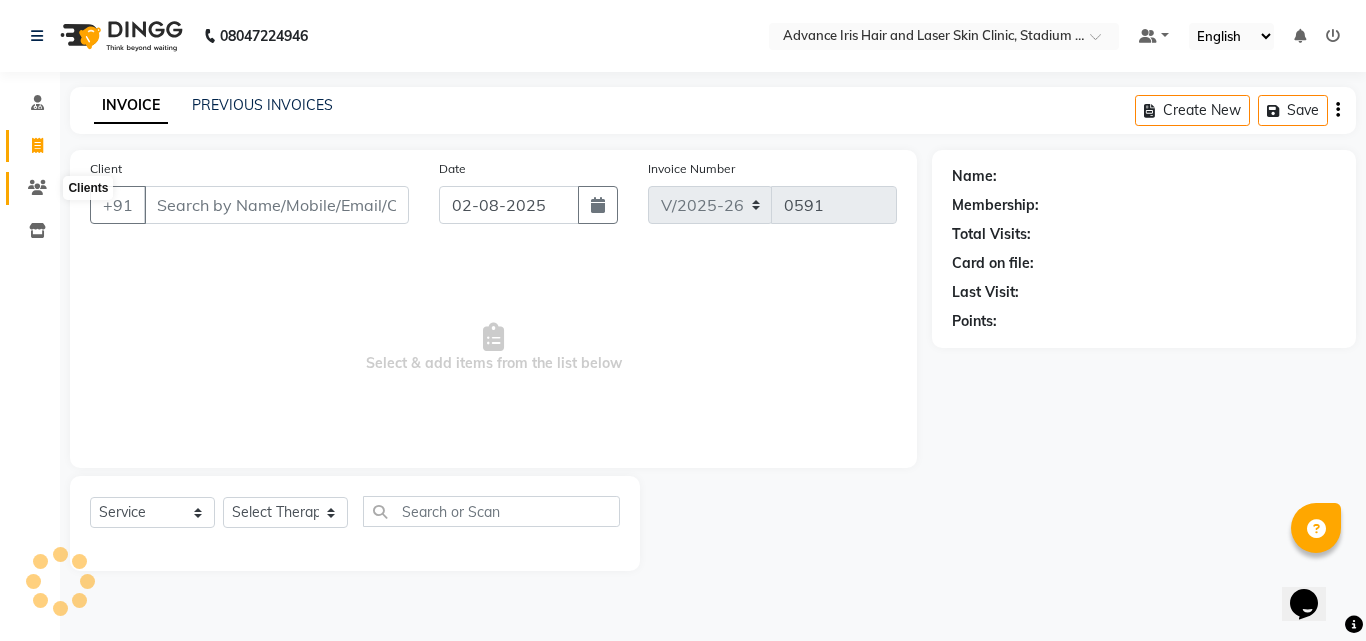 click 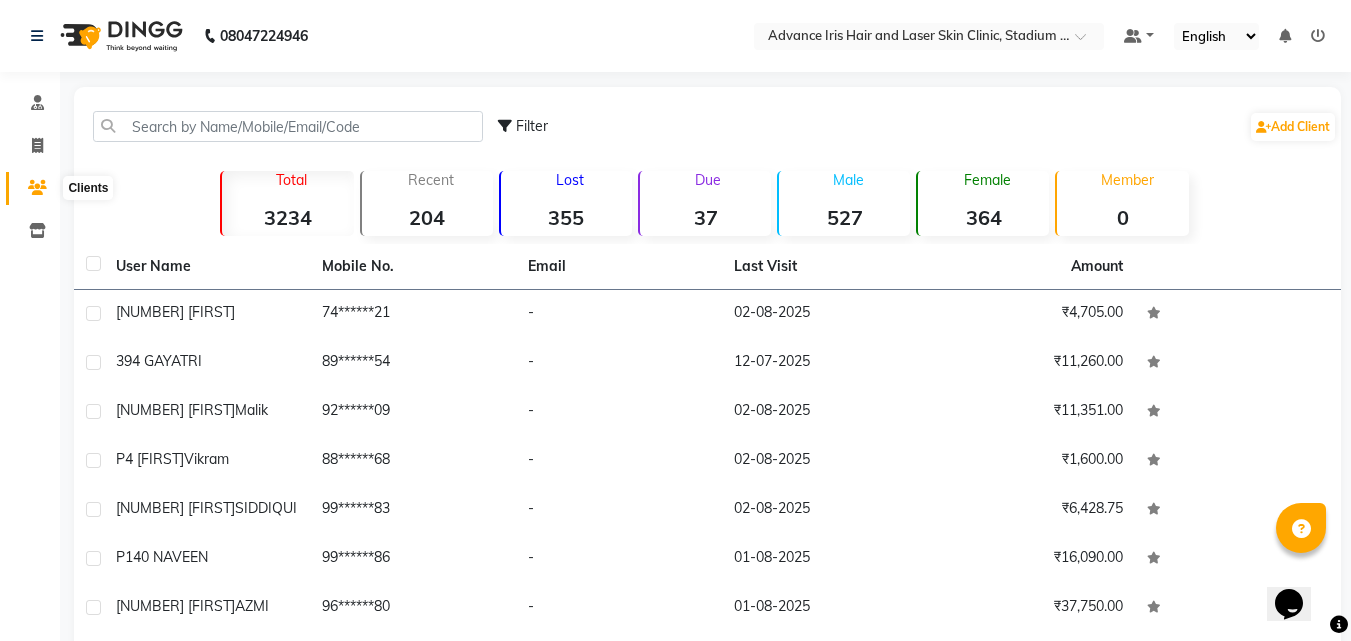 click 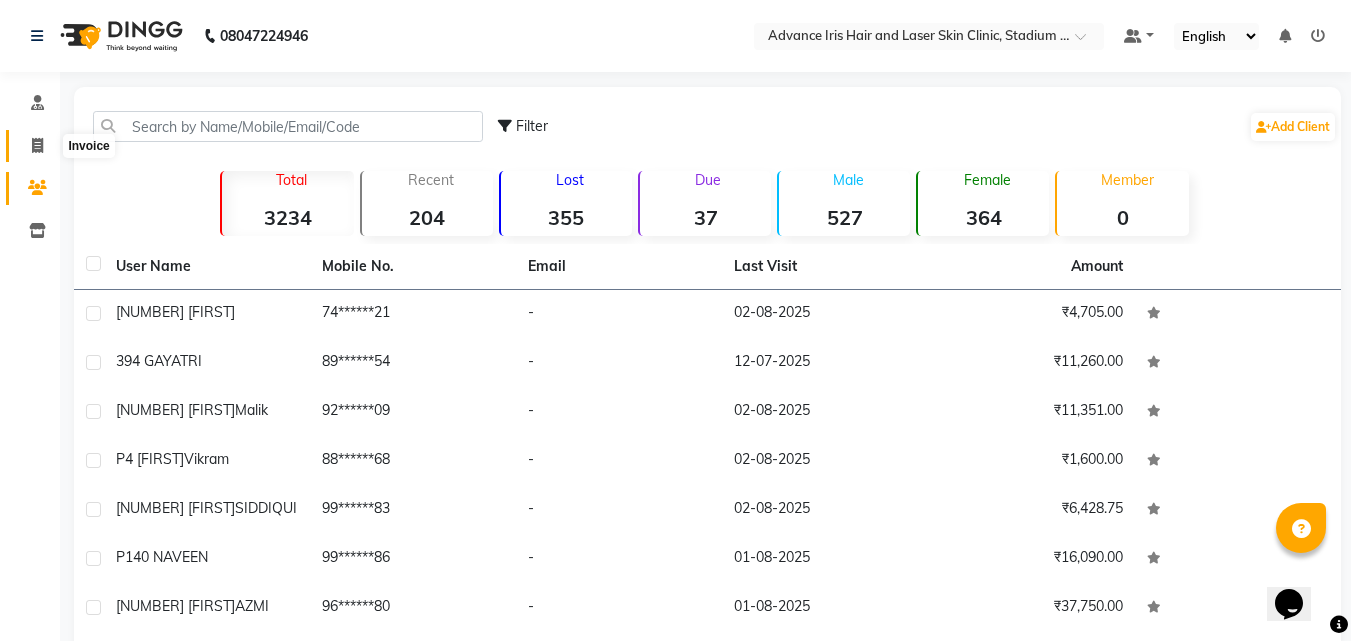 click 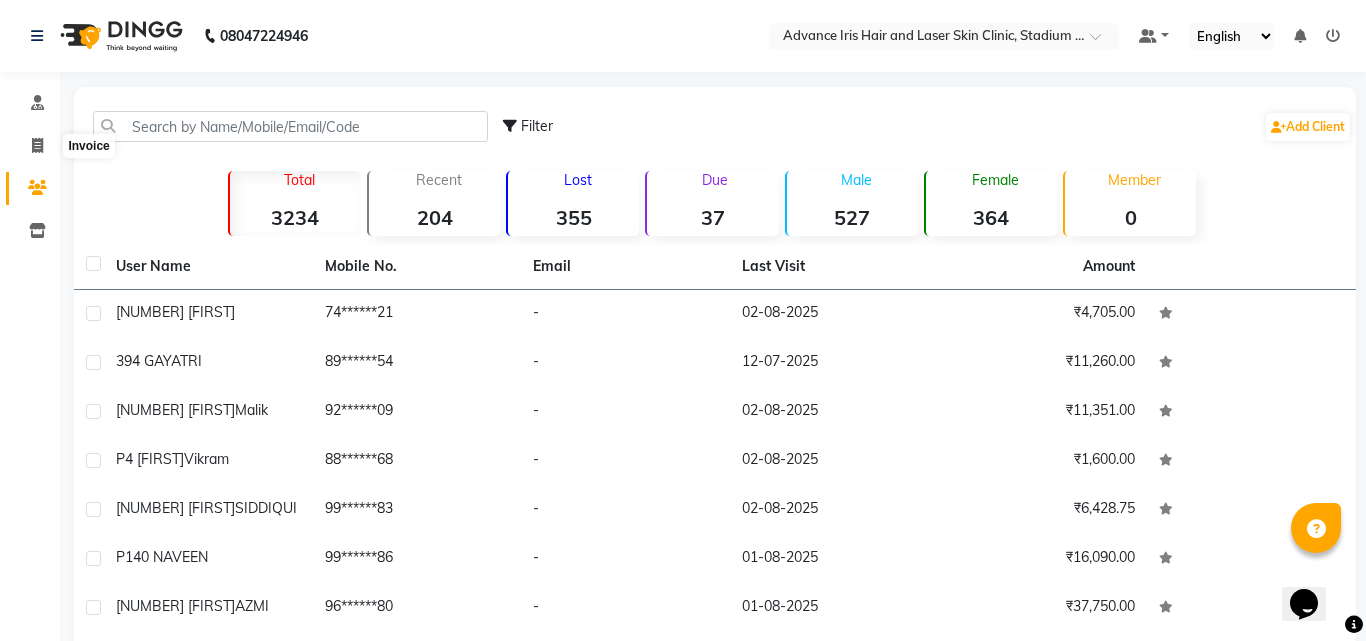 select on "5825" 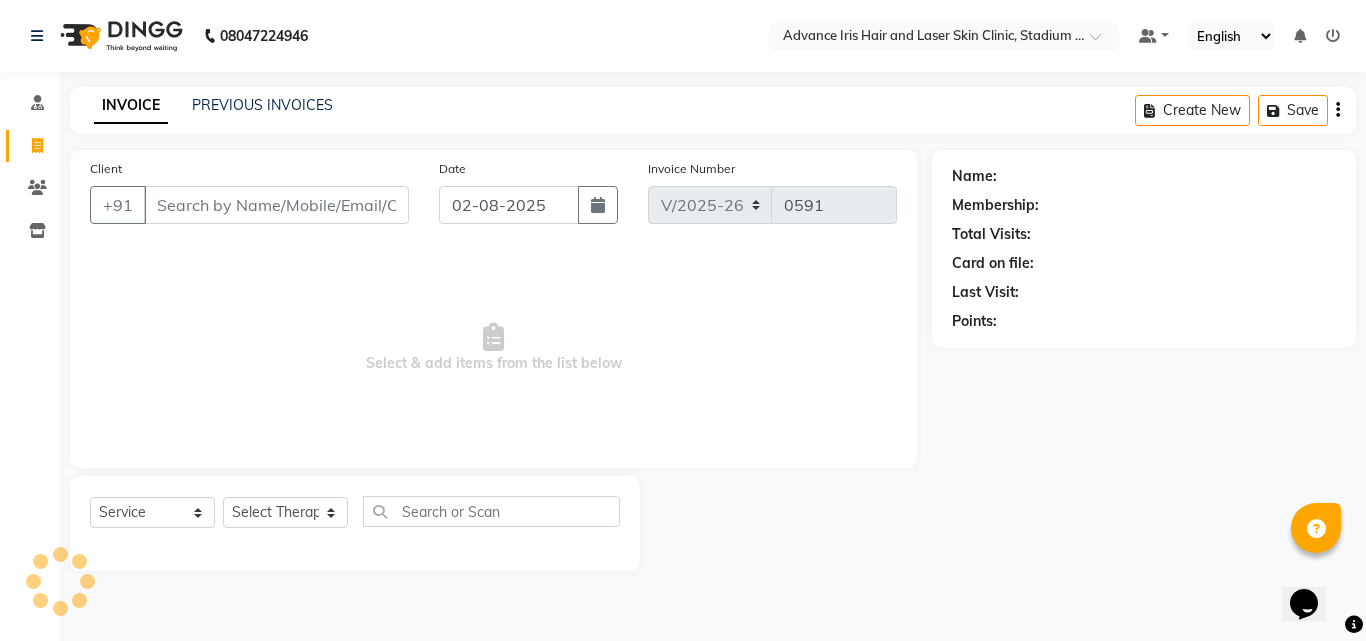 drag, startPoint x: 167, startPoint y: 217, endPoint x: 128, endPoint y: 186, distance: 49.819675 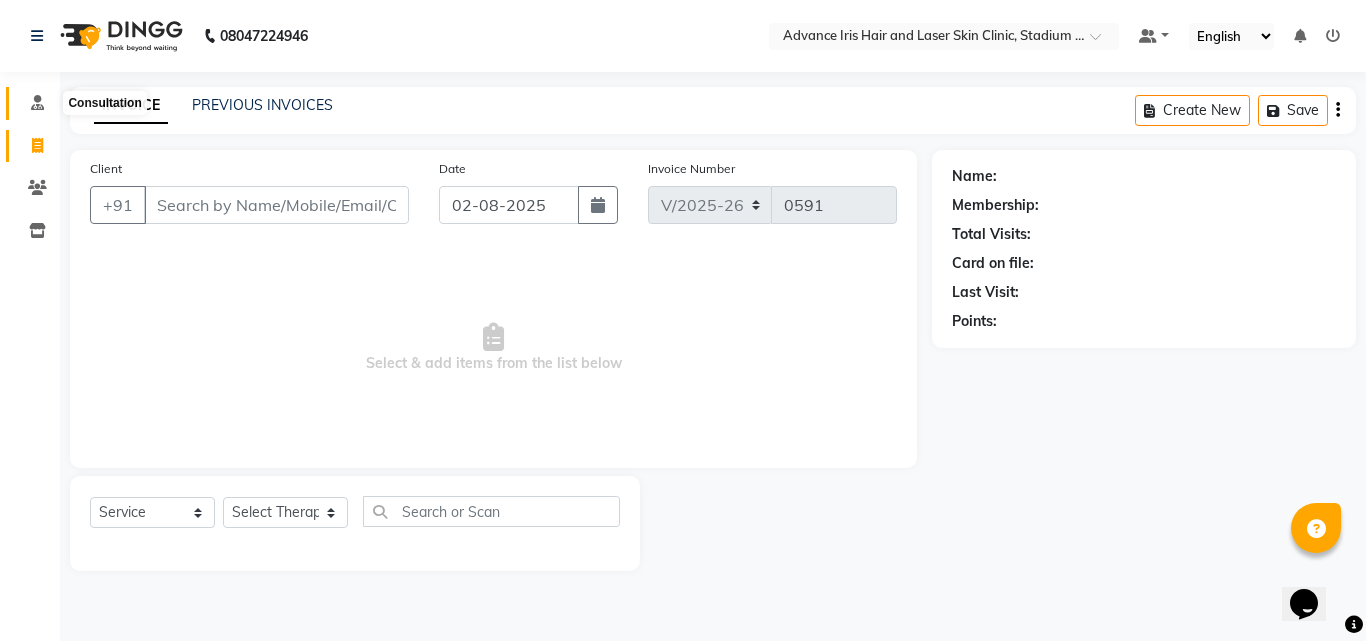 click 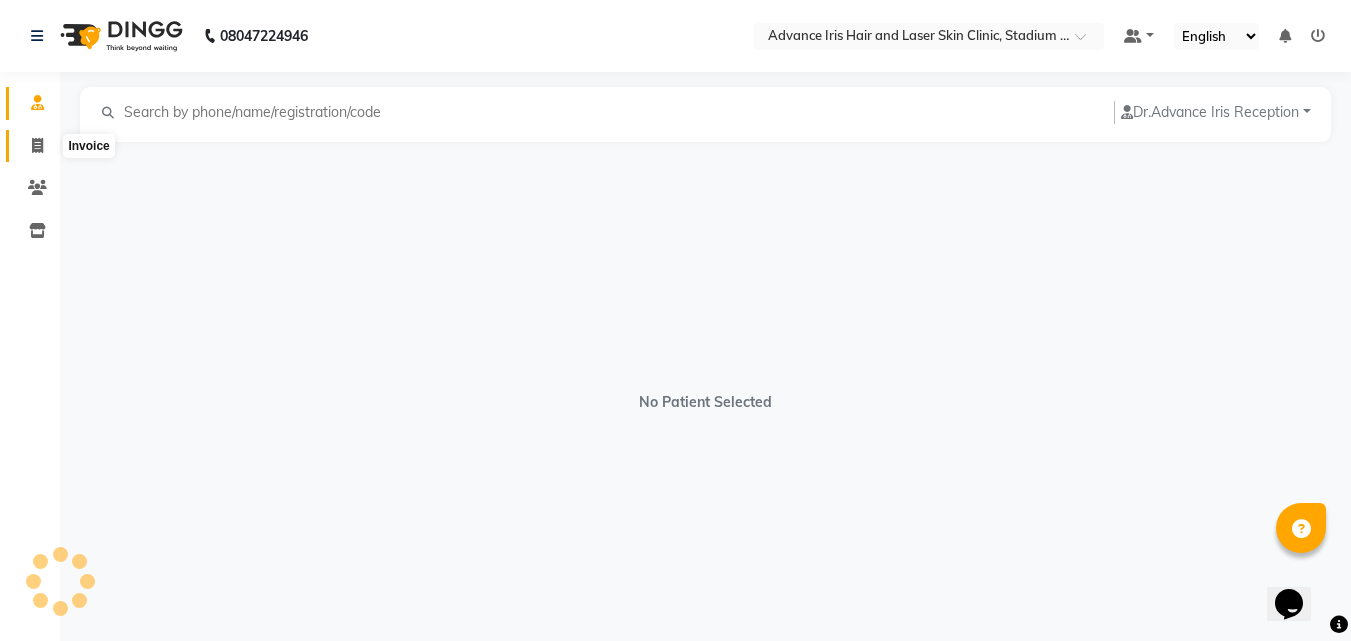 click 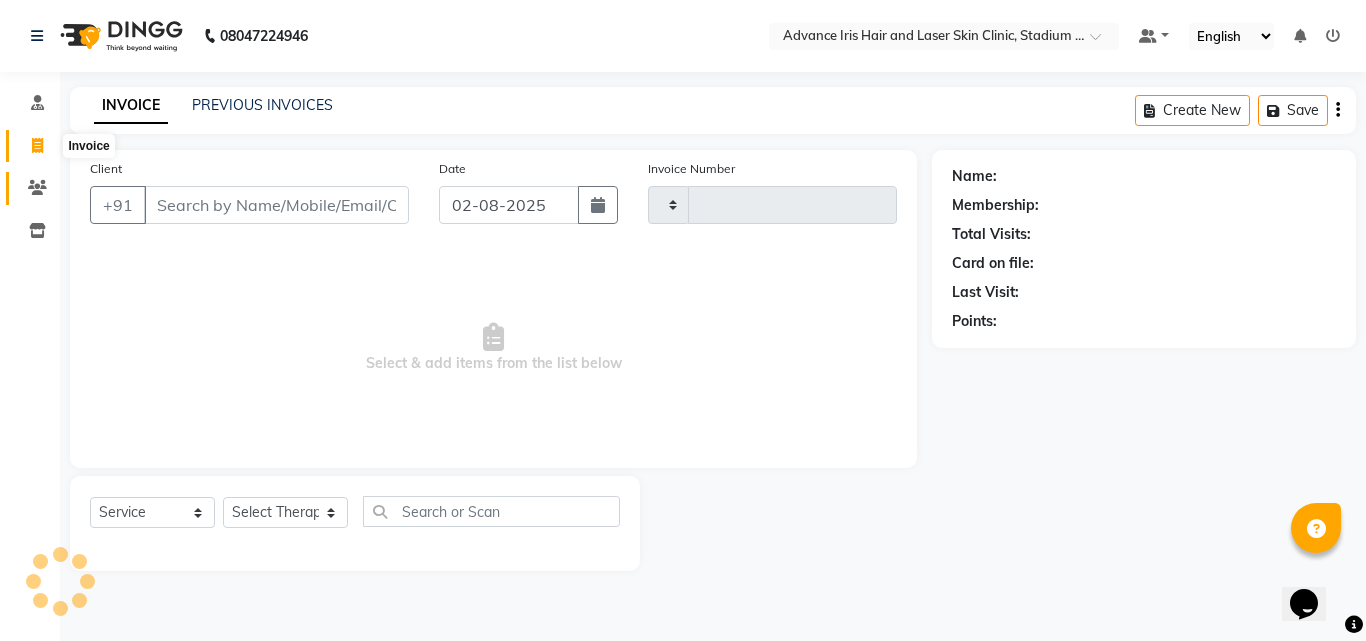 type on "0591" 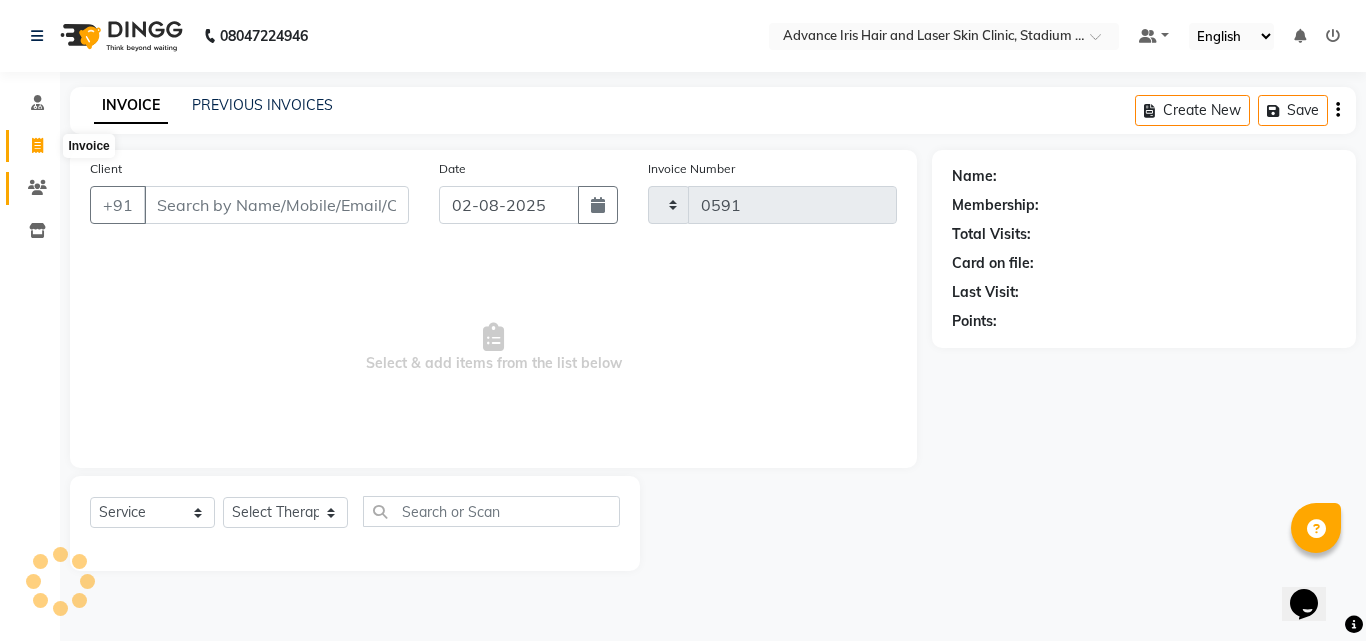 select on "5825" 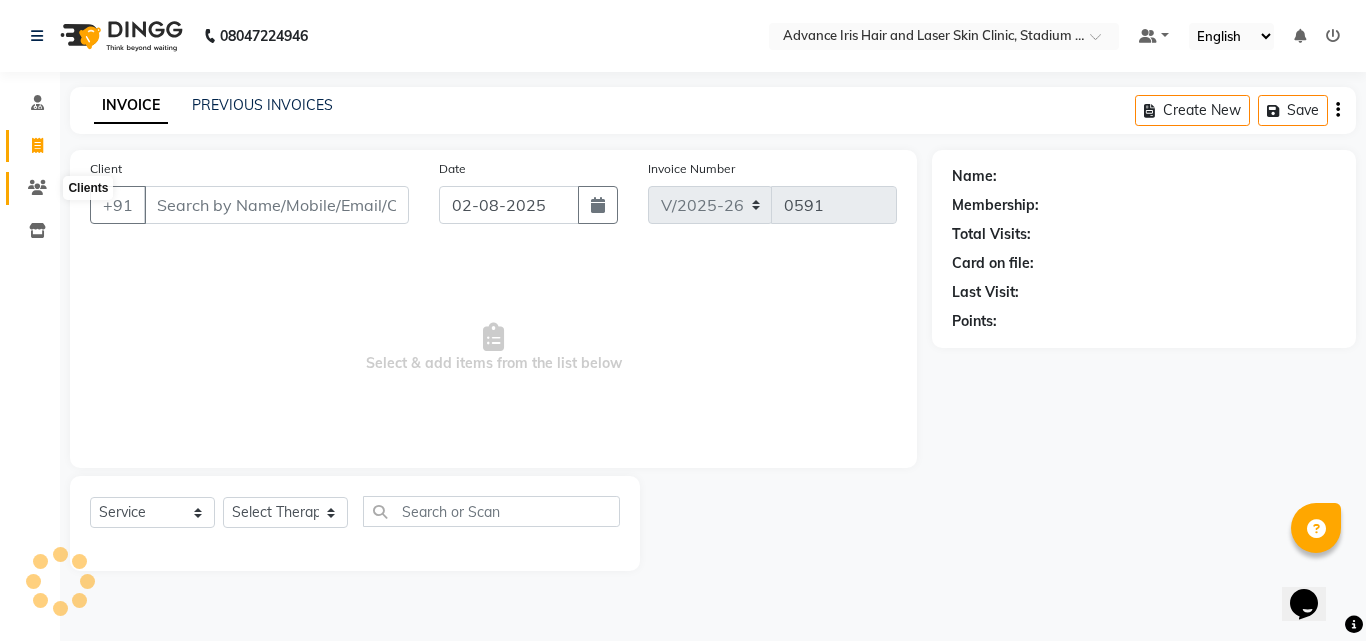 click 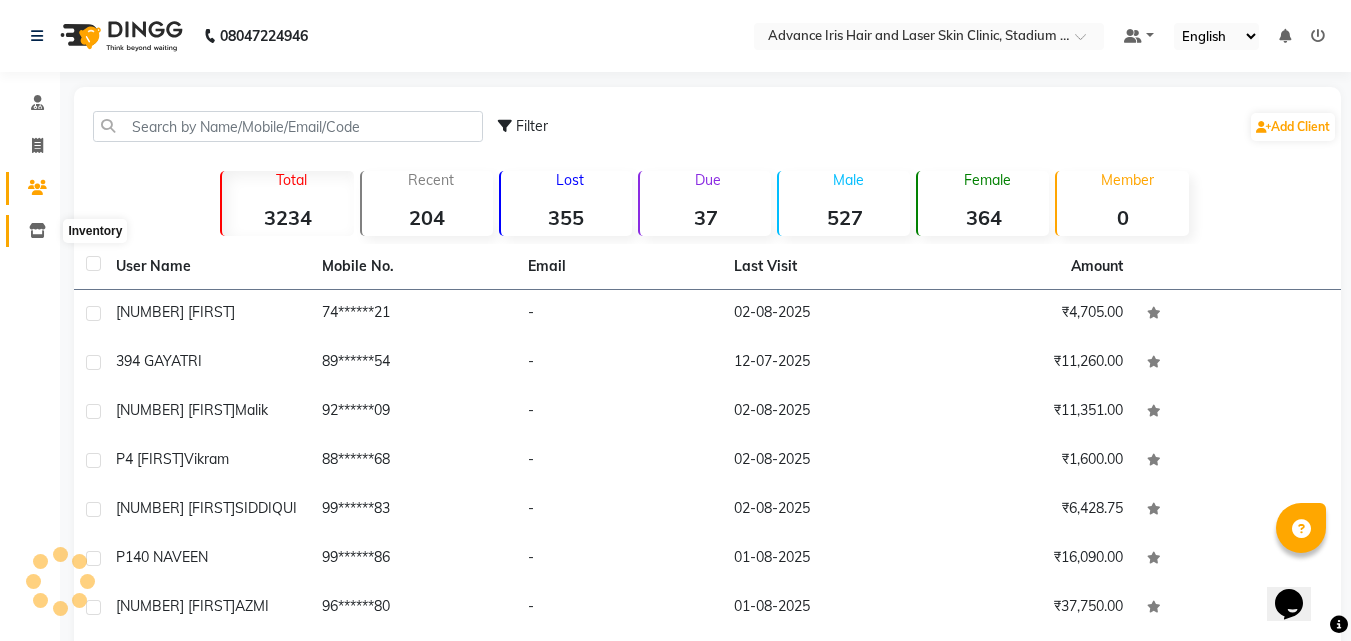 click 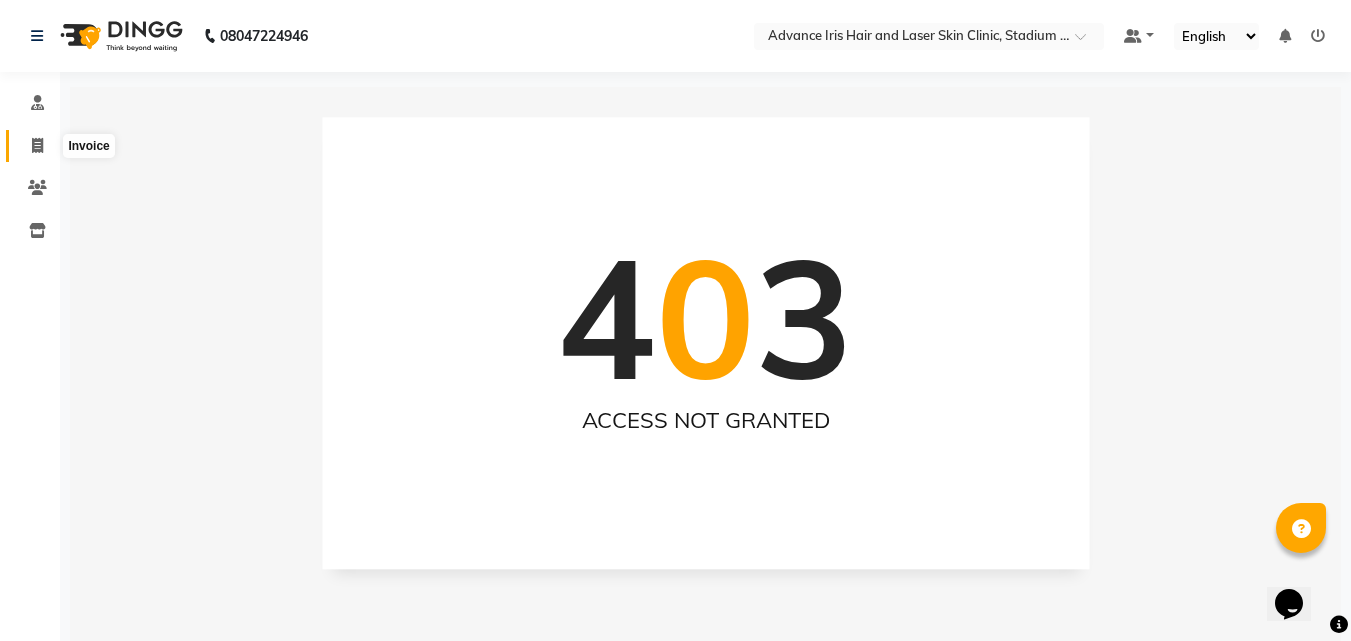 click 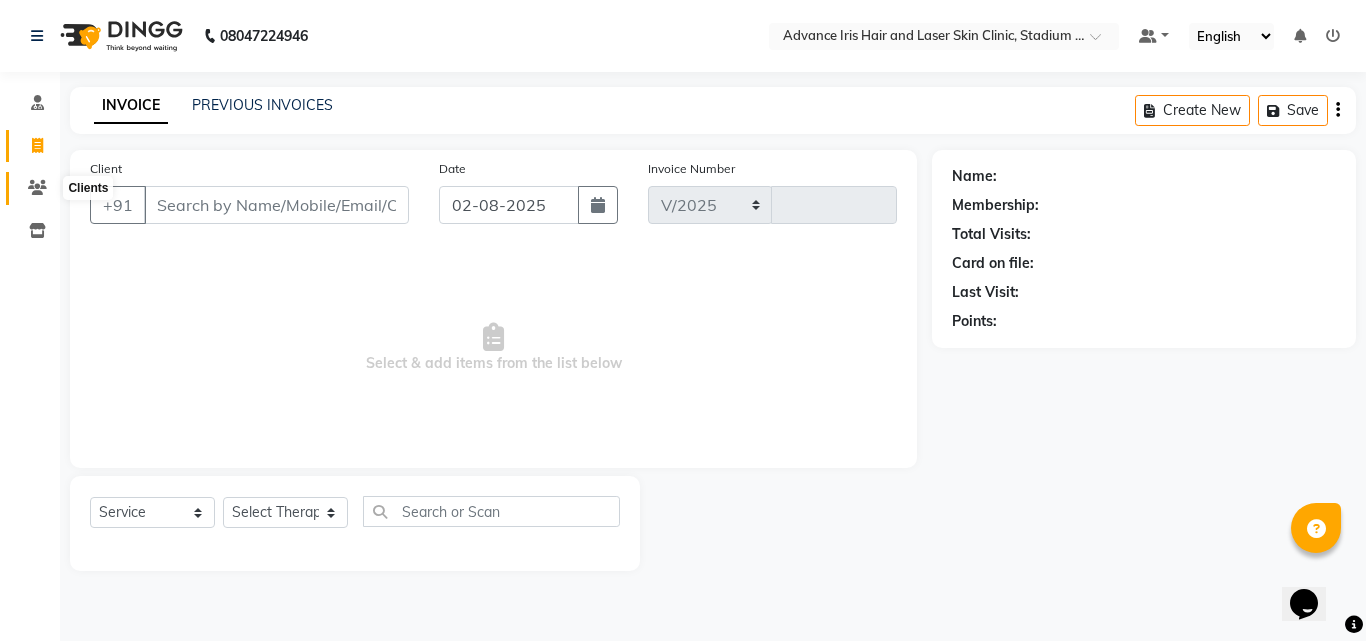 select on "5825" 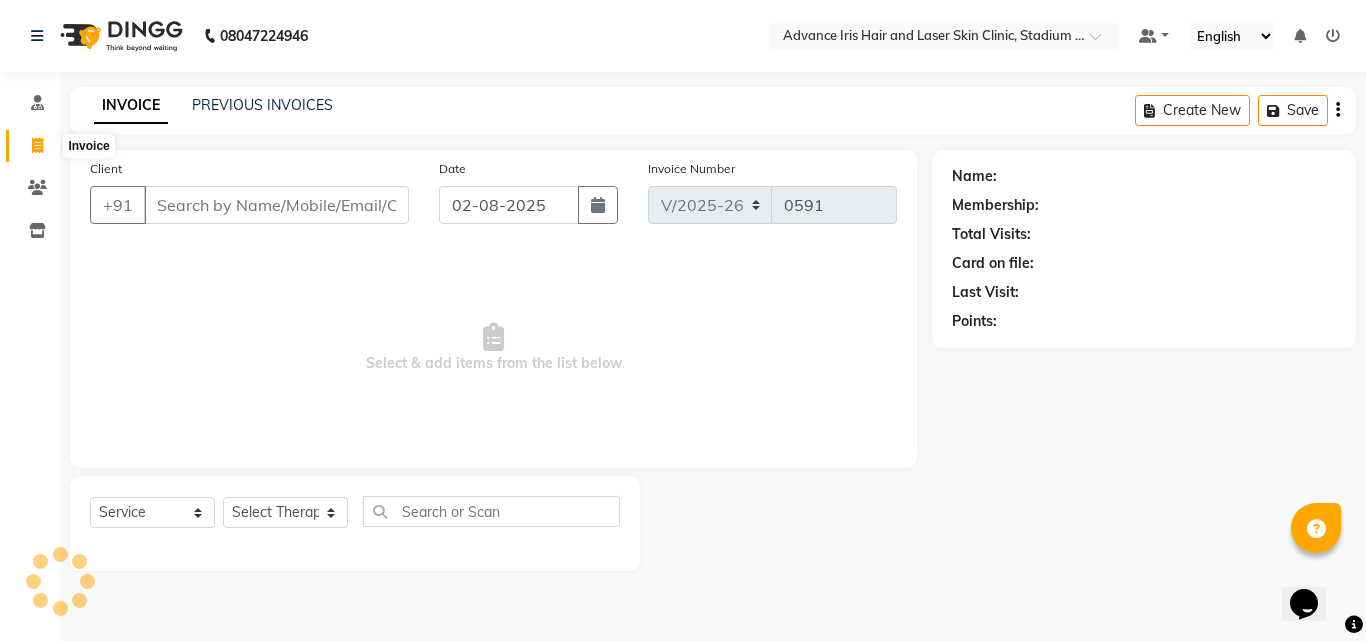 click 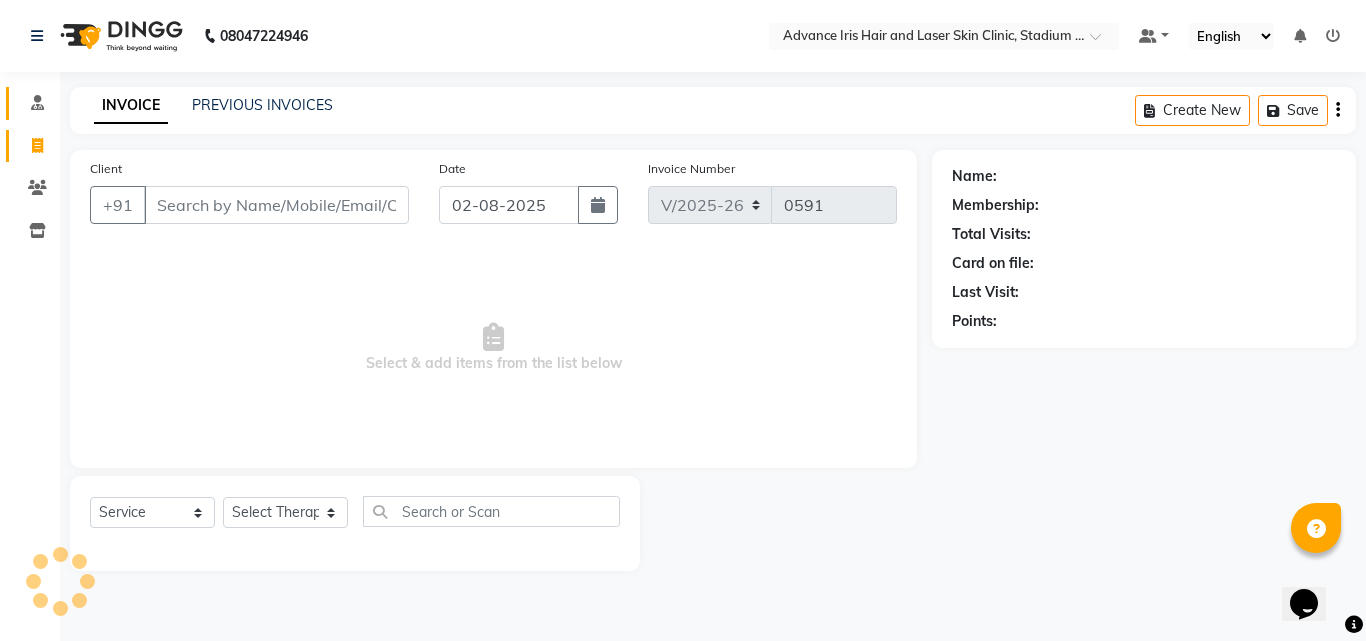 click on "Consultation Invoice Clients Inventory Segments Page Builder" 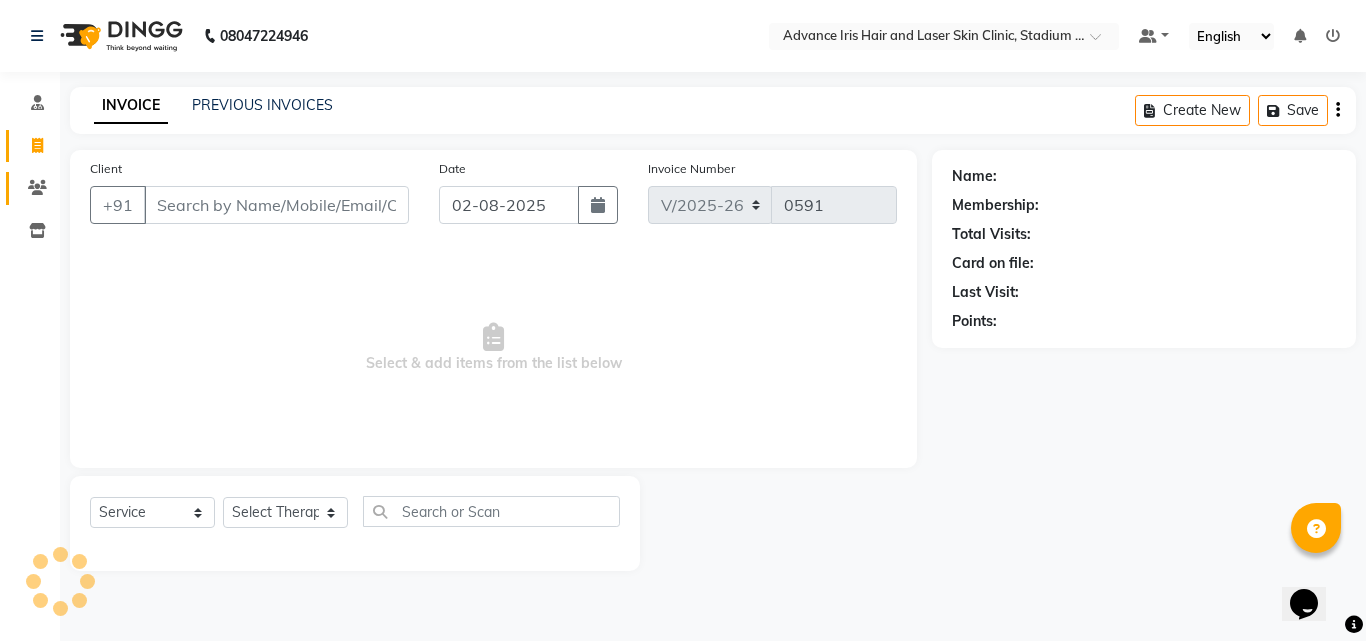drag, startPoint x: 34, startPoint y: 120, endPoint x: 38, endPoint y: 173, distance: 53.15073 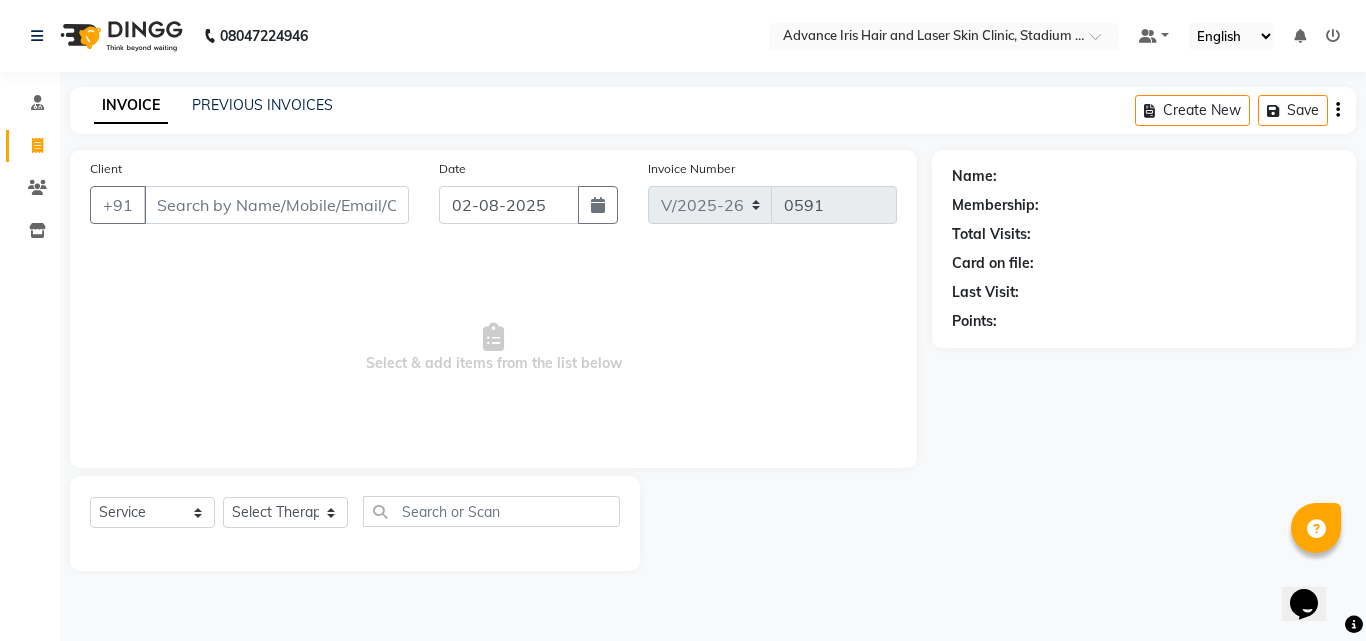 click on "Inventory" 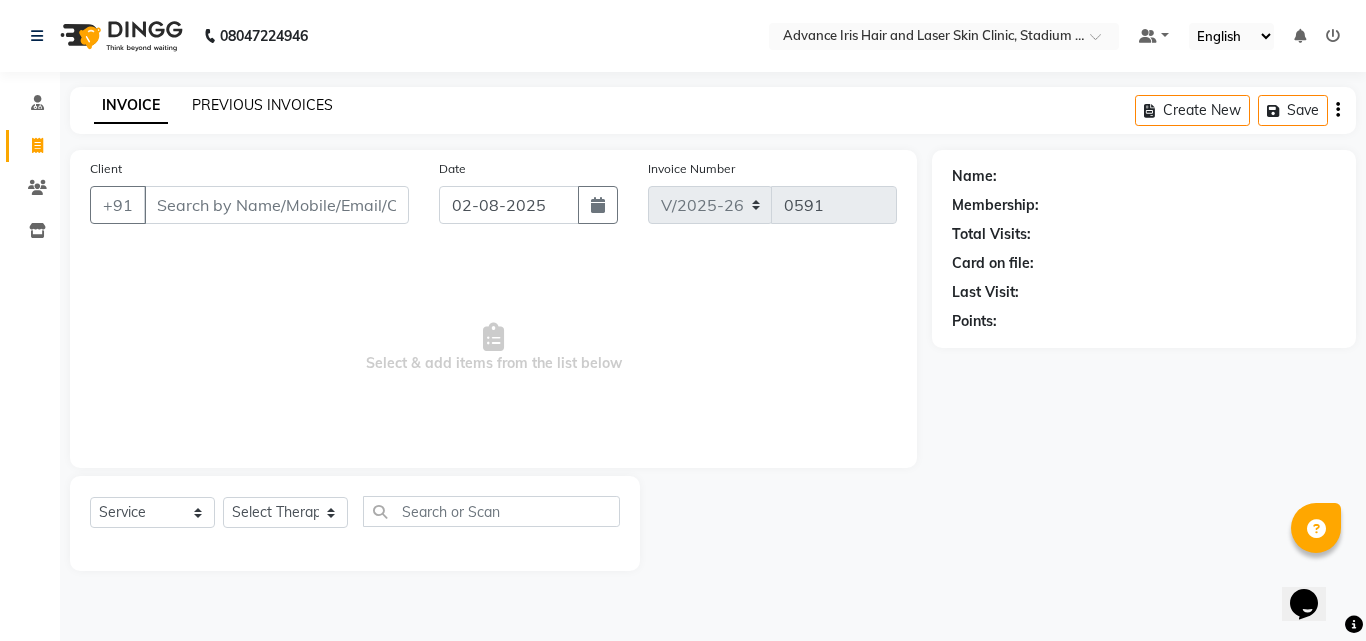click on "PREVIOUS INVOICES" 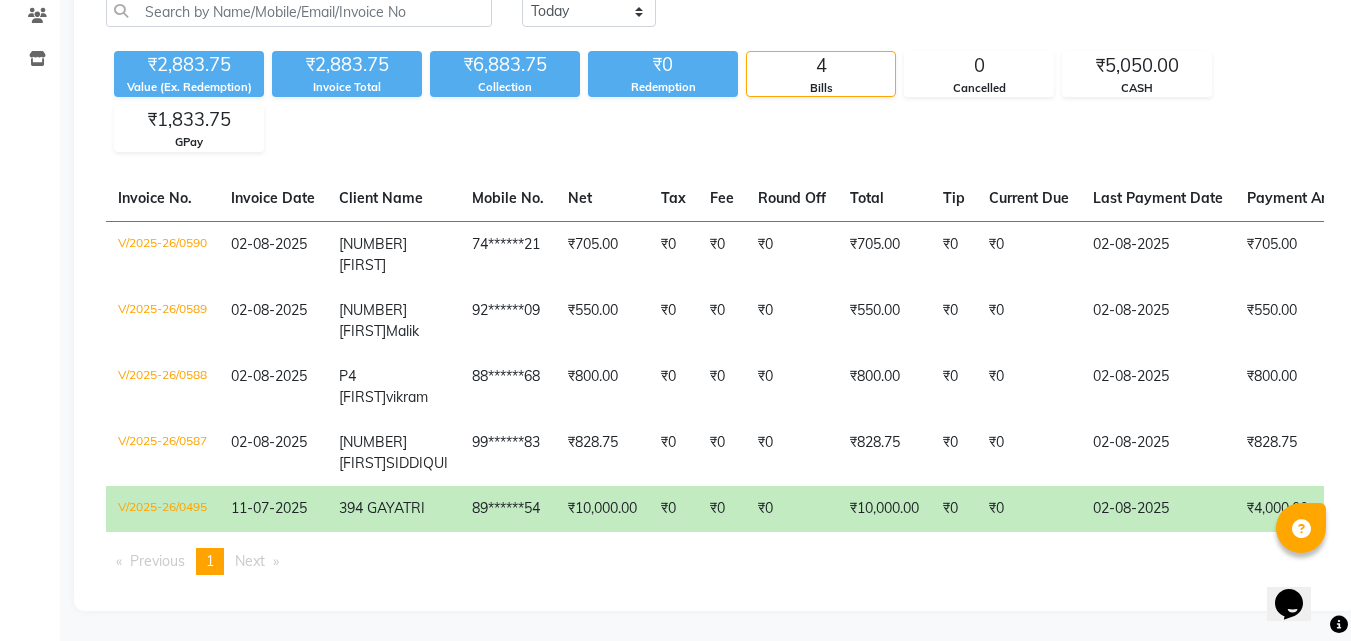 scroll, scrollTop: 0, scrollLeft: 0, axis: both 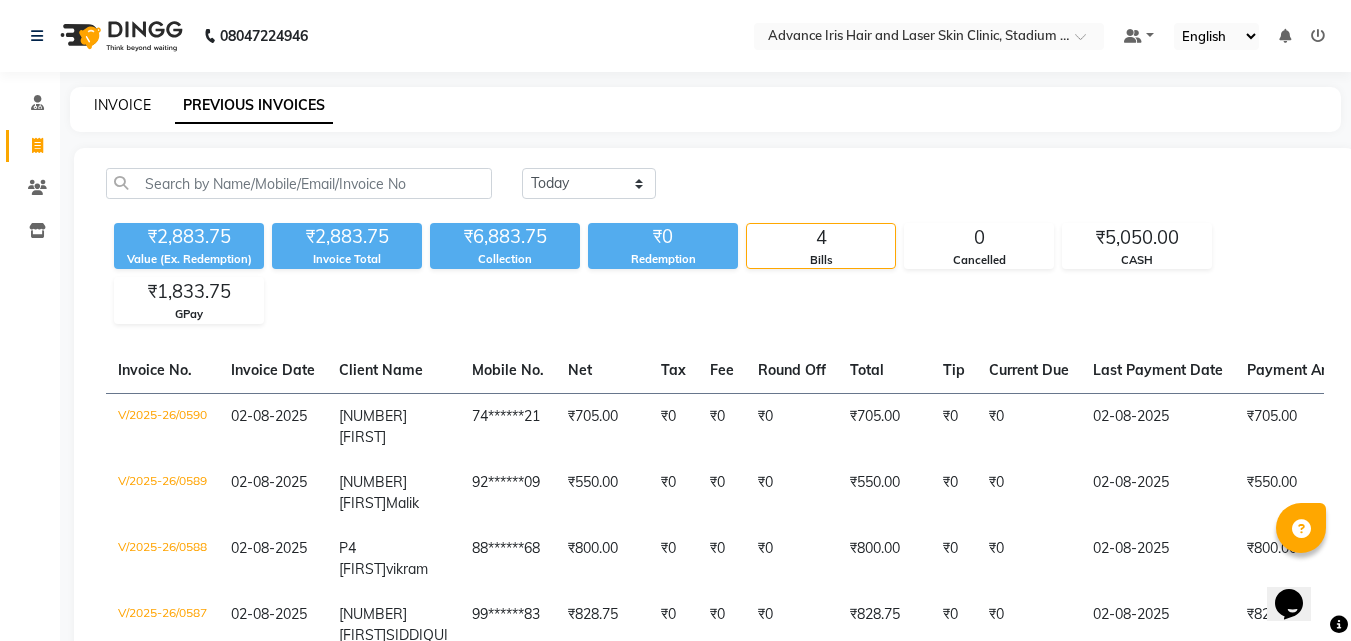 click on "INVOICE" 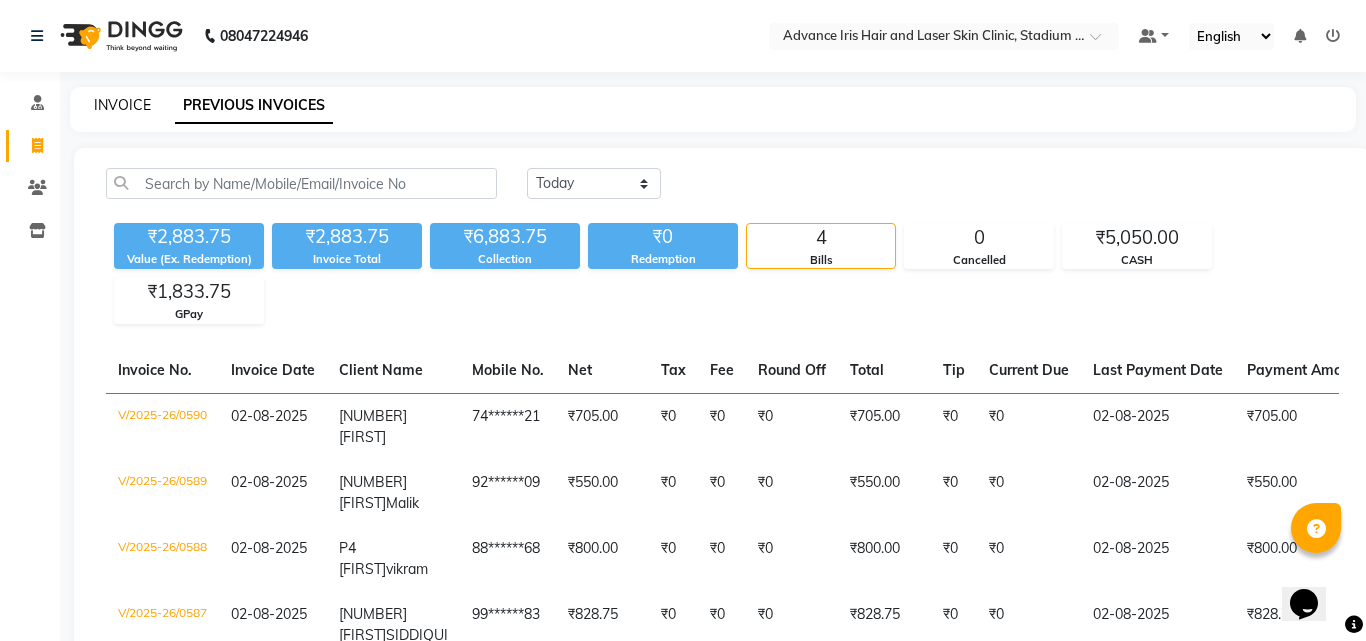 select on "service" 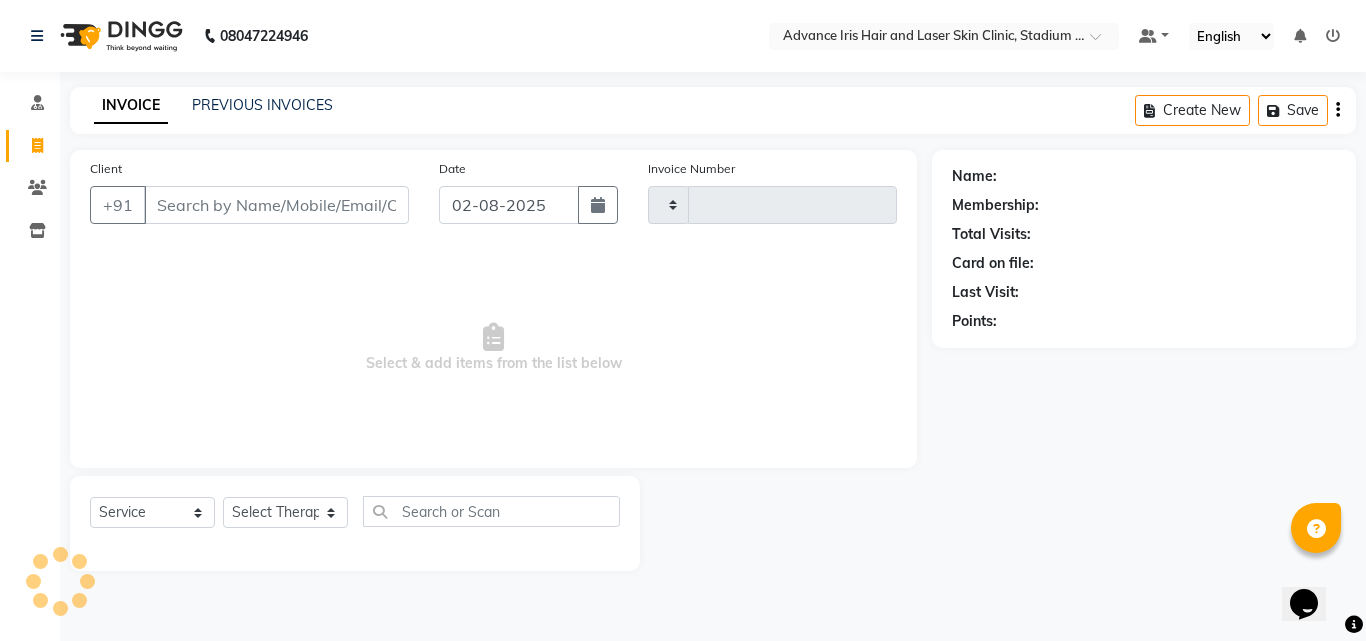 type on "0591" 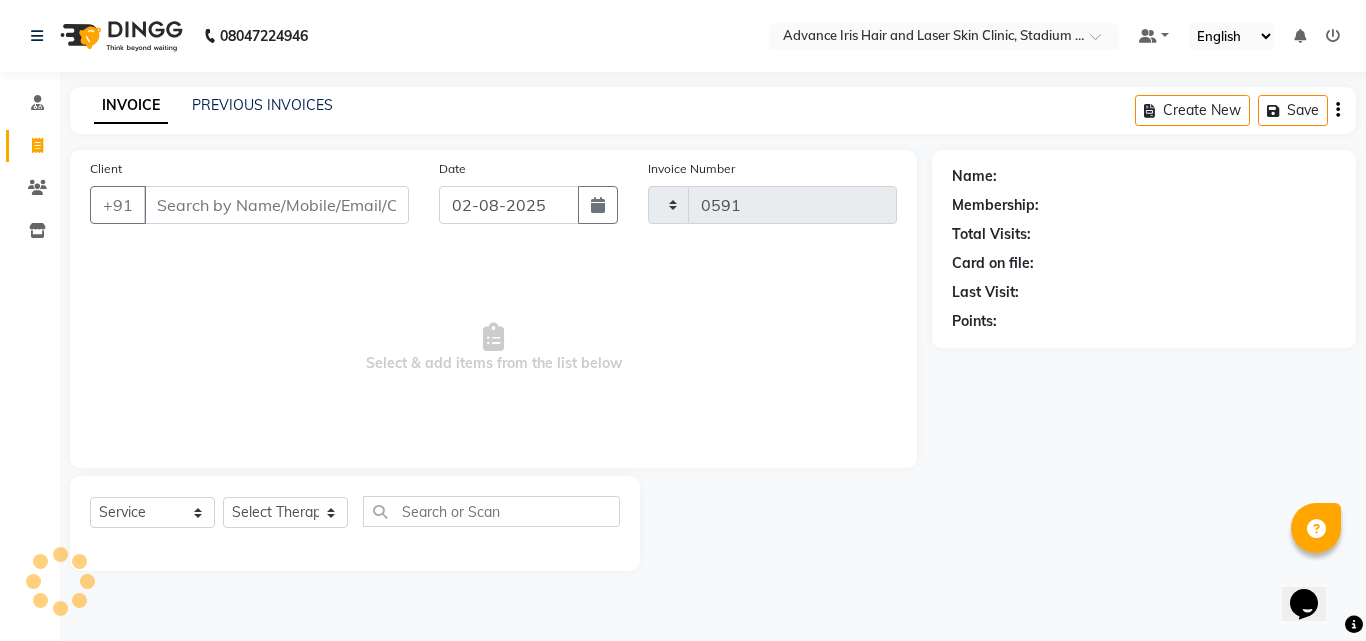 select on "5825" 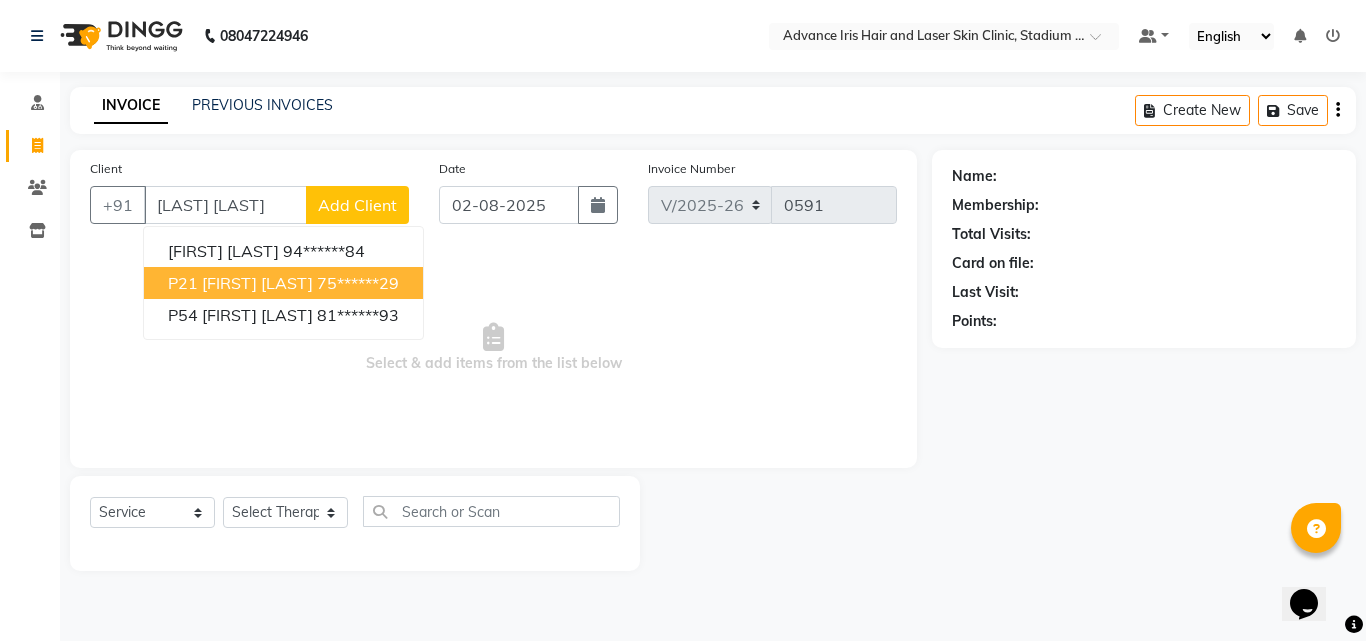 click on "P21 [FIRST] [LAST]" at bounding box center (240, 283) 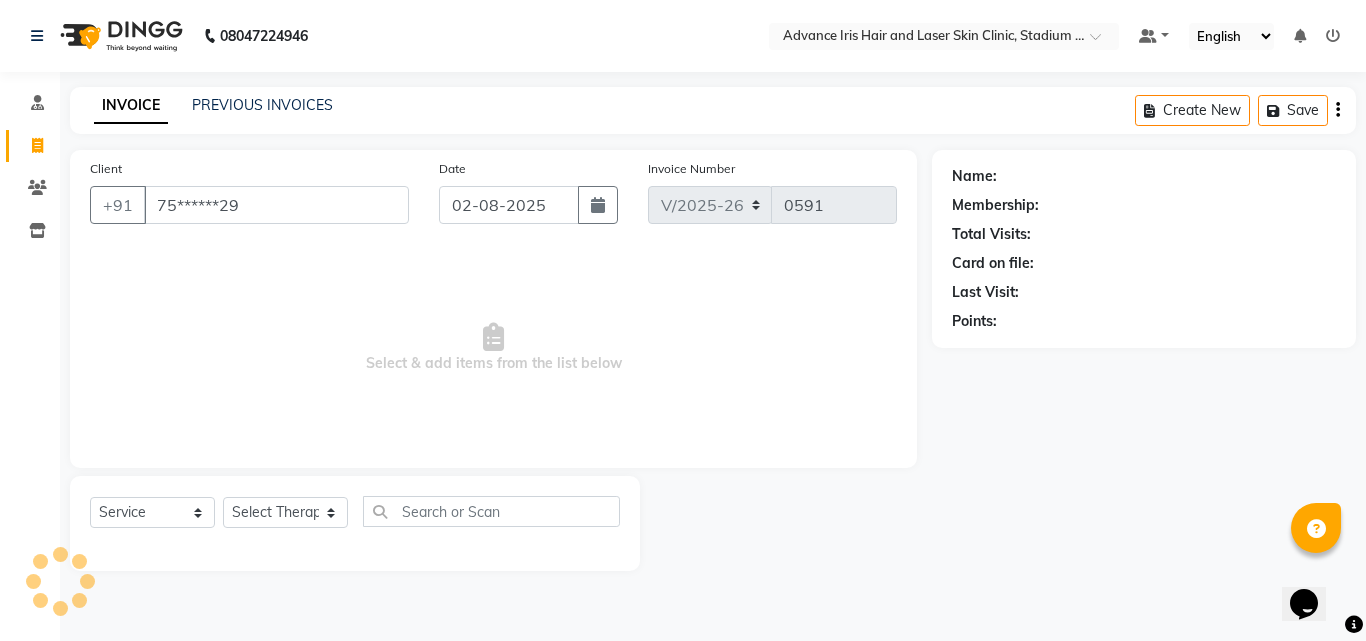 type on "75******29" 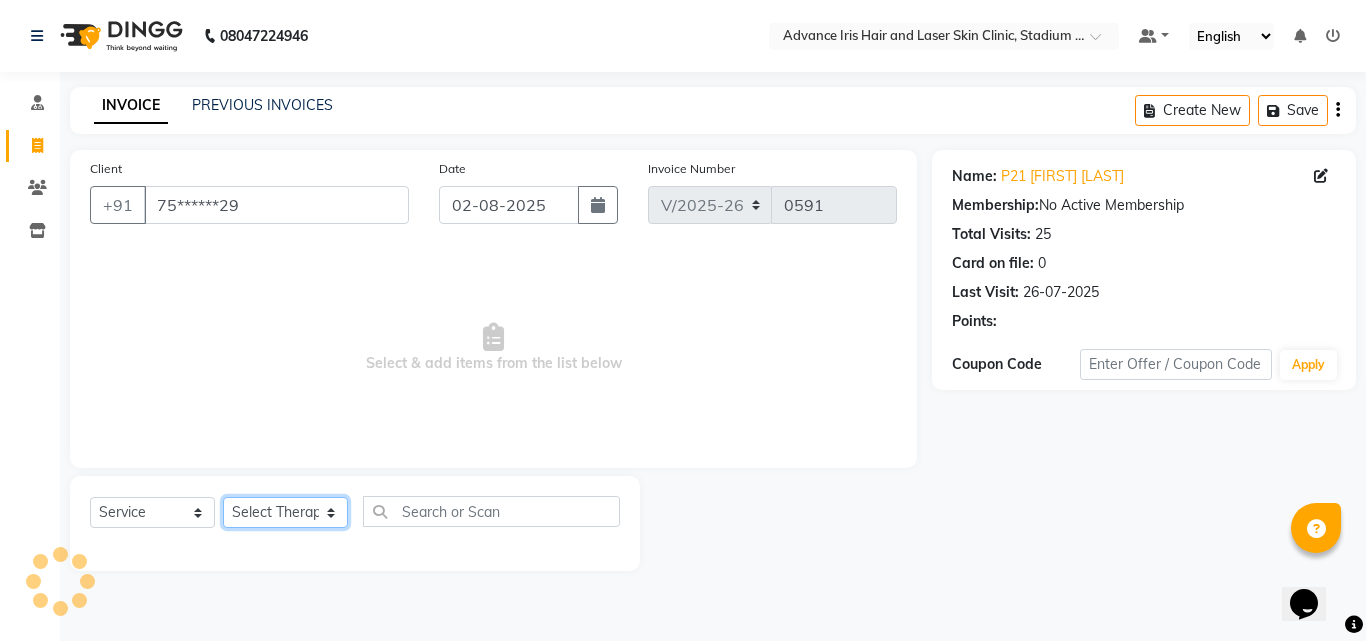 click on "Select Therapist Advance Iris Reception [FIRST] [LAST](Cosmetologist) [FIRST] [LAST] [FIRST] [LAST]" 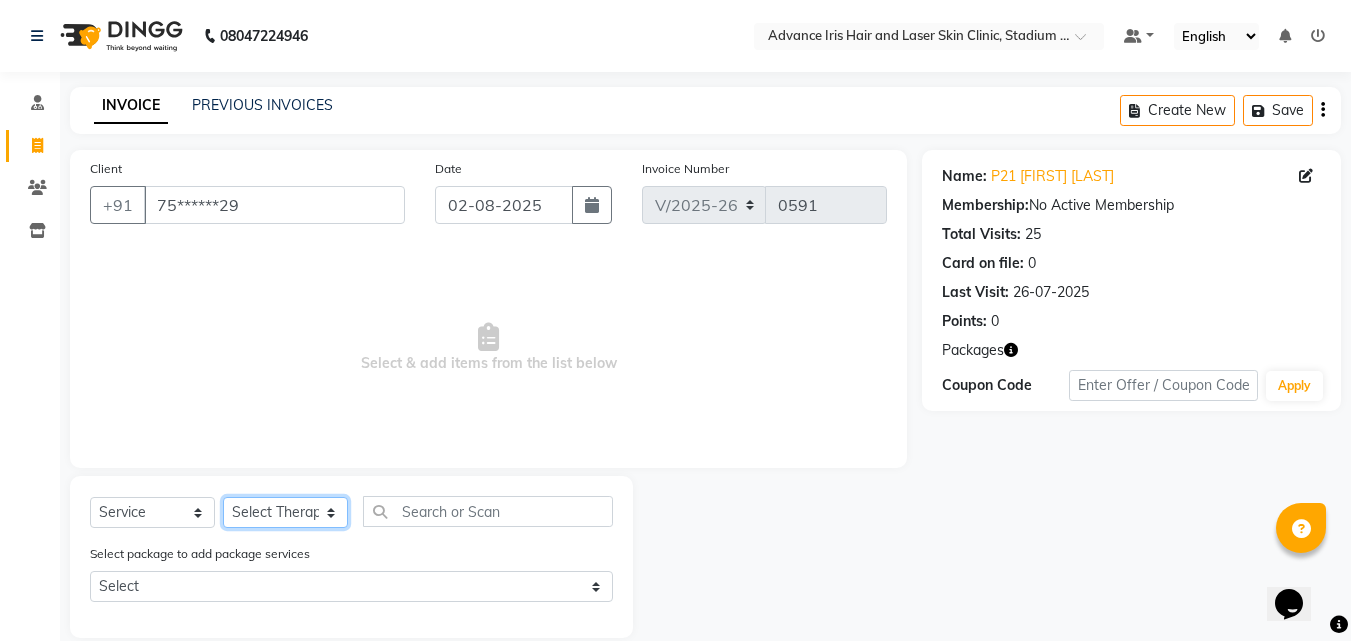 select on "40886" 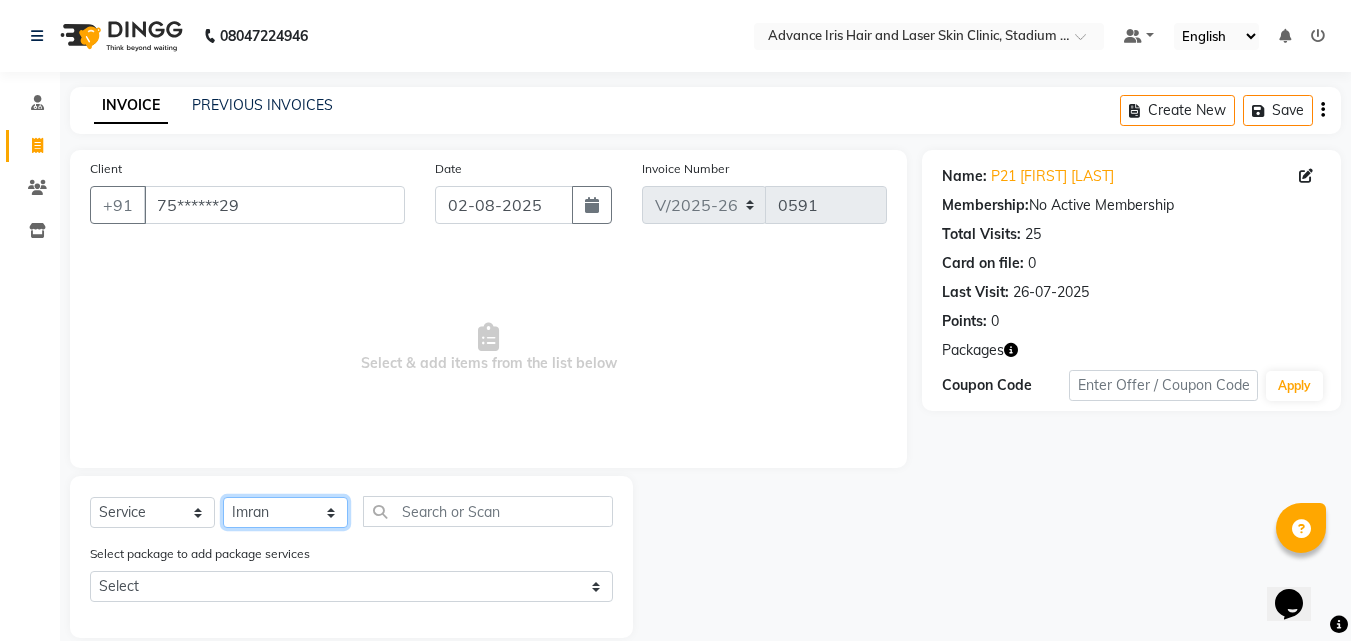 click on "Select Therapist Advance Iris Reception [FIRST] [LAST](Cosmetologist) [FIRST] [LAST] [FIRST] [LAST]" 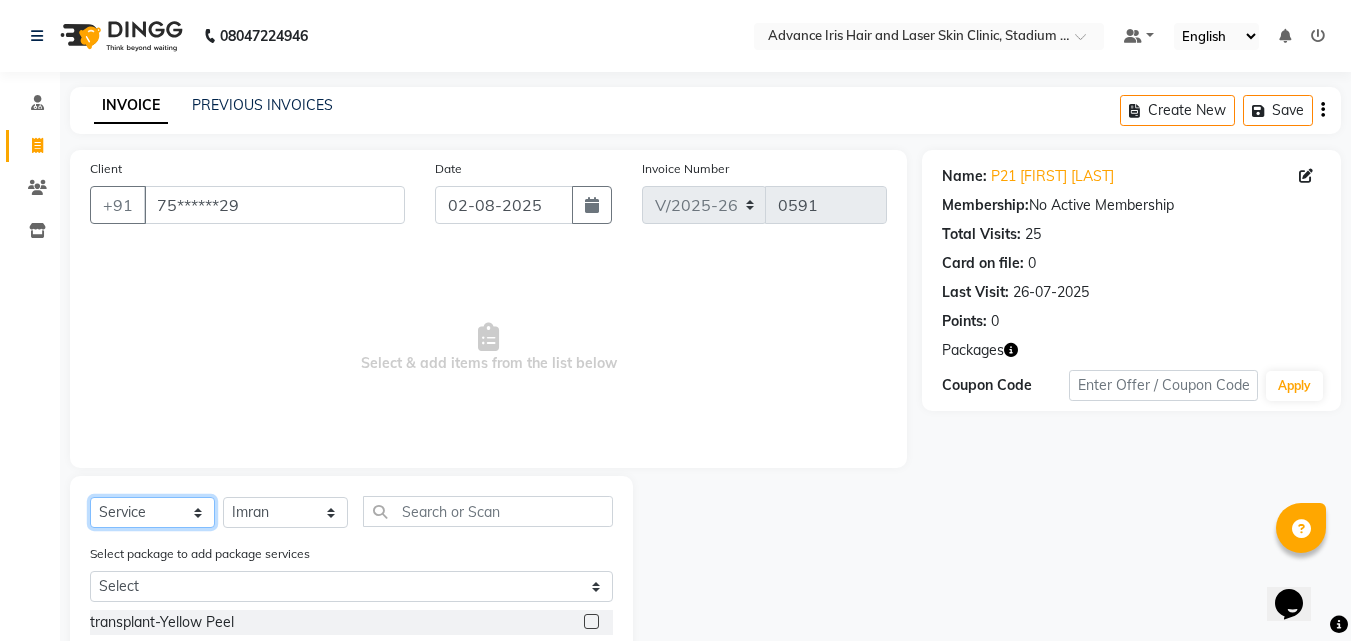 drag, startPoint x: 199, startPoint y: 507, endPoint x: 199, endPoint y: 495, distance: 12 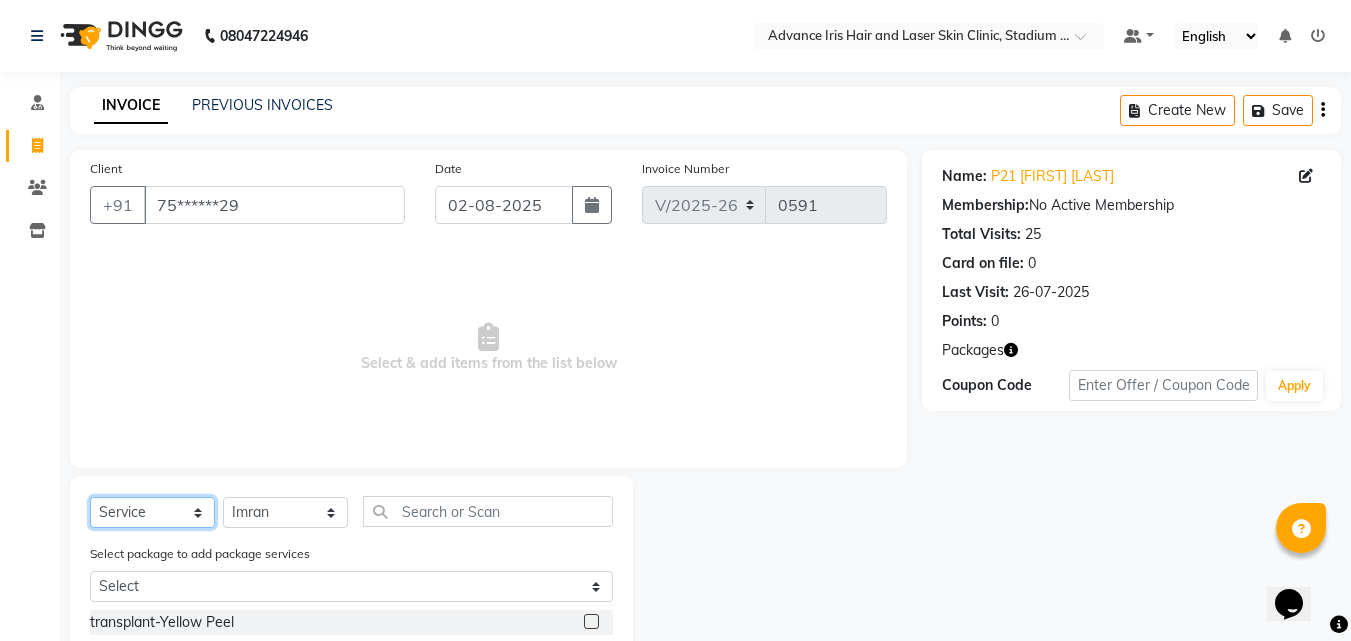 click on "Select Service Product Membership Package Voucher Prepaid Gift Card Select Therapist Advance Iris Reception [FIRST] [LAST](Cosmetologist) [FIRST] [LAST] [FIRST] [LAST] Select package to add package services Select 12 service package transplant-Yellow Peel transplant-Scalp Meso Therapy transplant-Hair transplant transplant-Micro bladding eye brow transplant-Alopecia Areata transplant-Anti Dandruff Headwash transplant-Hair-Transplant transplant-PRP + GFC kit transplant-Under eye bag surgery transplant-micro pigmentation transplant-Subscession + PRP Pro transplant-Meso Scalp Scalp Pigmentation Eye brow Pigmentation Korean glow facial Hair Removal-Face Hair Removal-Upperlip Hair Removal-Under Arms Hair Removal-Full arms Hair Removal-Full Body Hair Removal-Full legs Hair Removal-Chest Hair Removal-Back Hair Removal-Any five parts Hair Removal-Chin + upperlip Hair Removal-White hair removal Hair Removal-BIKINI LHR Hair Removal-Hair regrow laser botox-Botox" 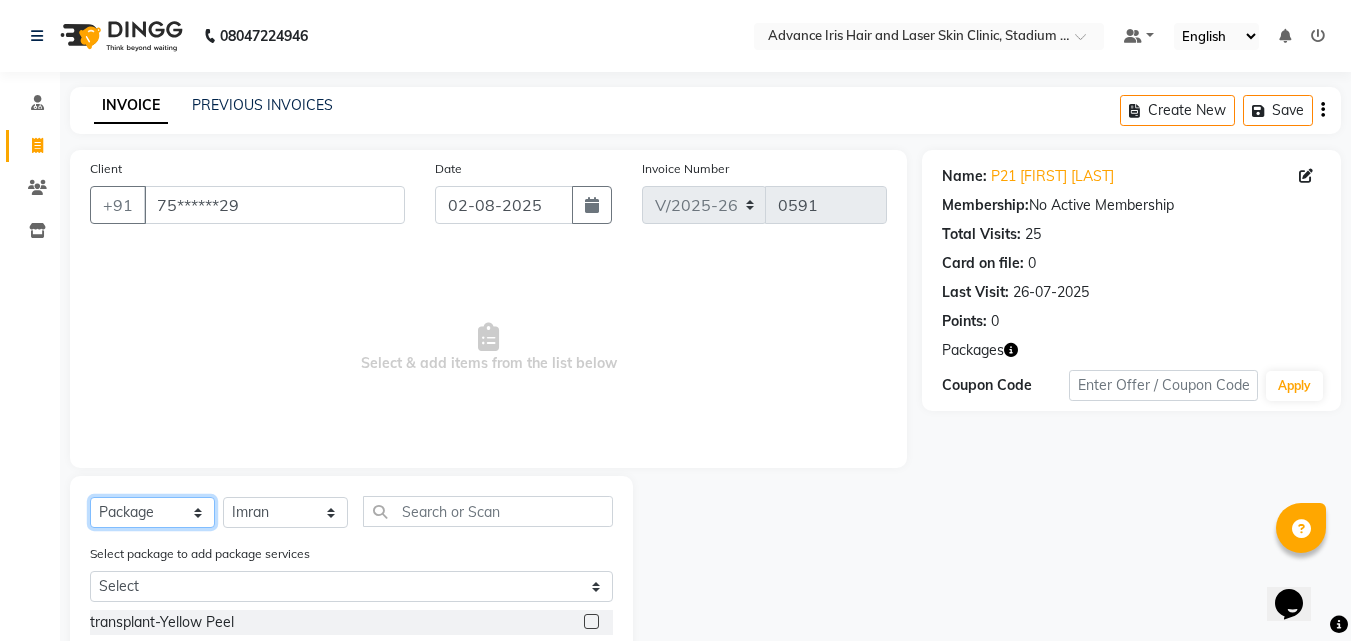 click on "Select  Service  Product  Membership  Package Voucher Prepaid Gift Card" 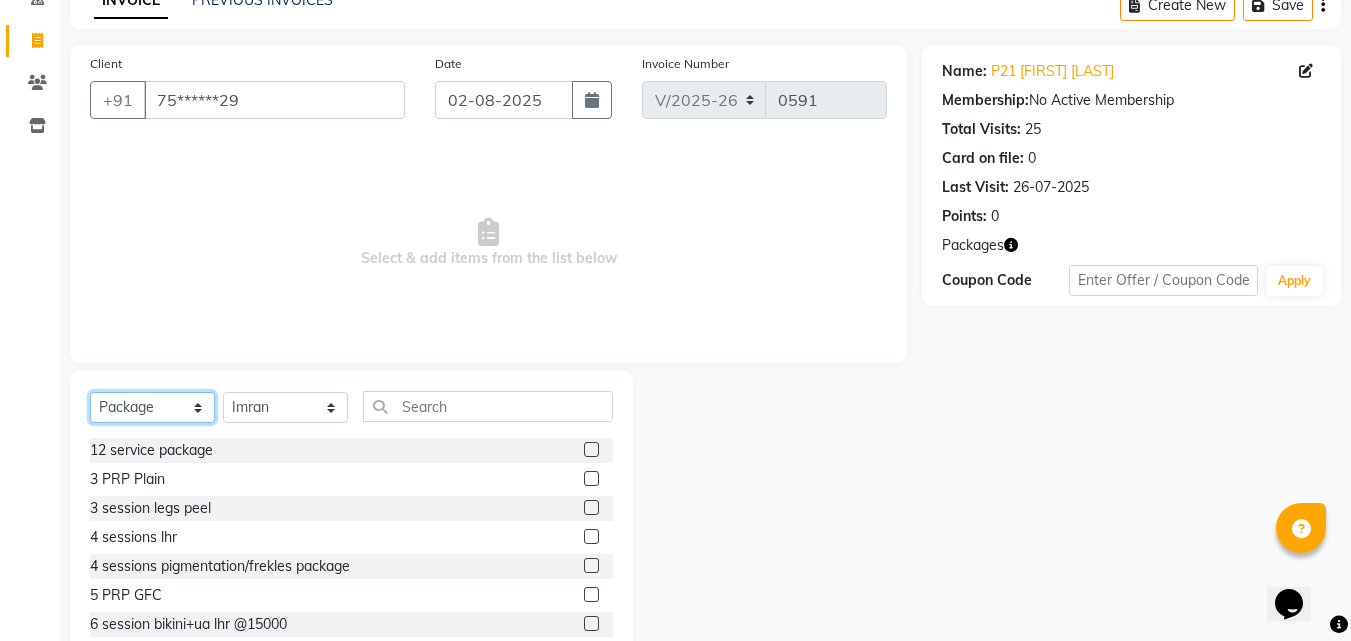 scroll, scrollTop: 60, scrollLeft: 0, axis: vertical 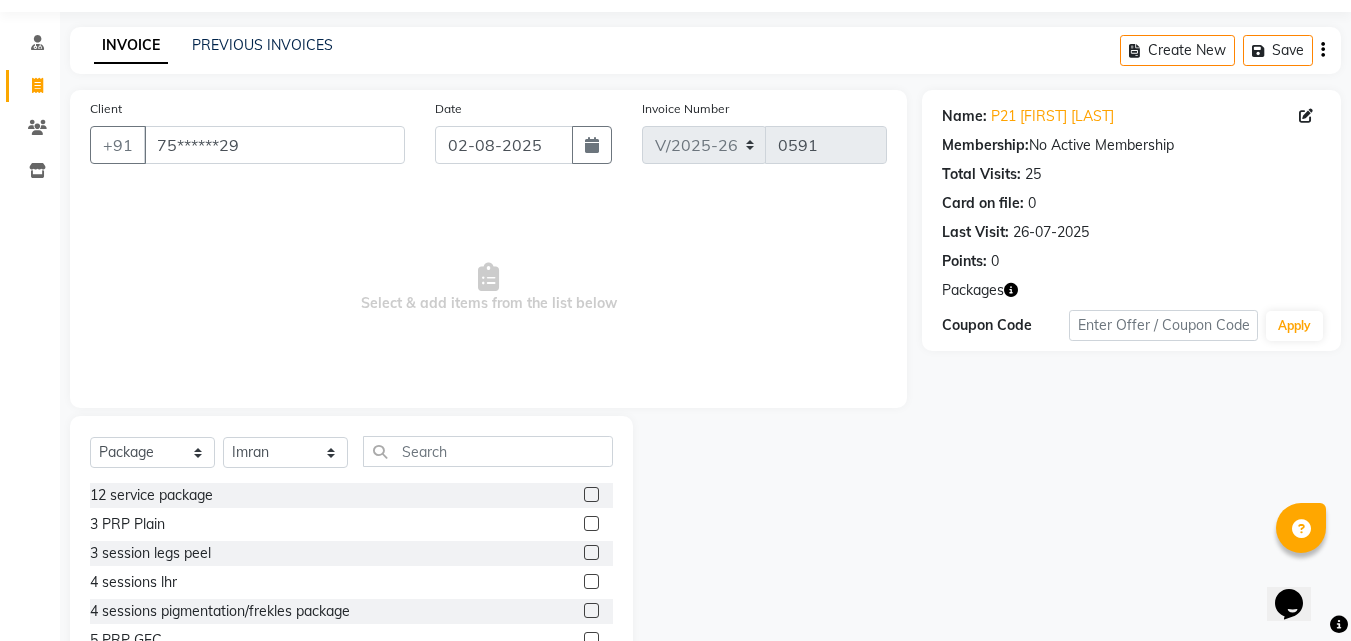 click 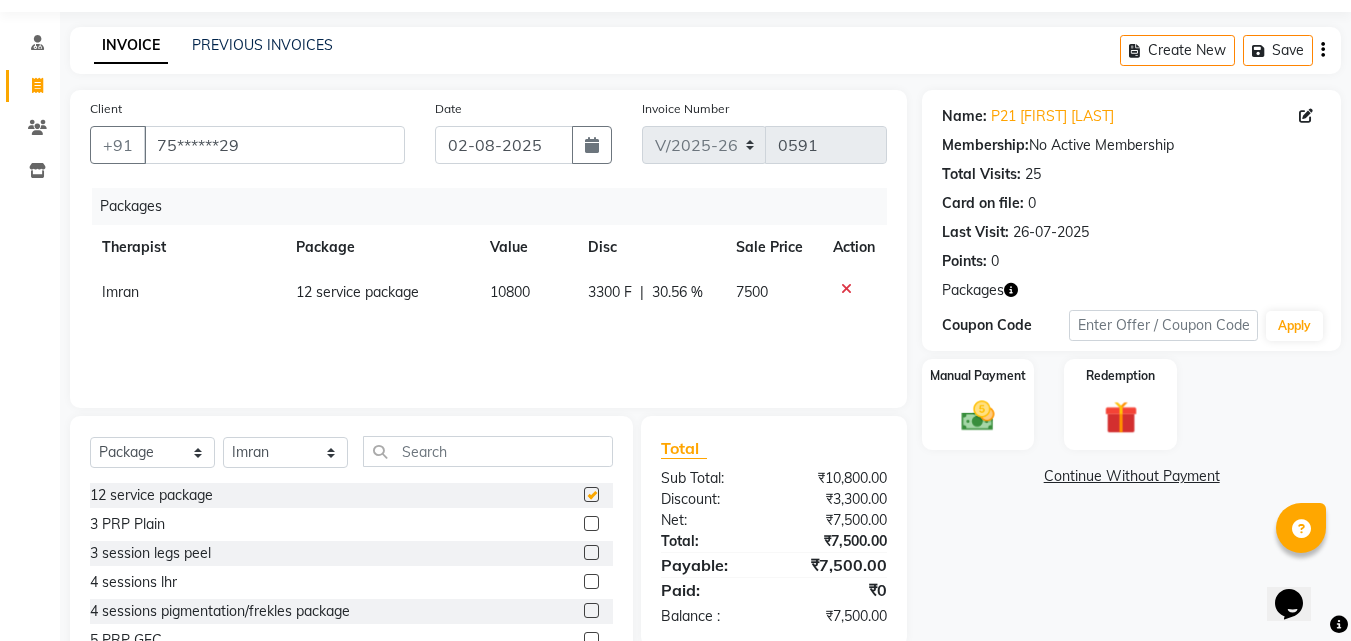 checkbox on "false" 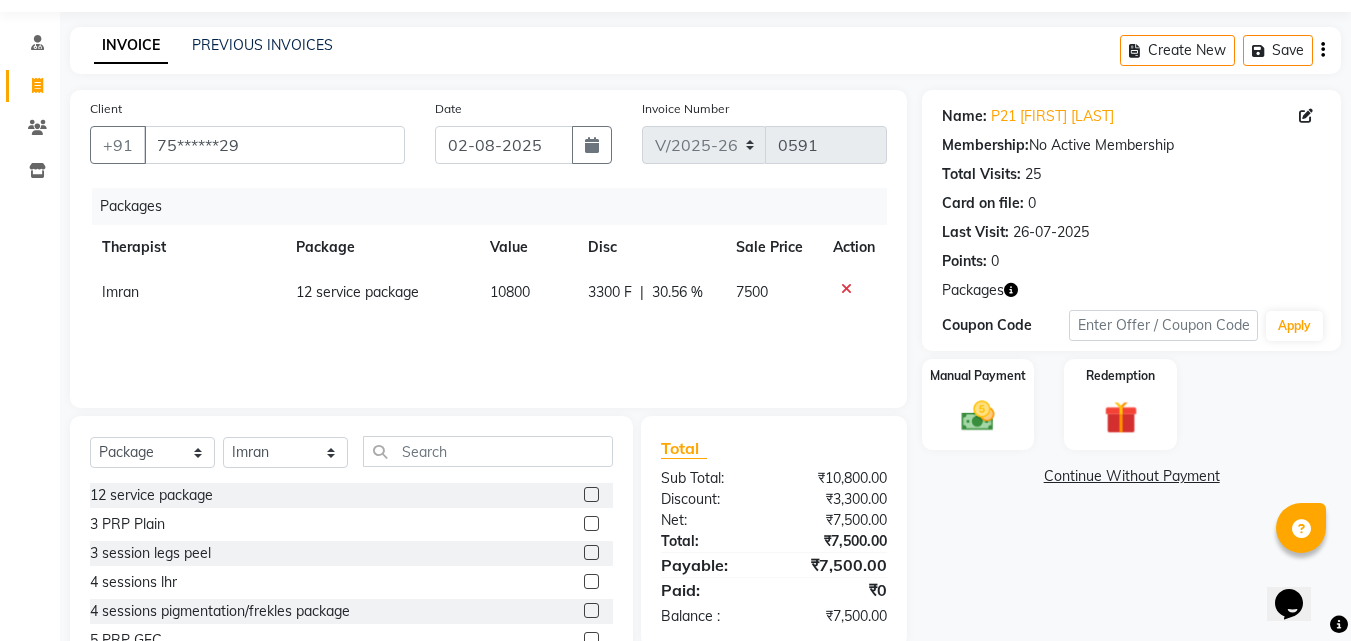 click on "10800" 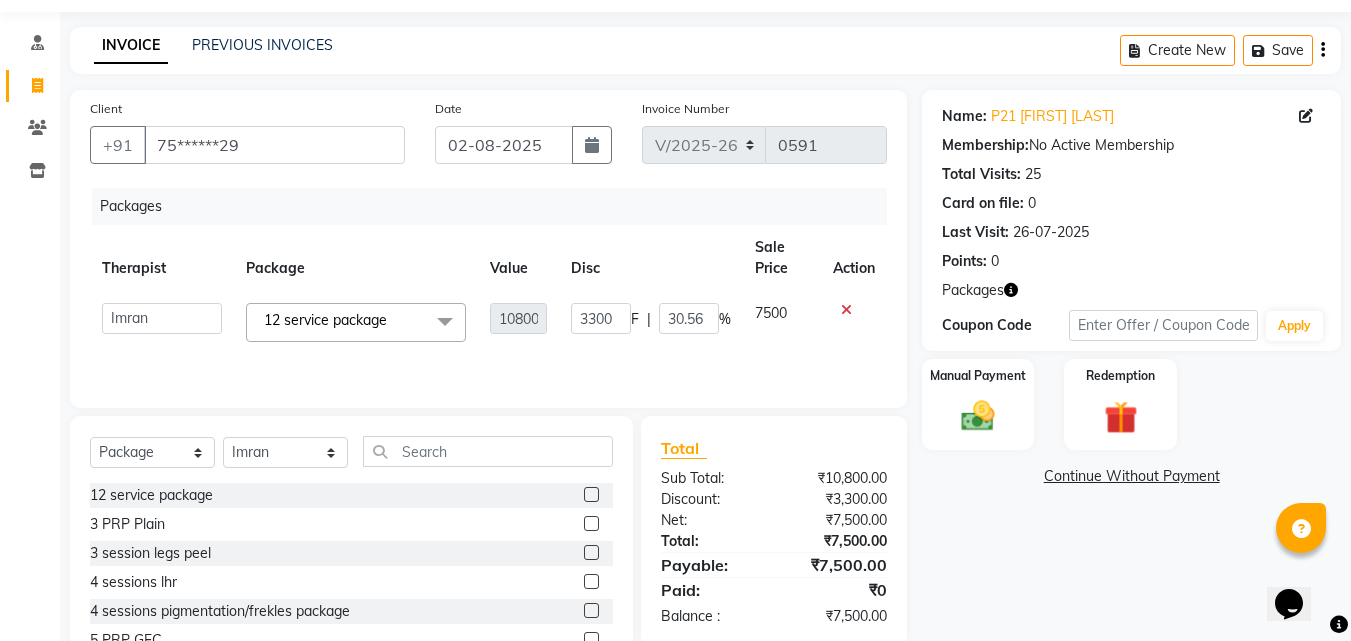 click 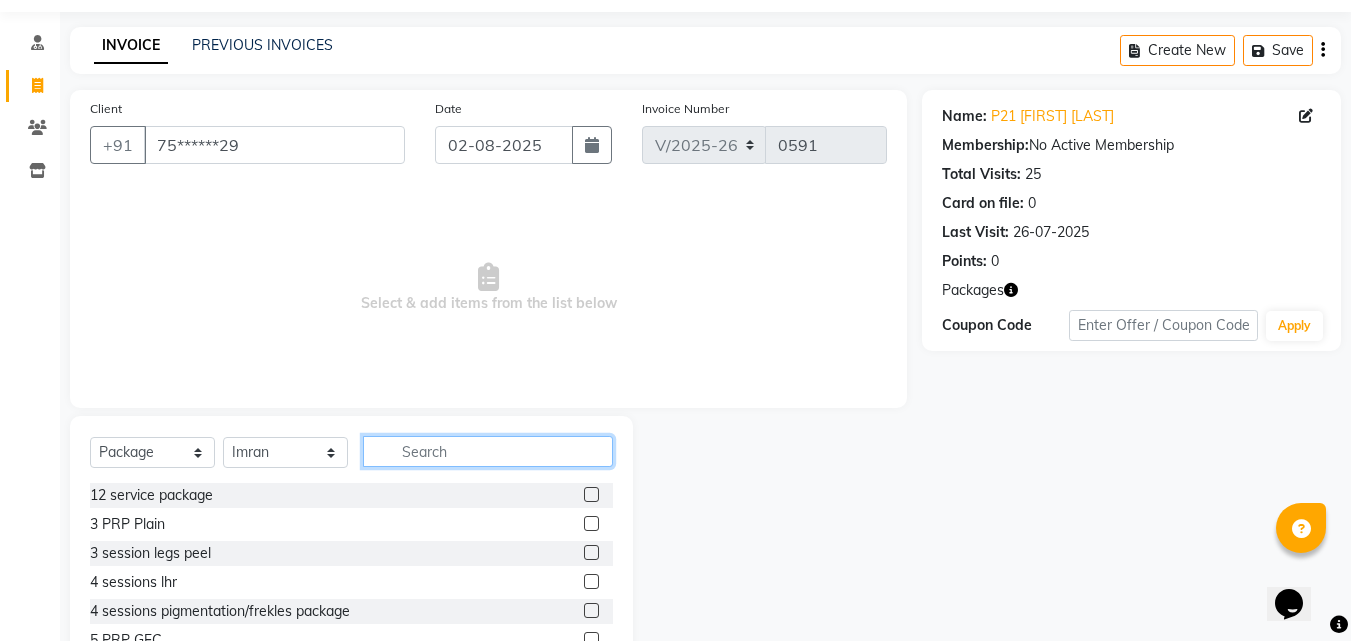 click 